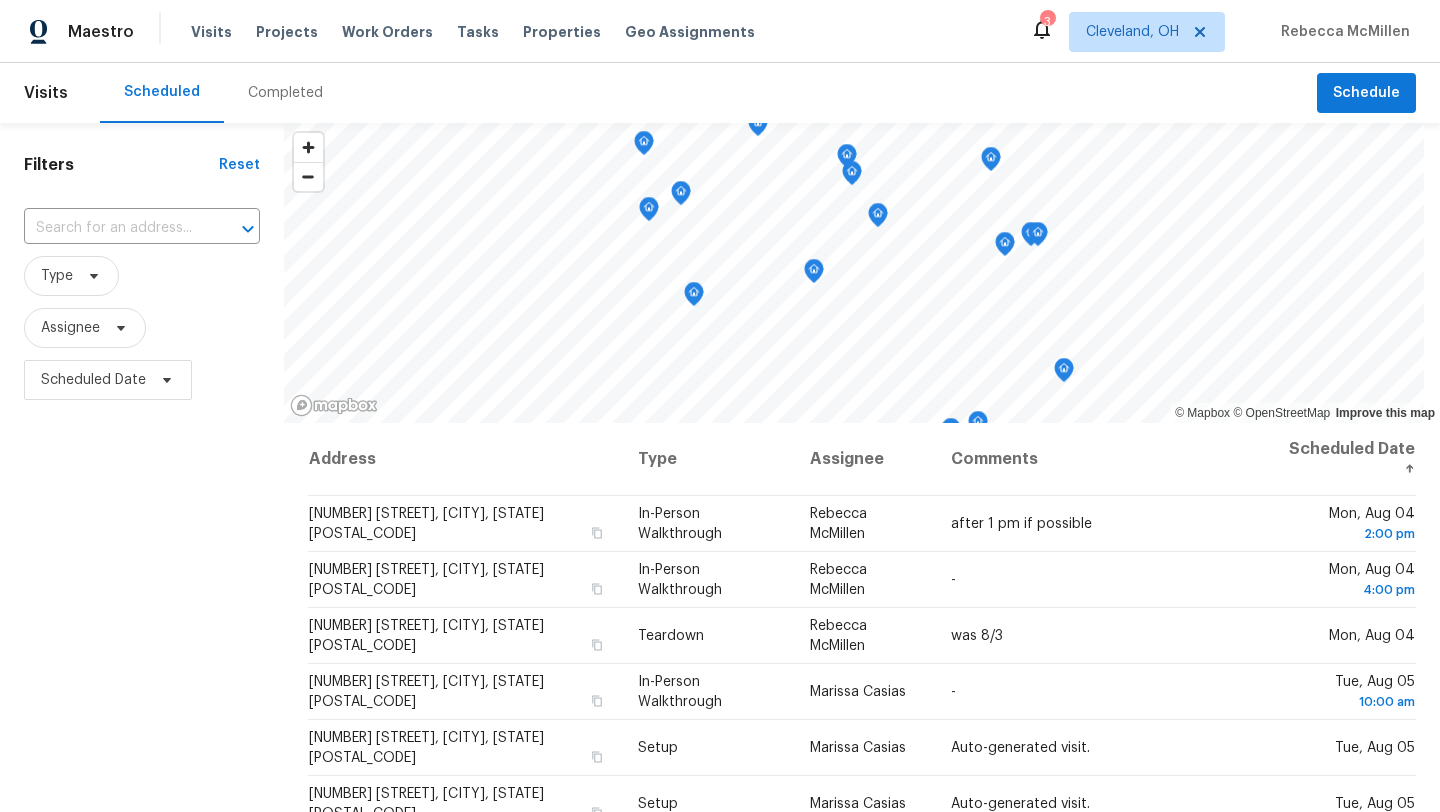 scroll, scrollTop: 0, scrollLeft: 0, axis: both 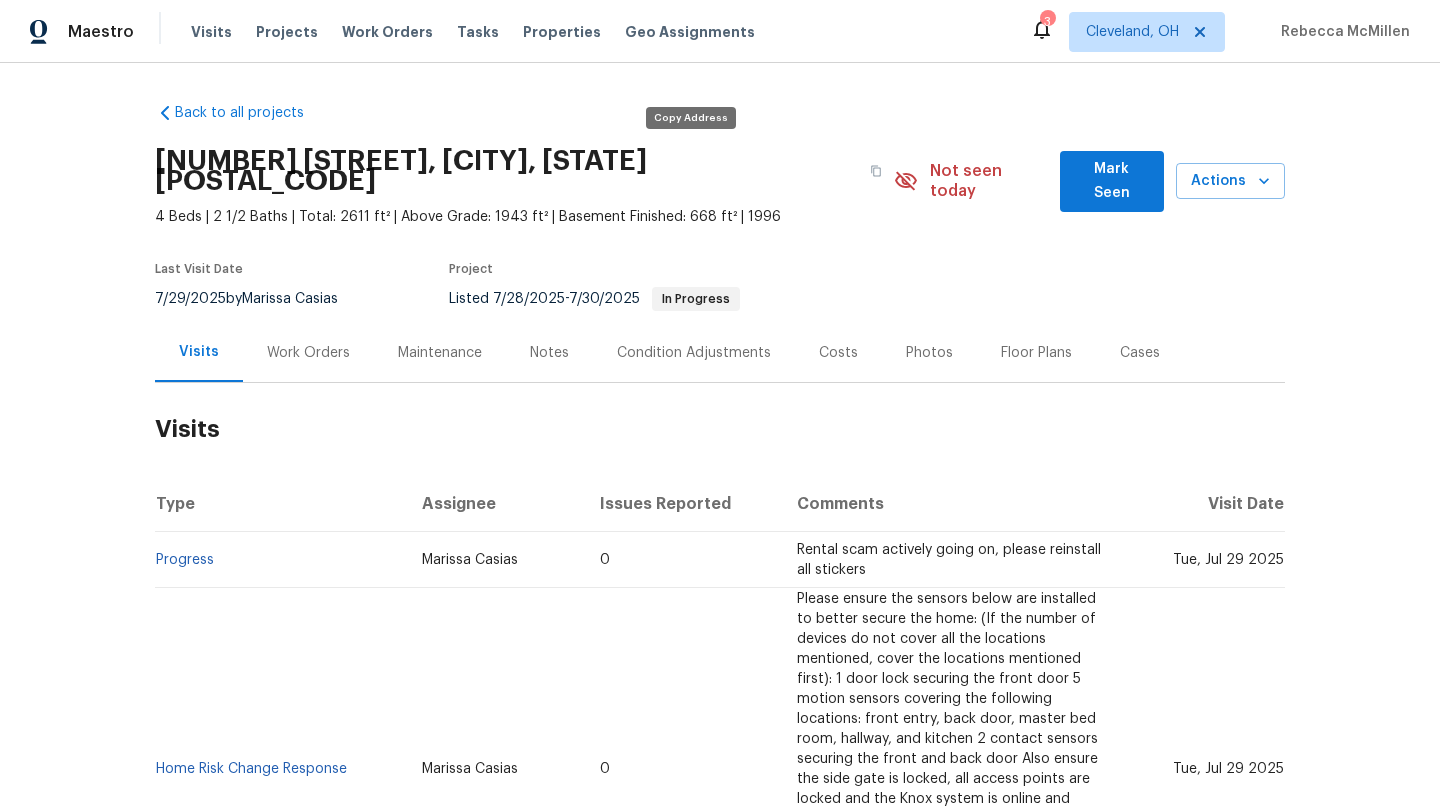 click 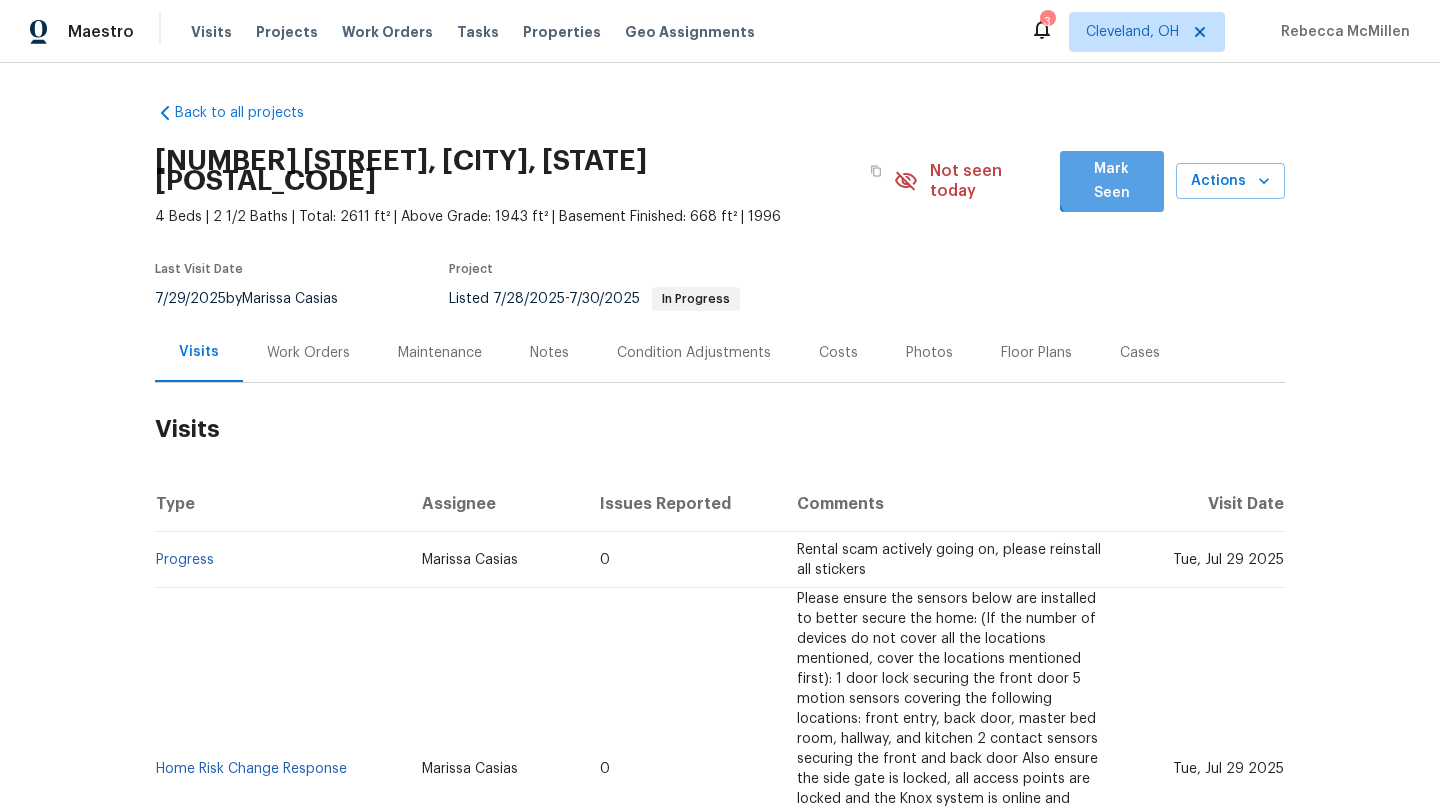 click on "Mark Seen" at bounding box center (1112, 181) 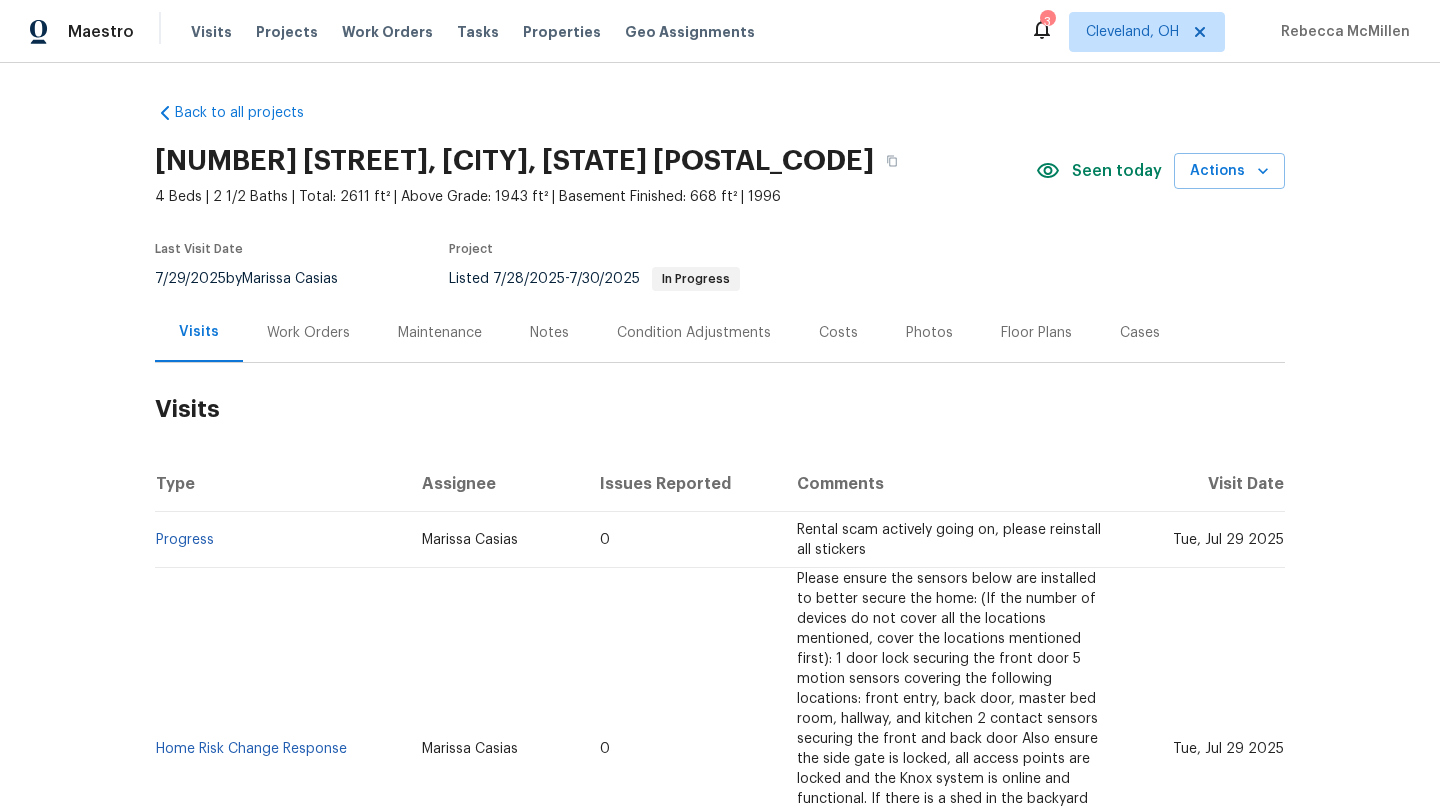 click on "Work Orders" at bounding box center [308, 332] 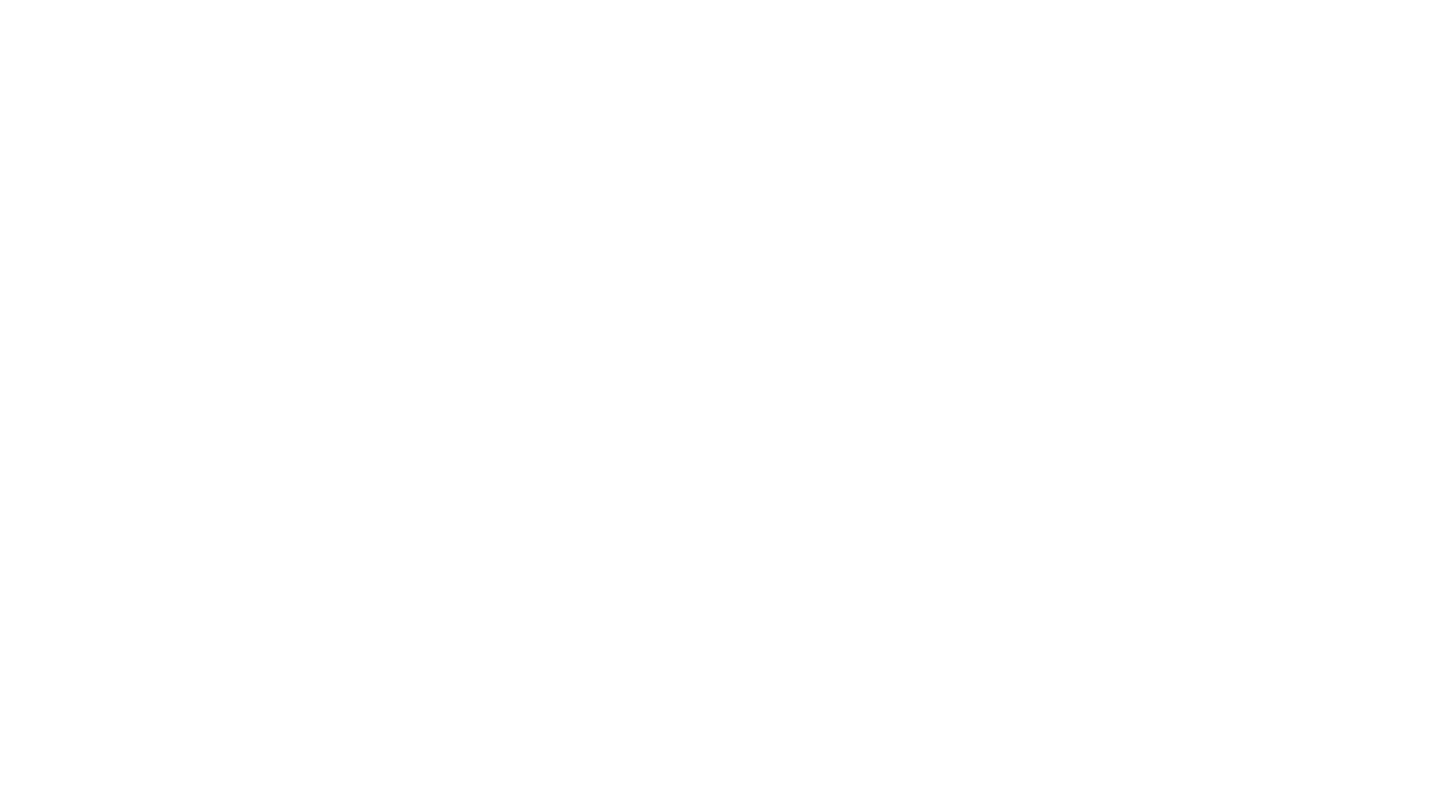 scroll, scrollTop: 0, scrollLeft: 0, axis: both 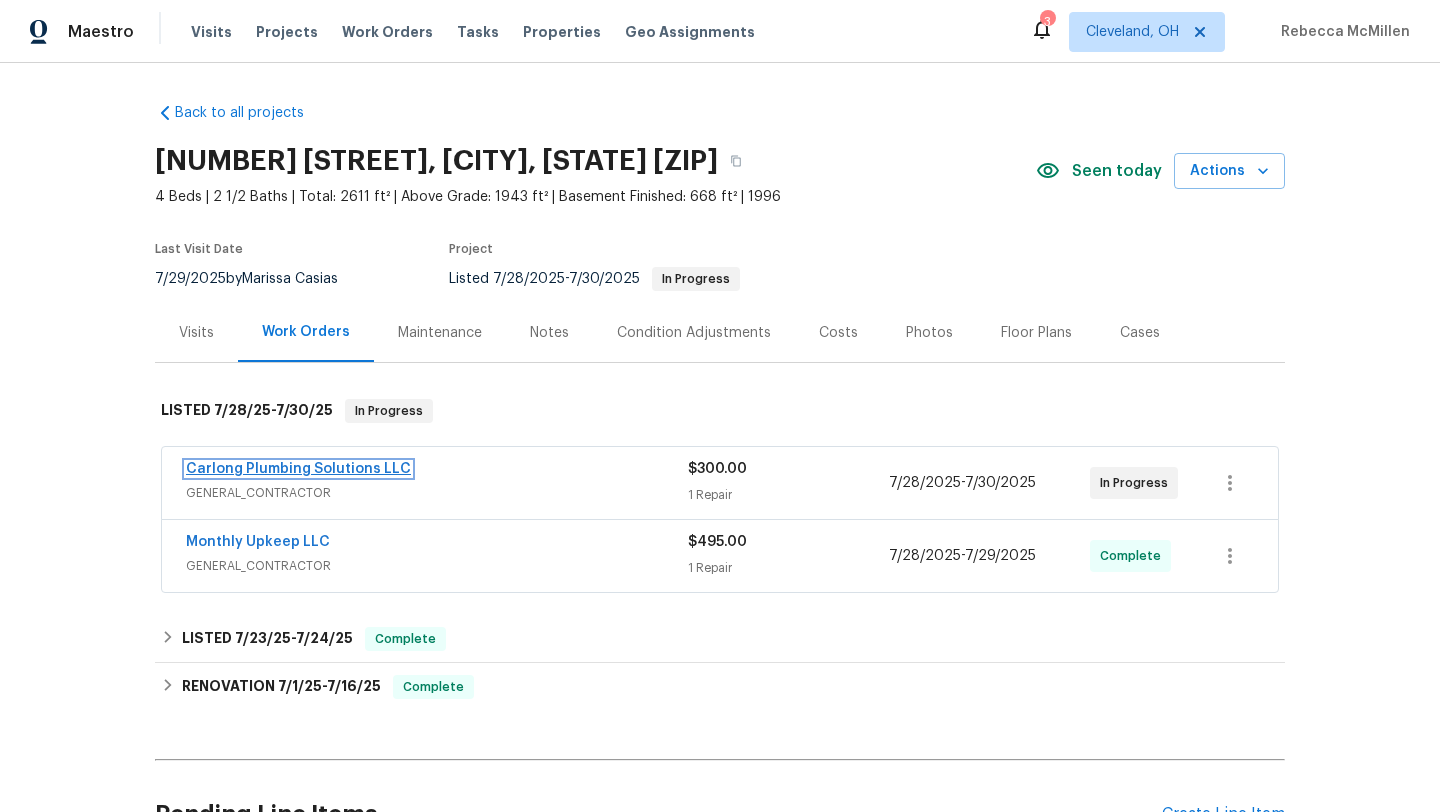 click on "Carlong Plumbing Solutions LLC" at bounding box center [298, 469] 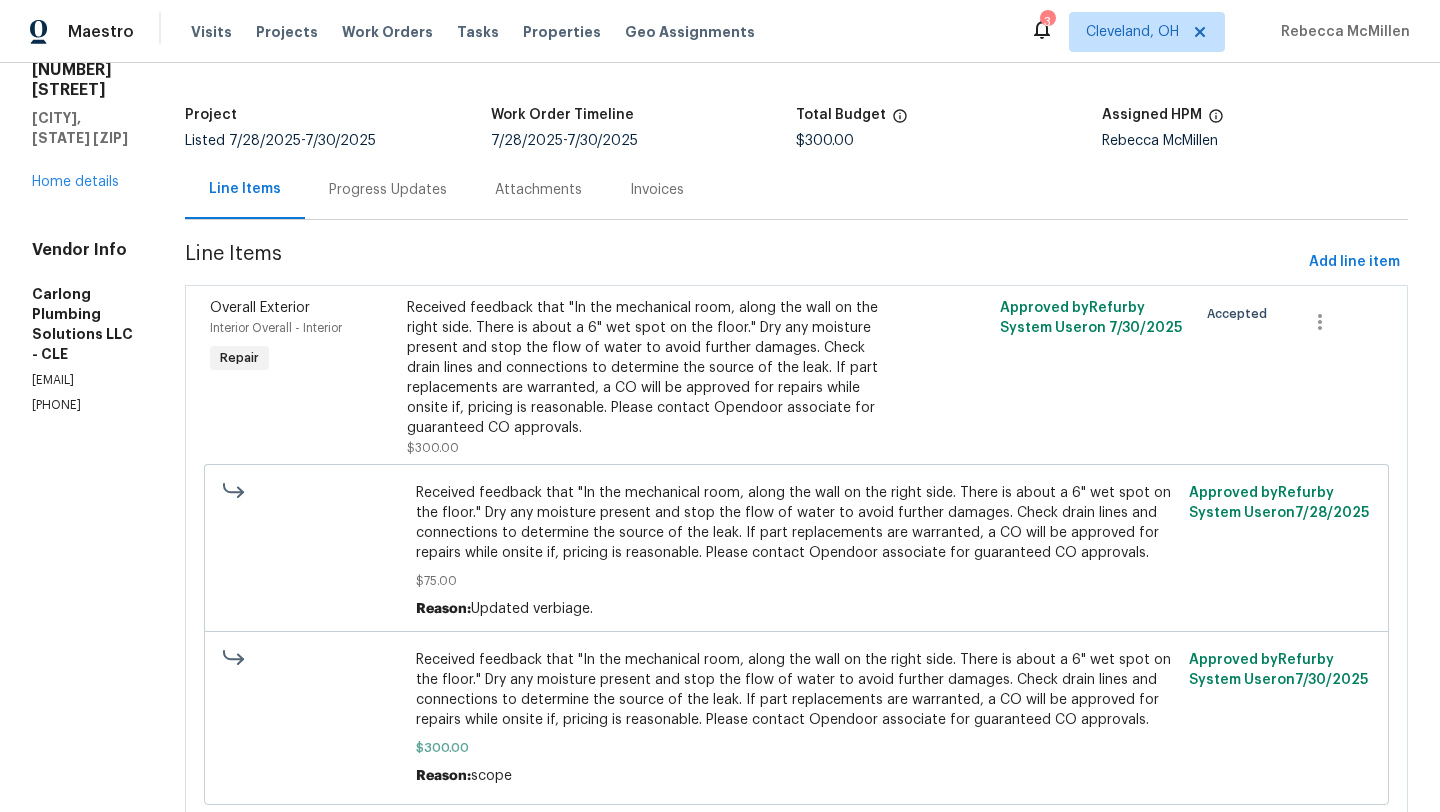 scroll, scrollTop: 0, scrollLeft: 0, axis: both 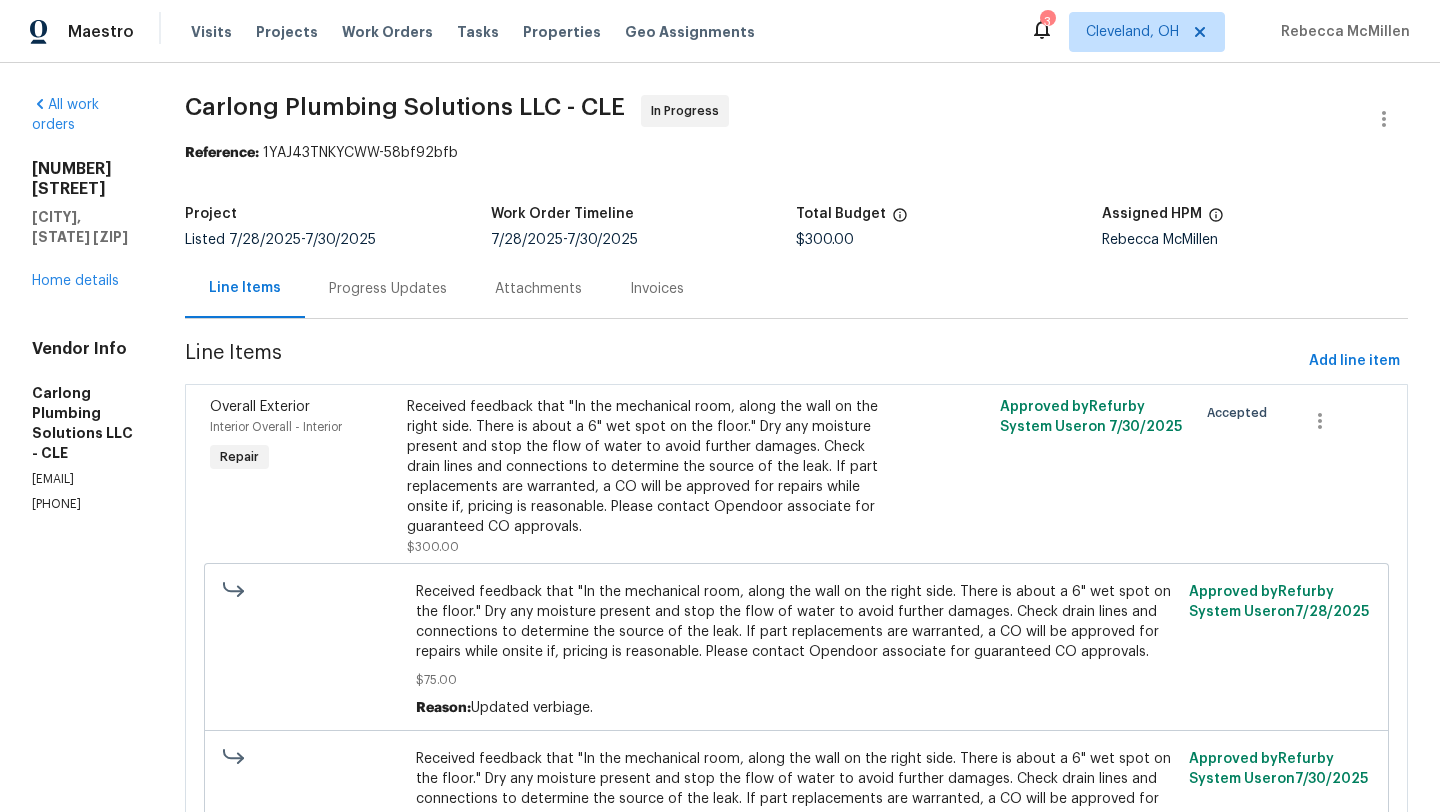 click on "Progress Updates" at bounding box center [388, 289] 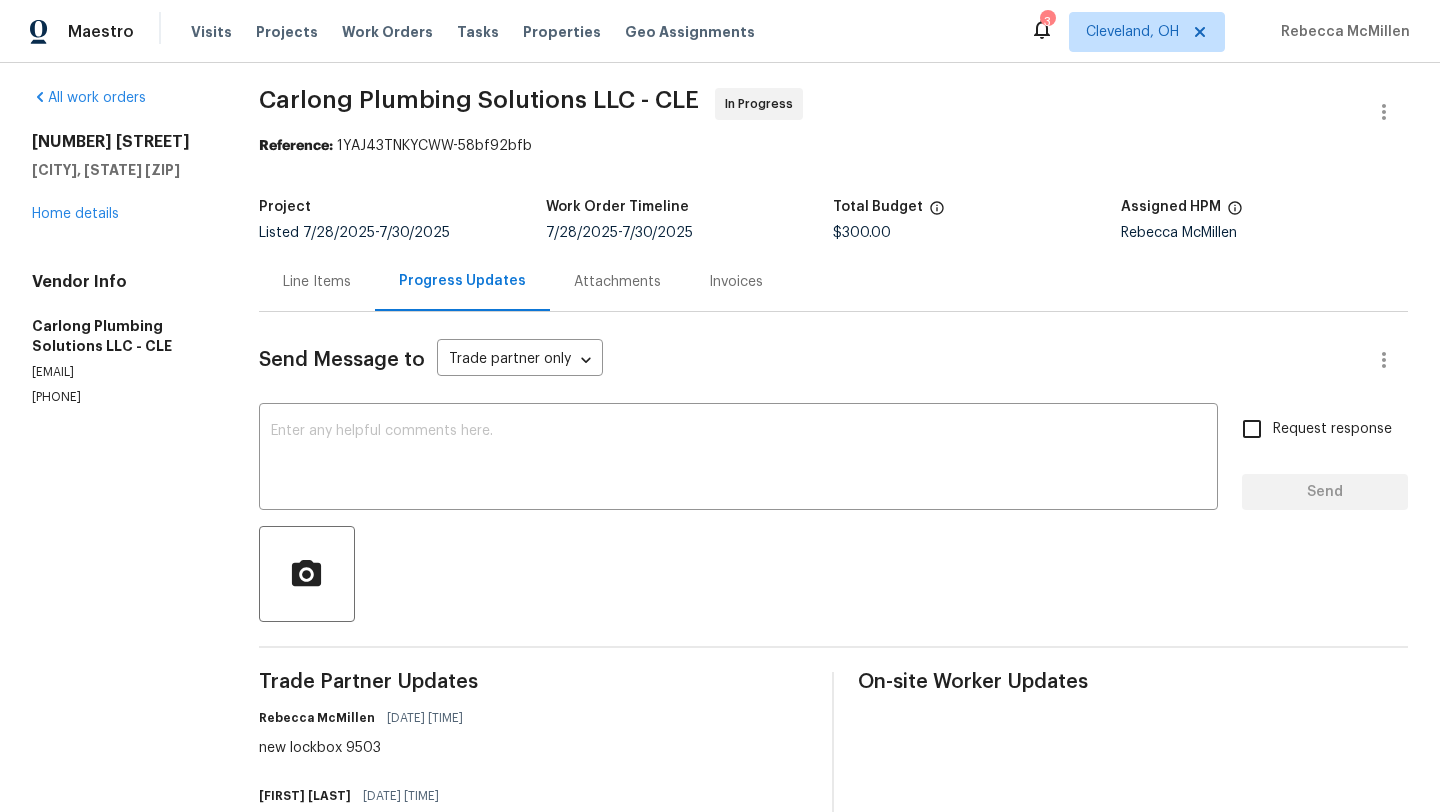 scroll, scrollTop: 0, scrollLeft: 0, axis: both 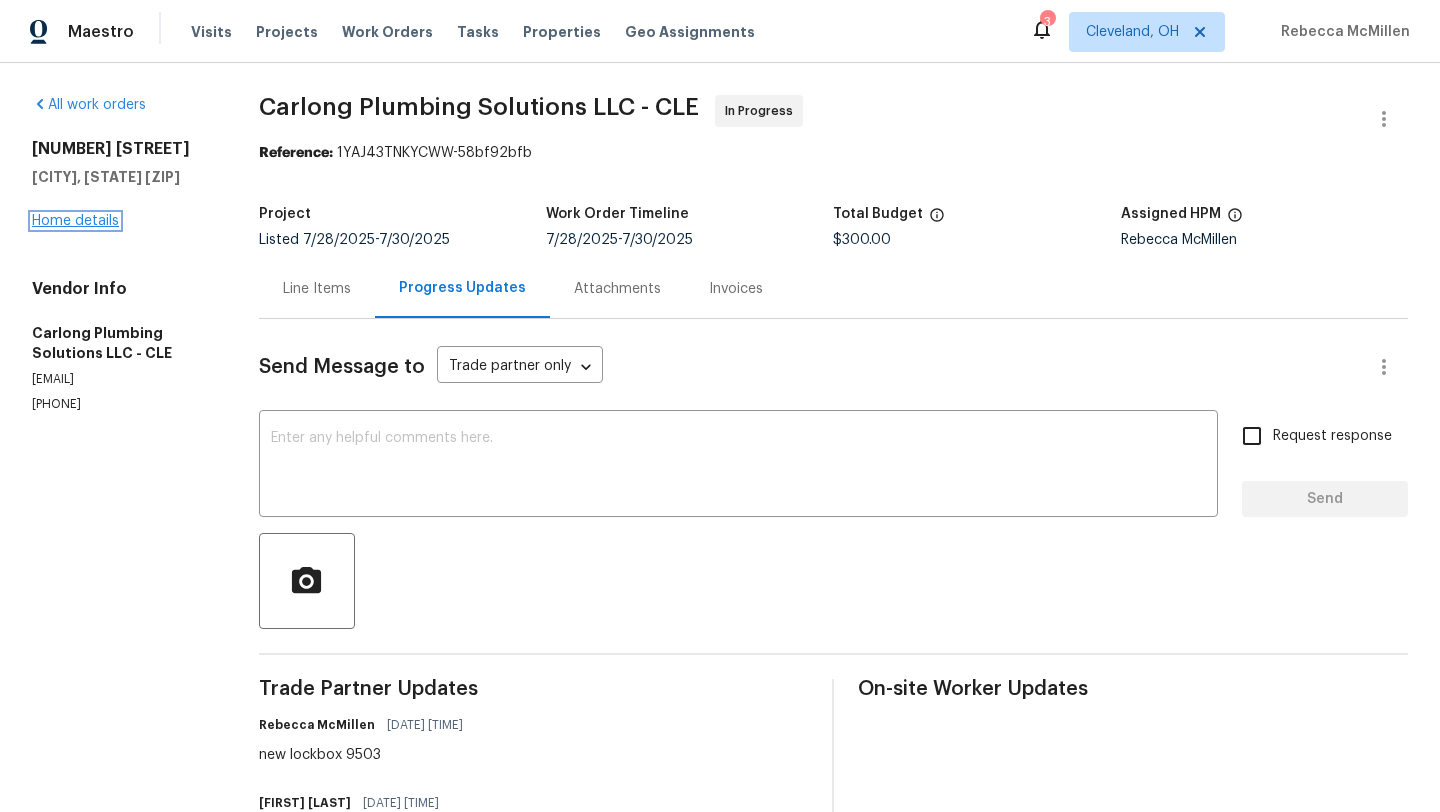 click on "Home details" at bounding box center (75, 221) 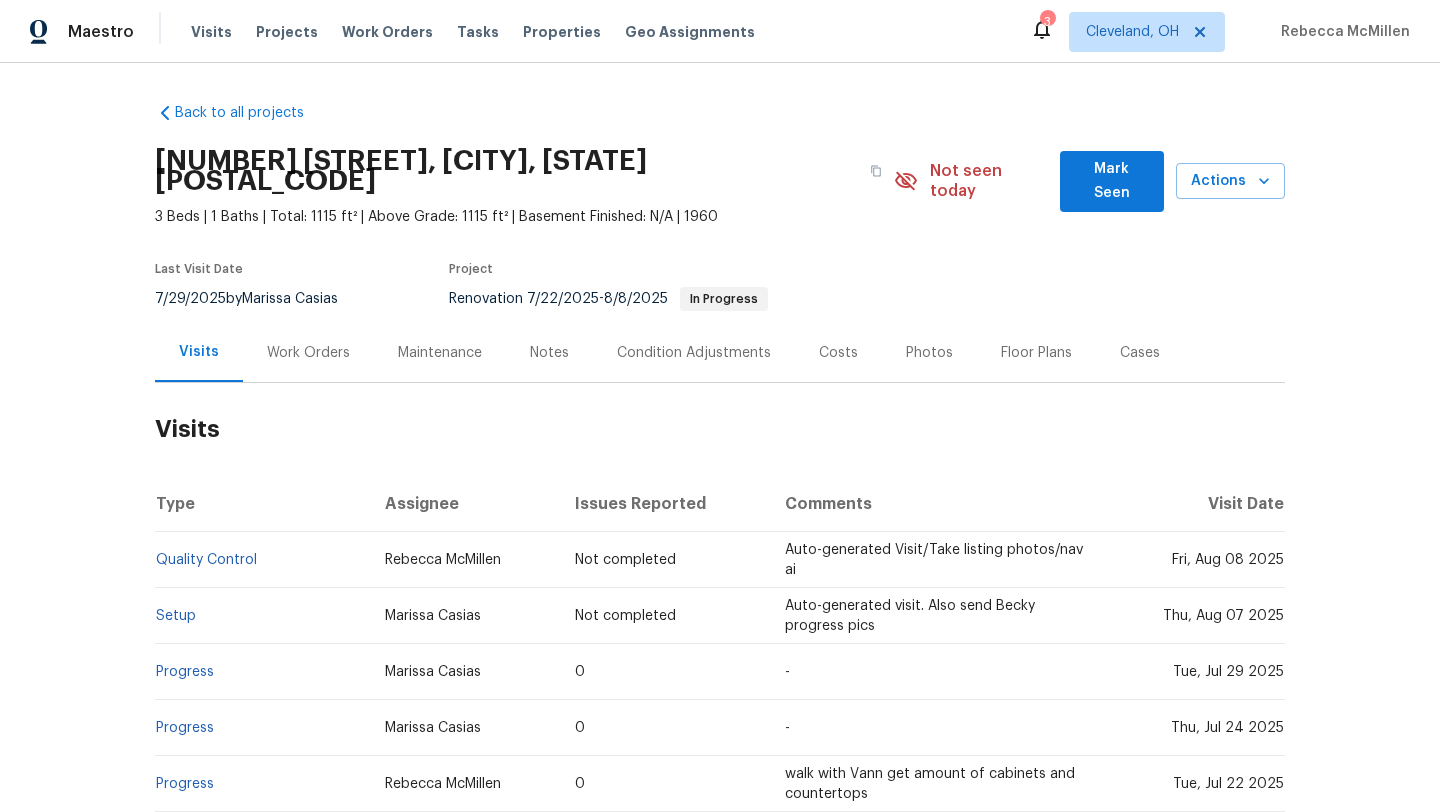 scroll, scrollTop: 0, scrollLeft: 0, axis: both 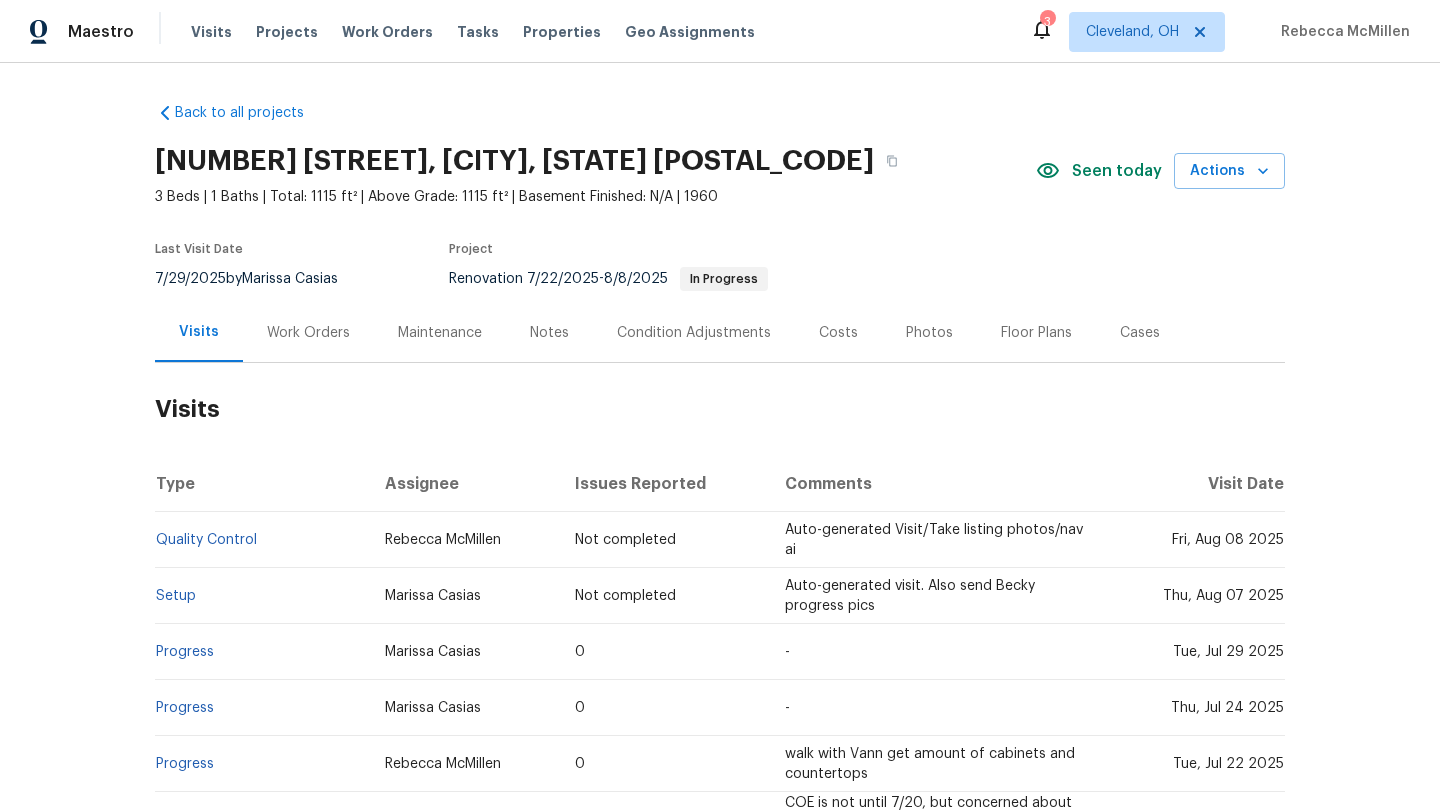 click on "Work Orders" at bounding box center [308, 333] 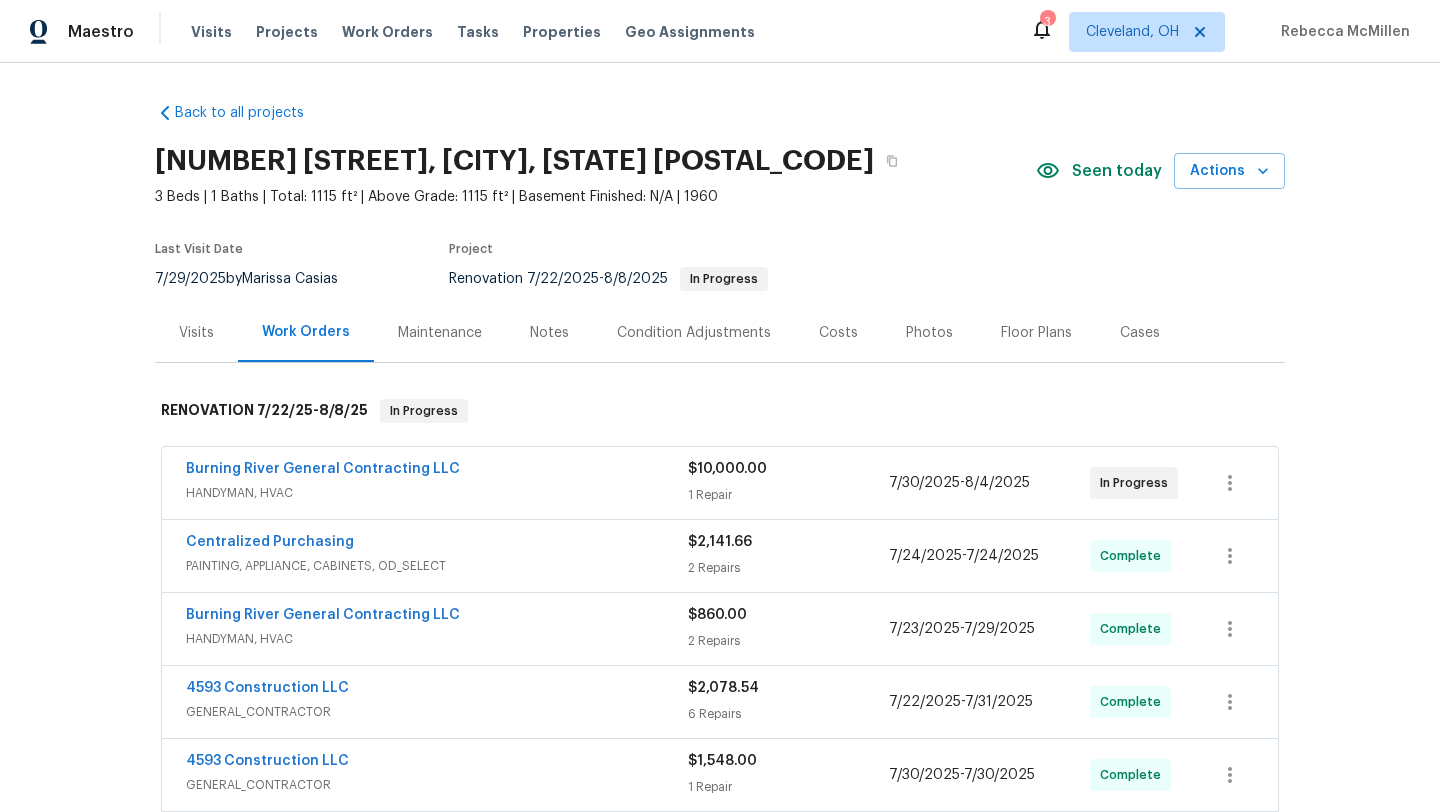 click on "Visits" at bounding box center (196, 333) 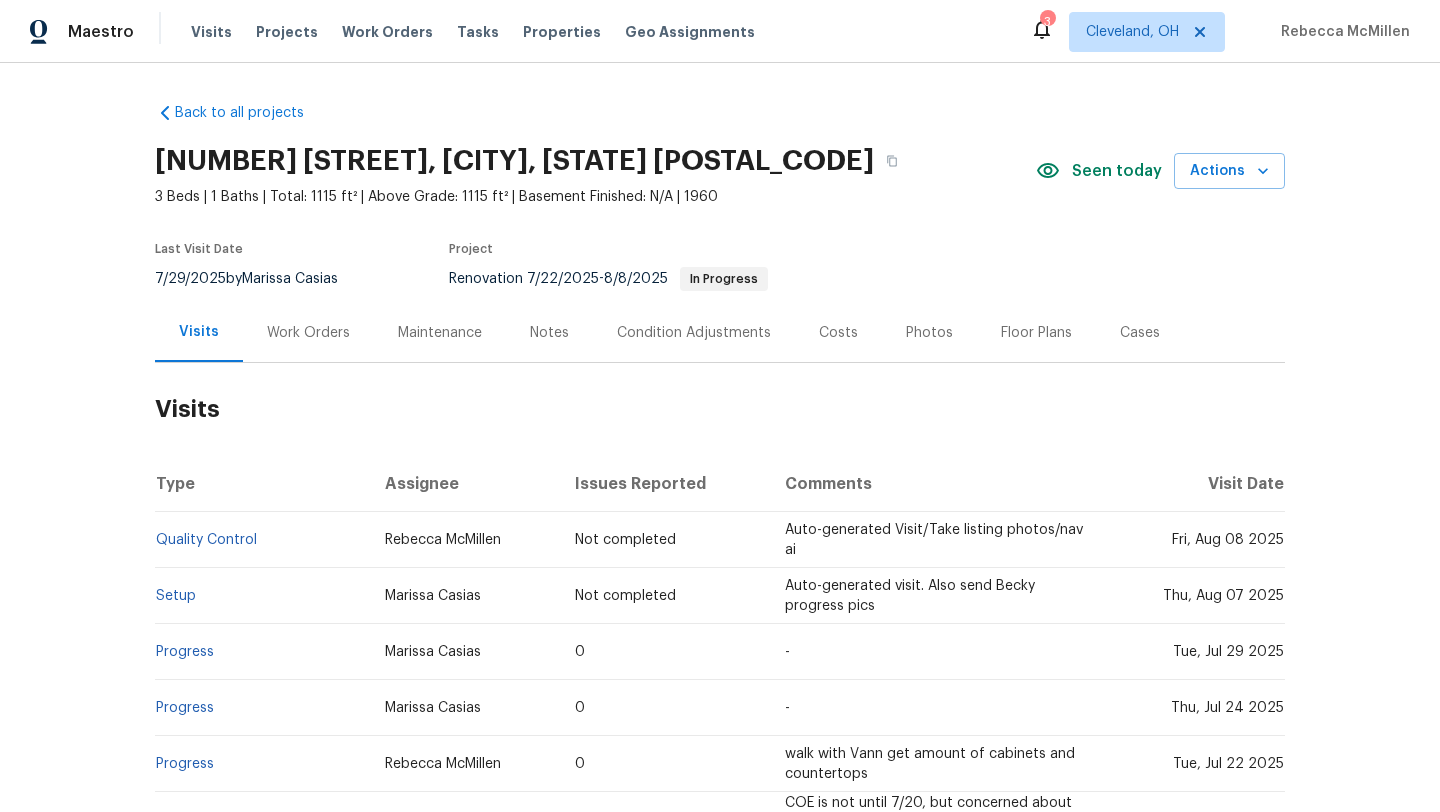 click on "Work Orders" at bounding box center (308, 333) 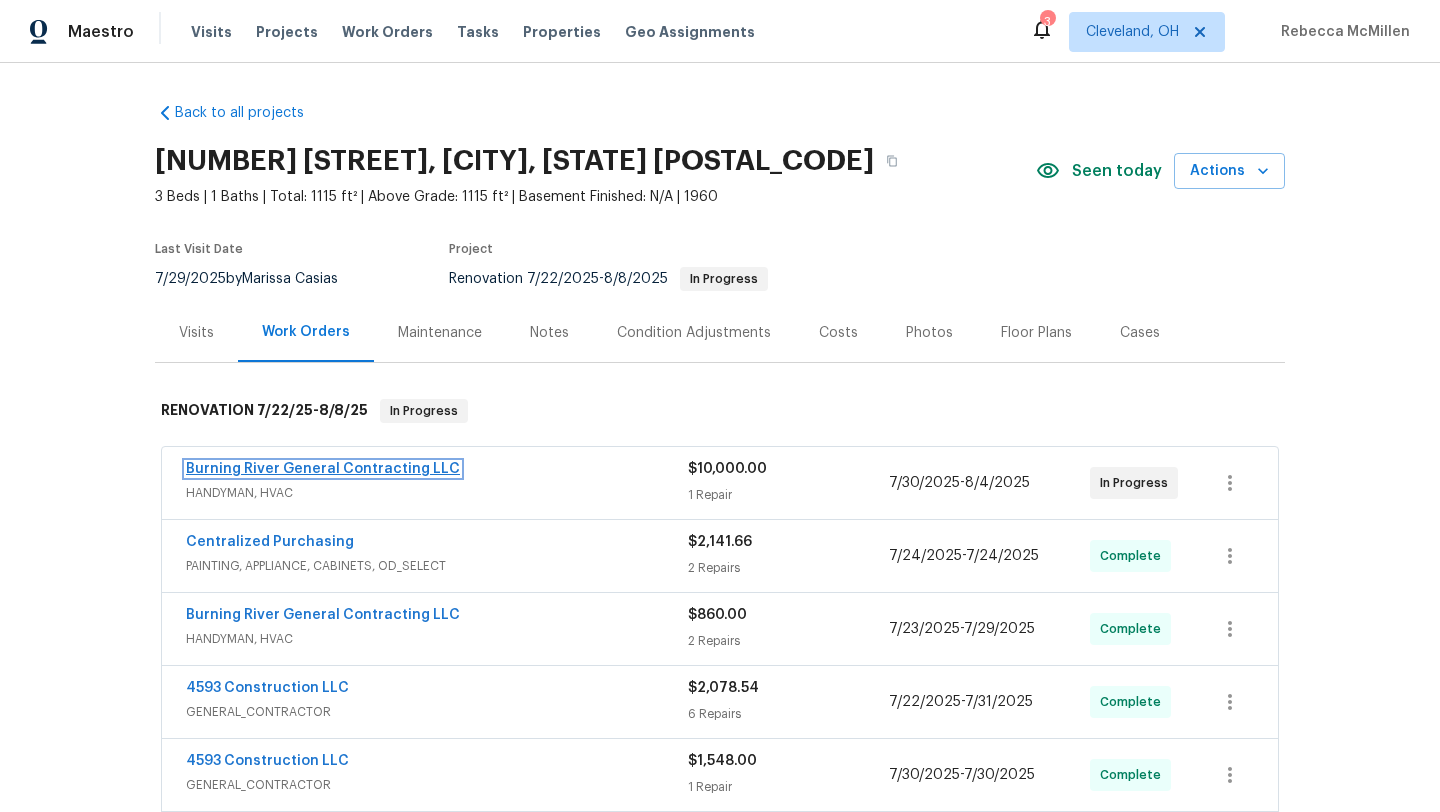 click on "Burning River General Contracting LLC" at bounding box center (323, 469) 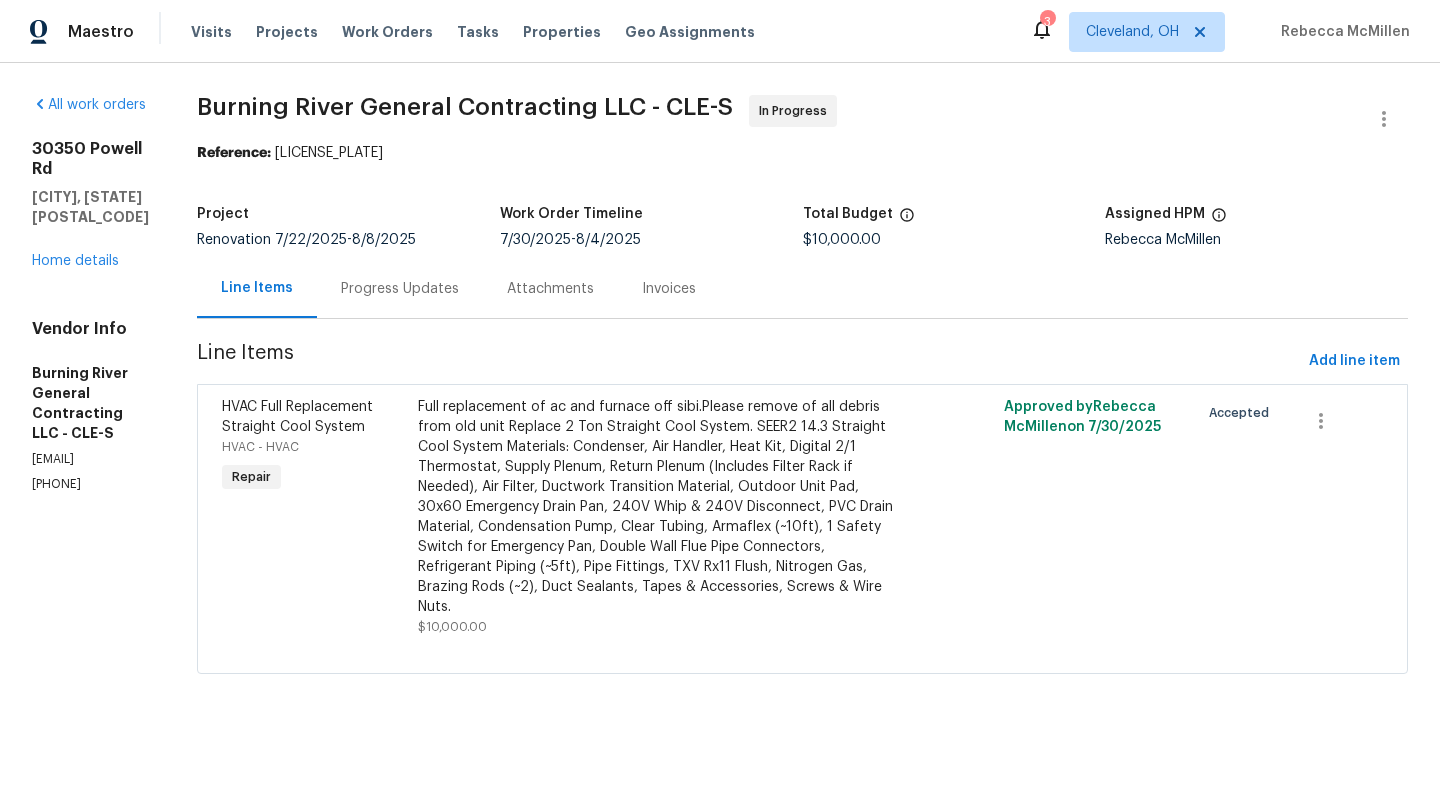 click on "Progress Updates" at bounding box center (400, 289) 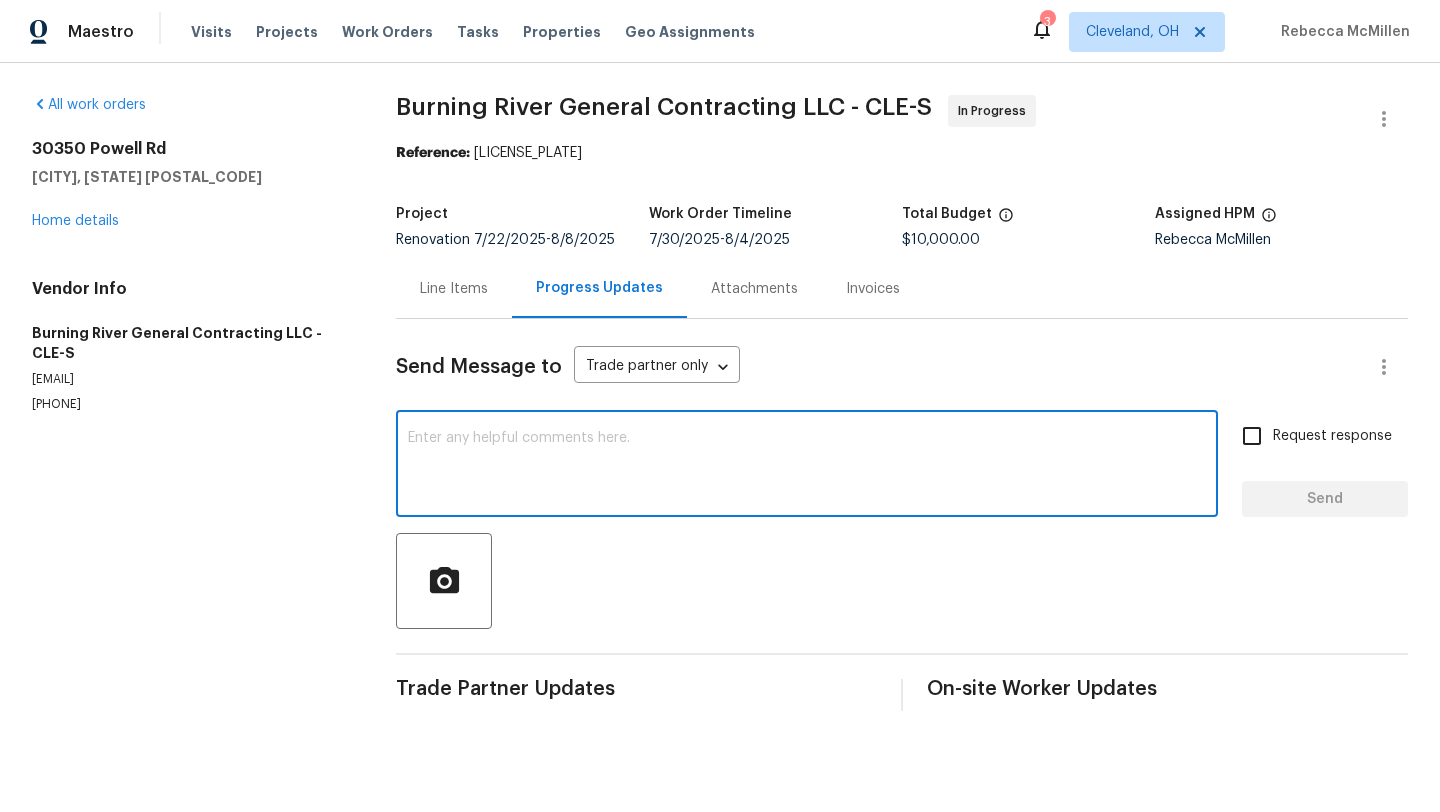 click at bounding box center [807, 466] 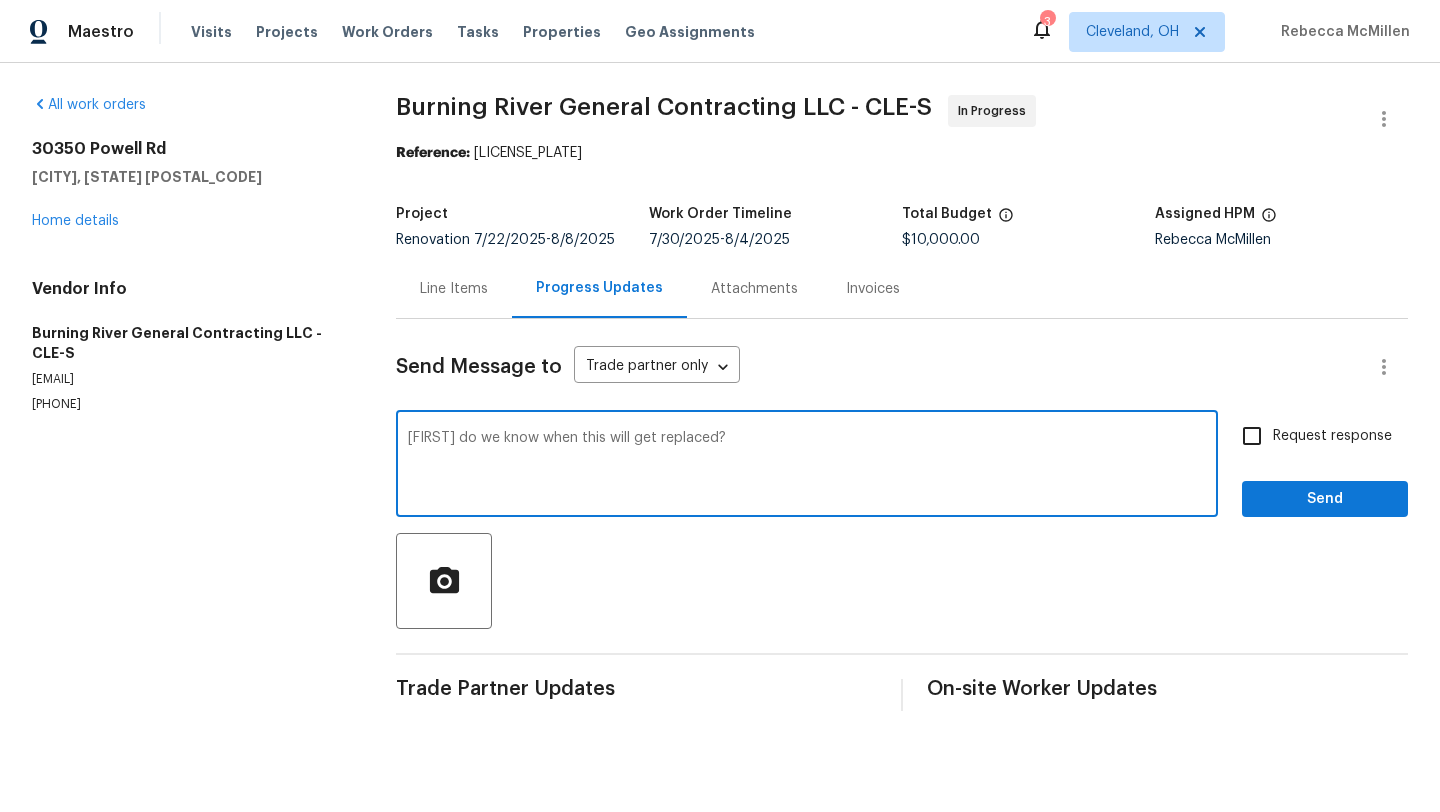 type on "Hannah do we know when this will get replaced?" 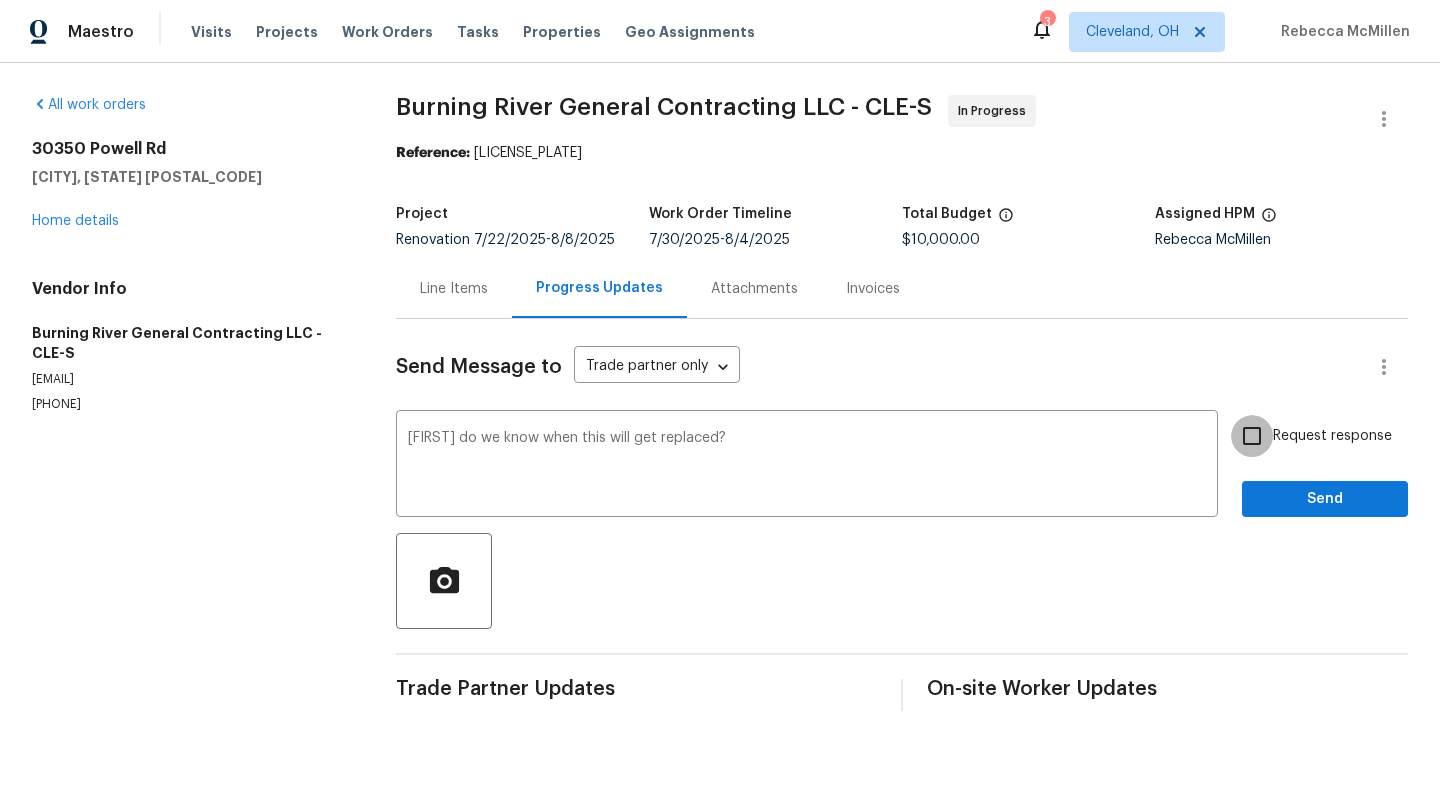 click on "Request response" at bounding box center [1252, 436] 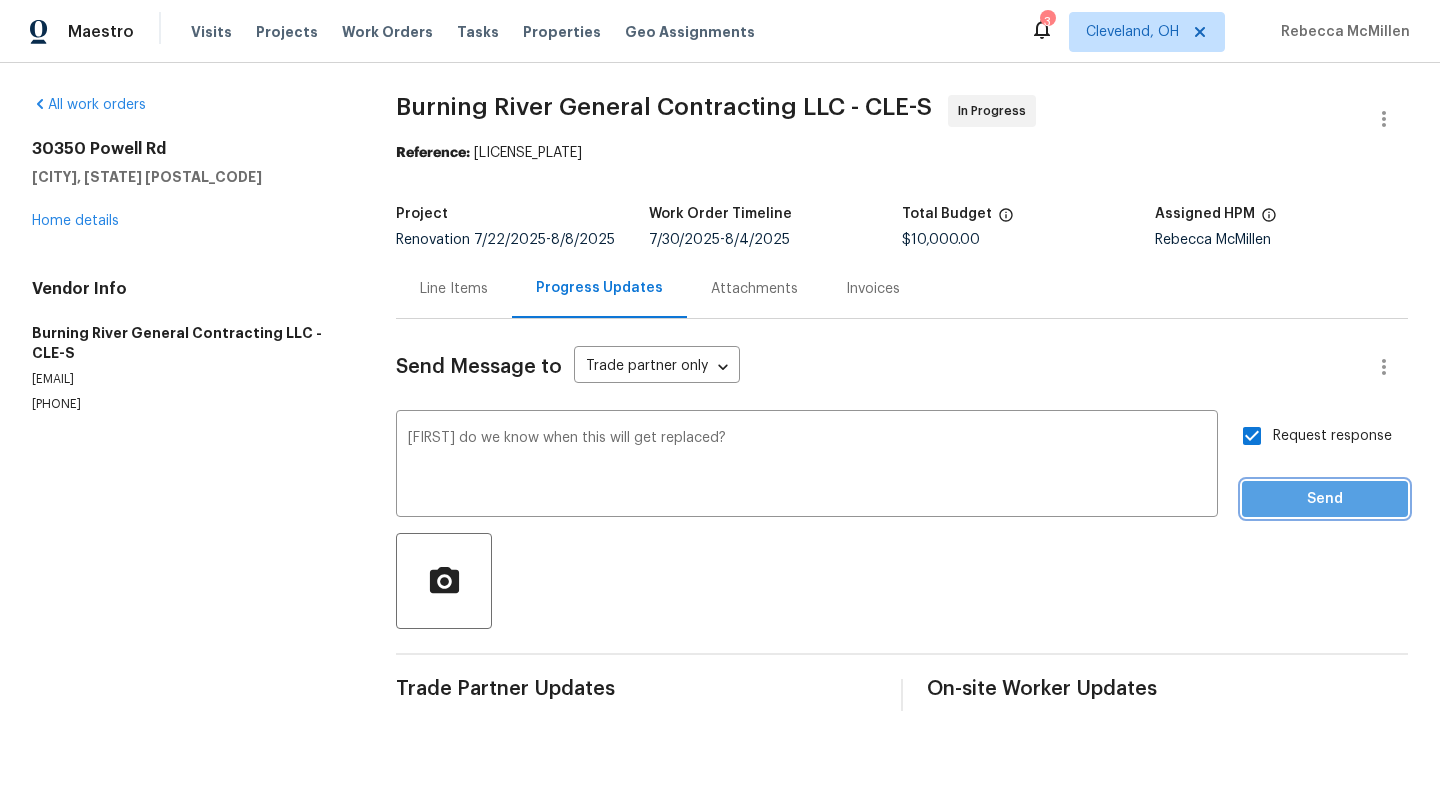 click on "Send" at bounding box center [1325, 499] 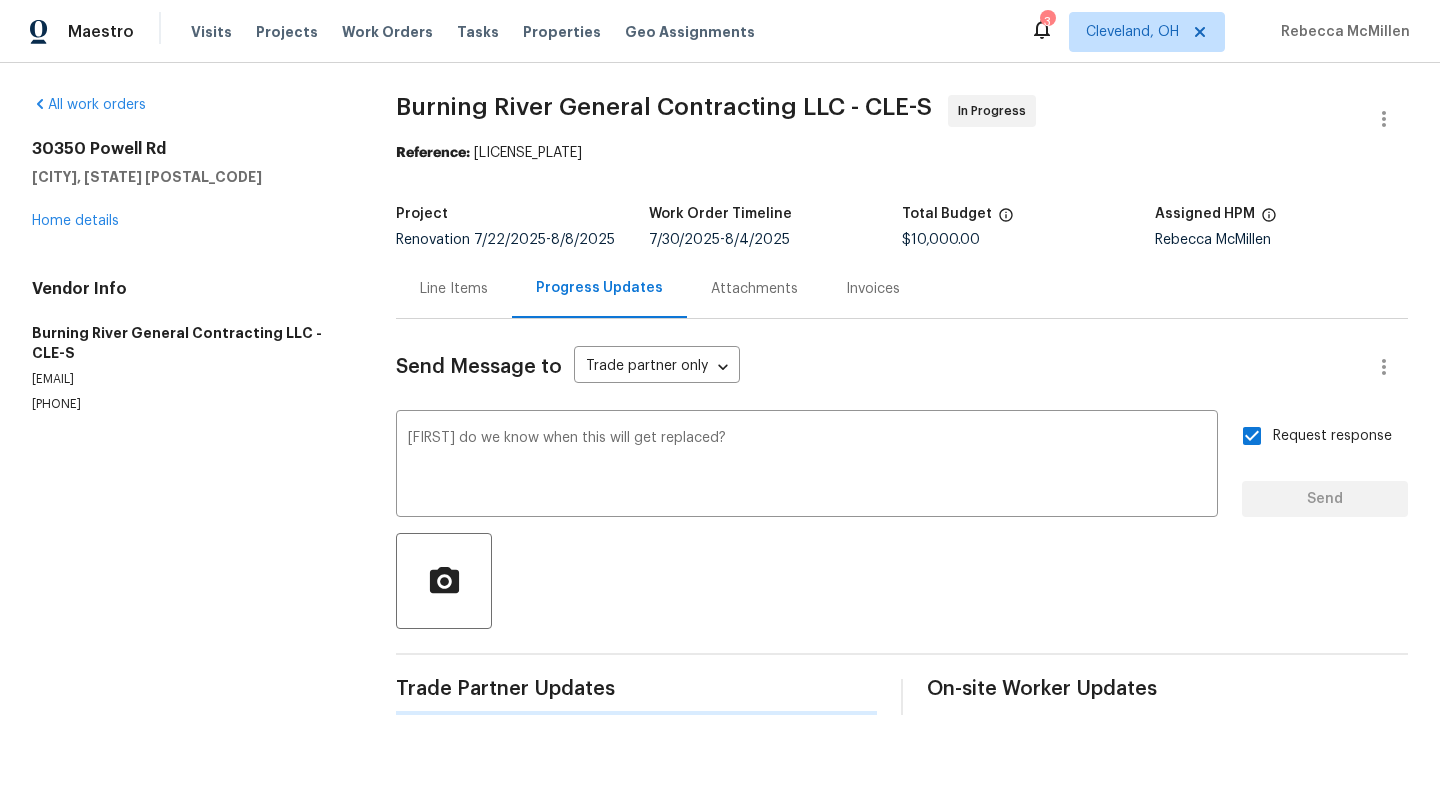 type 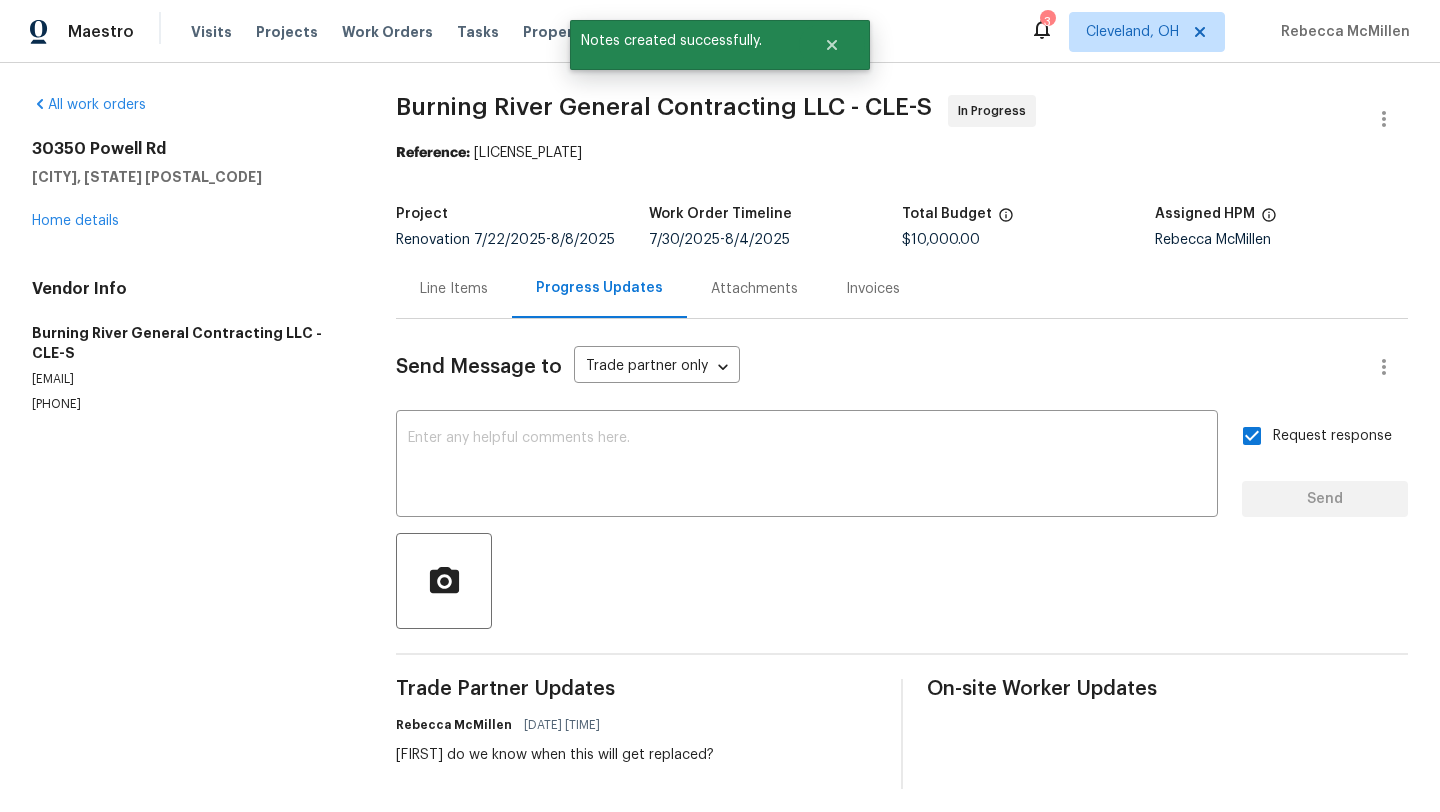 click on "30350 Powell Rd Willowick, OH 44095 Home details" at bounding box center (190, 185) 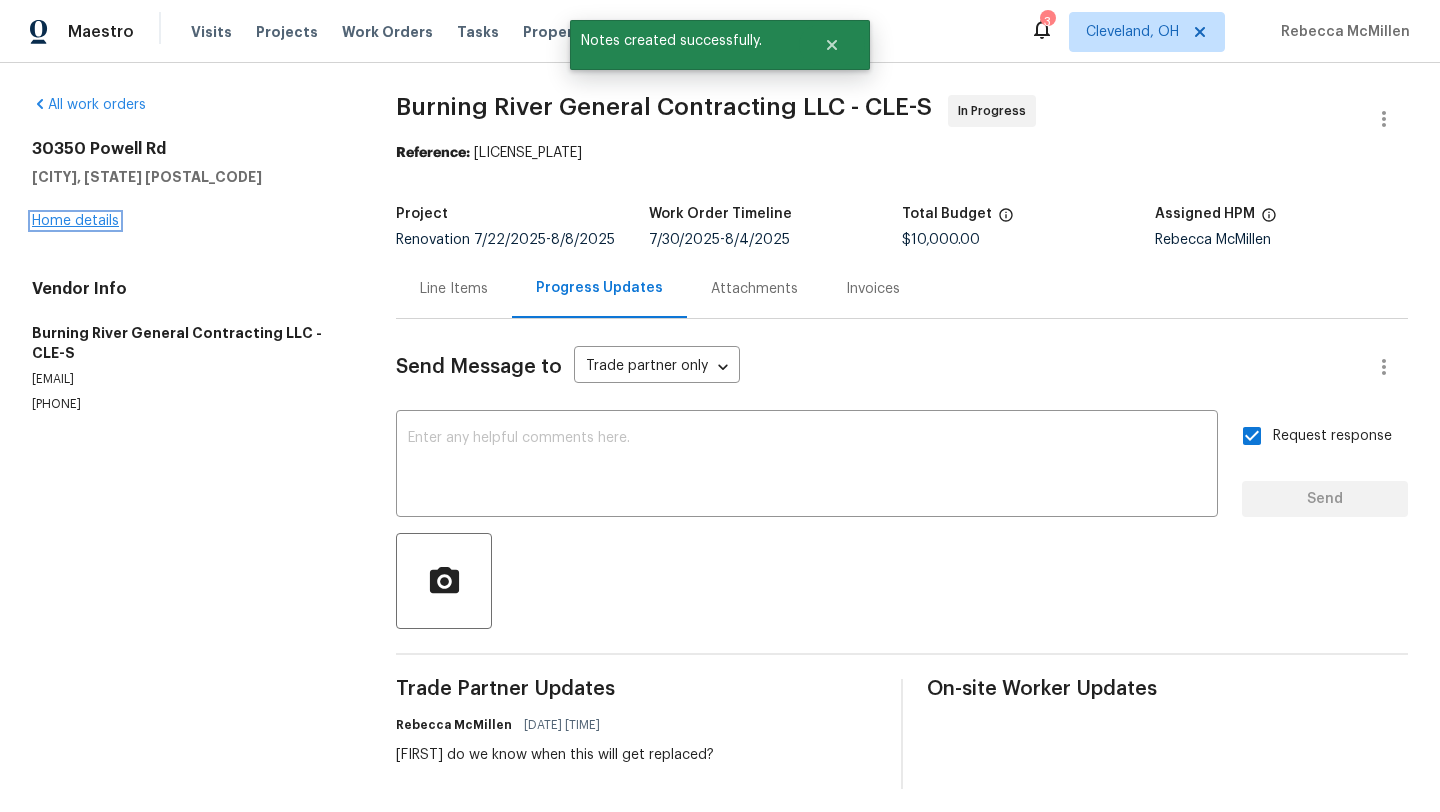 click on "Home details" at bounding box center [75, 221] 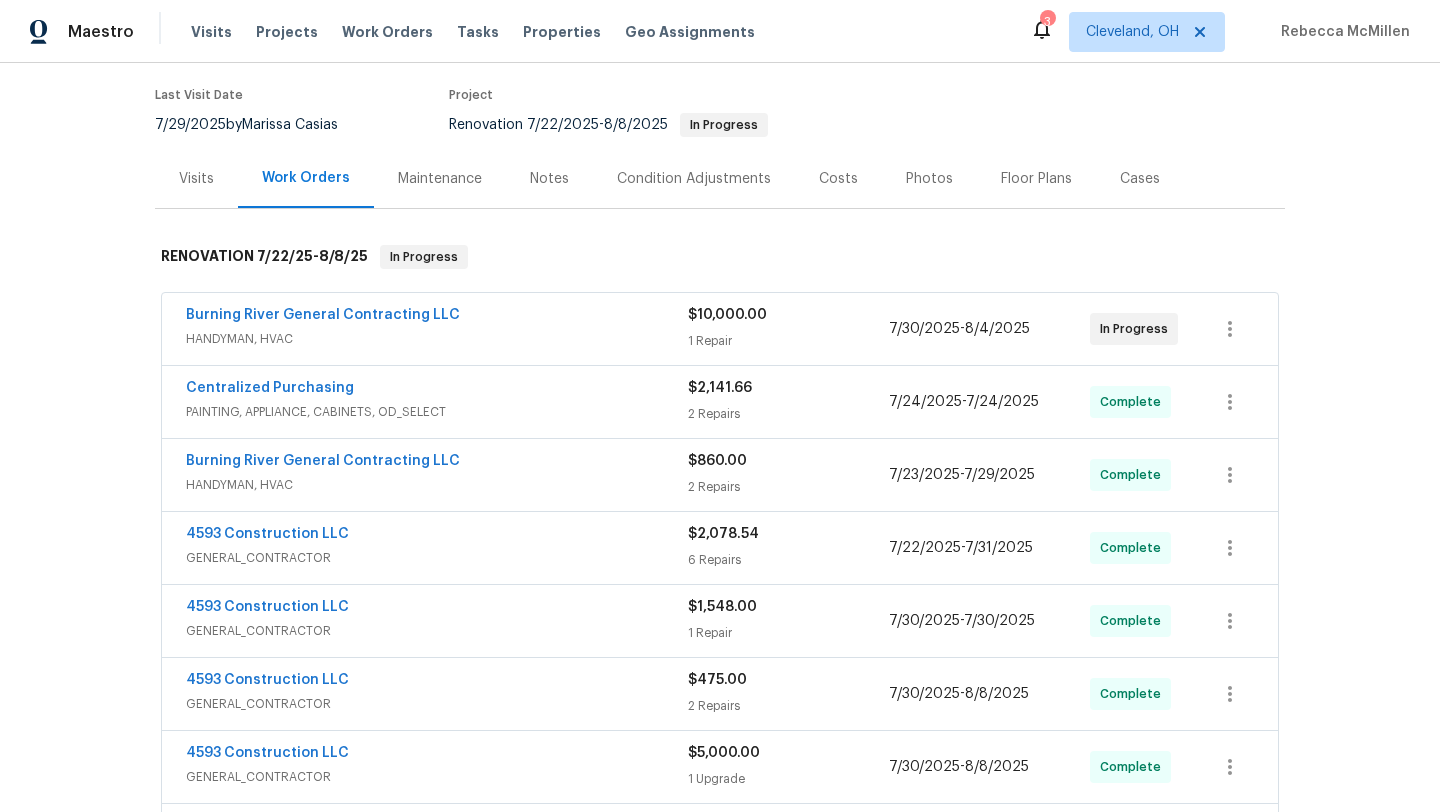 scroll, scrollTop: 0, scrollLeft: 0, axis: both 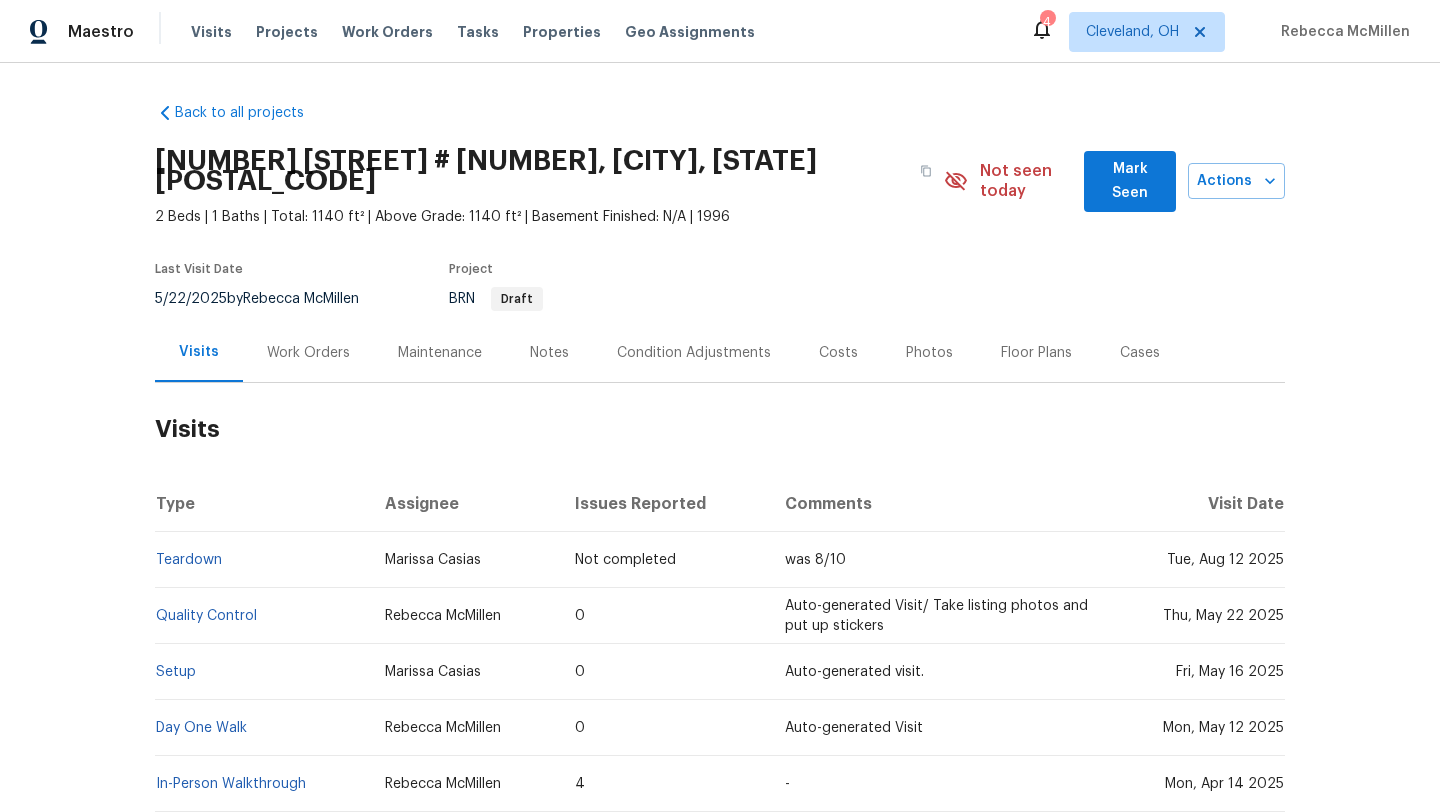 click on "Mark Seen" at bounding box center (1130, 181) 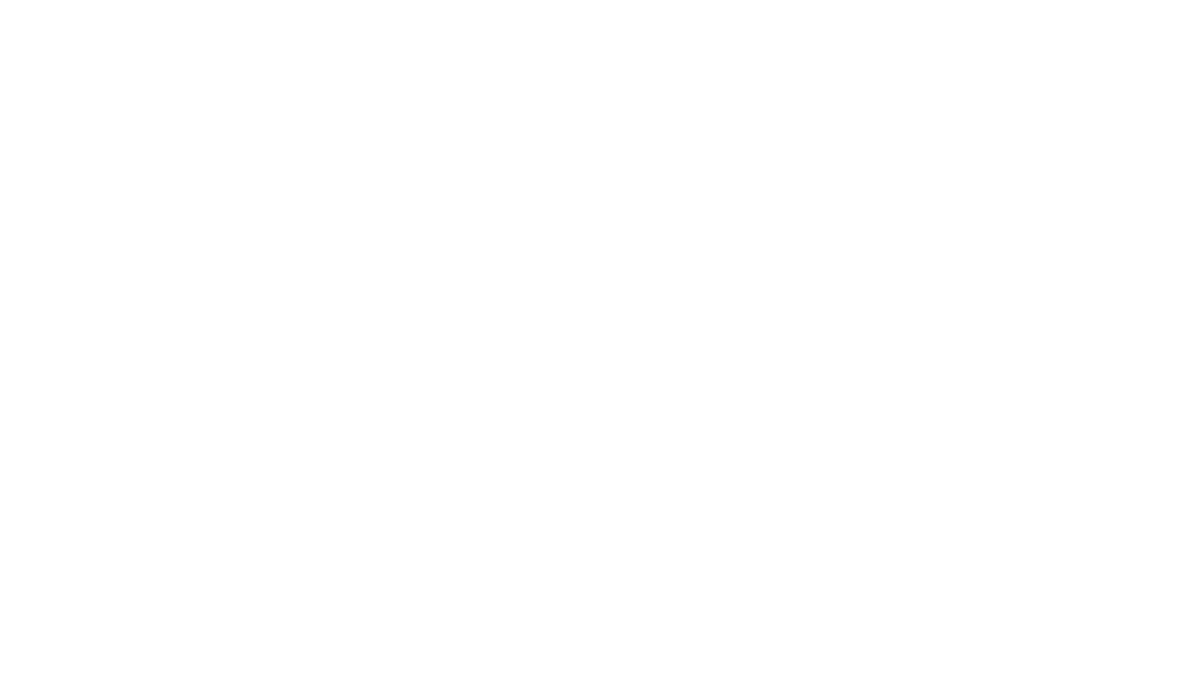 scroll, scrollTop: 0, scrollLeft: 0, axis: both 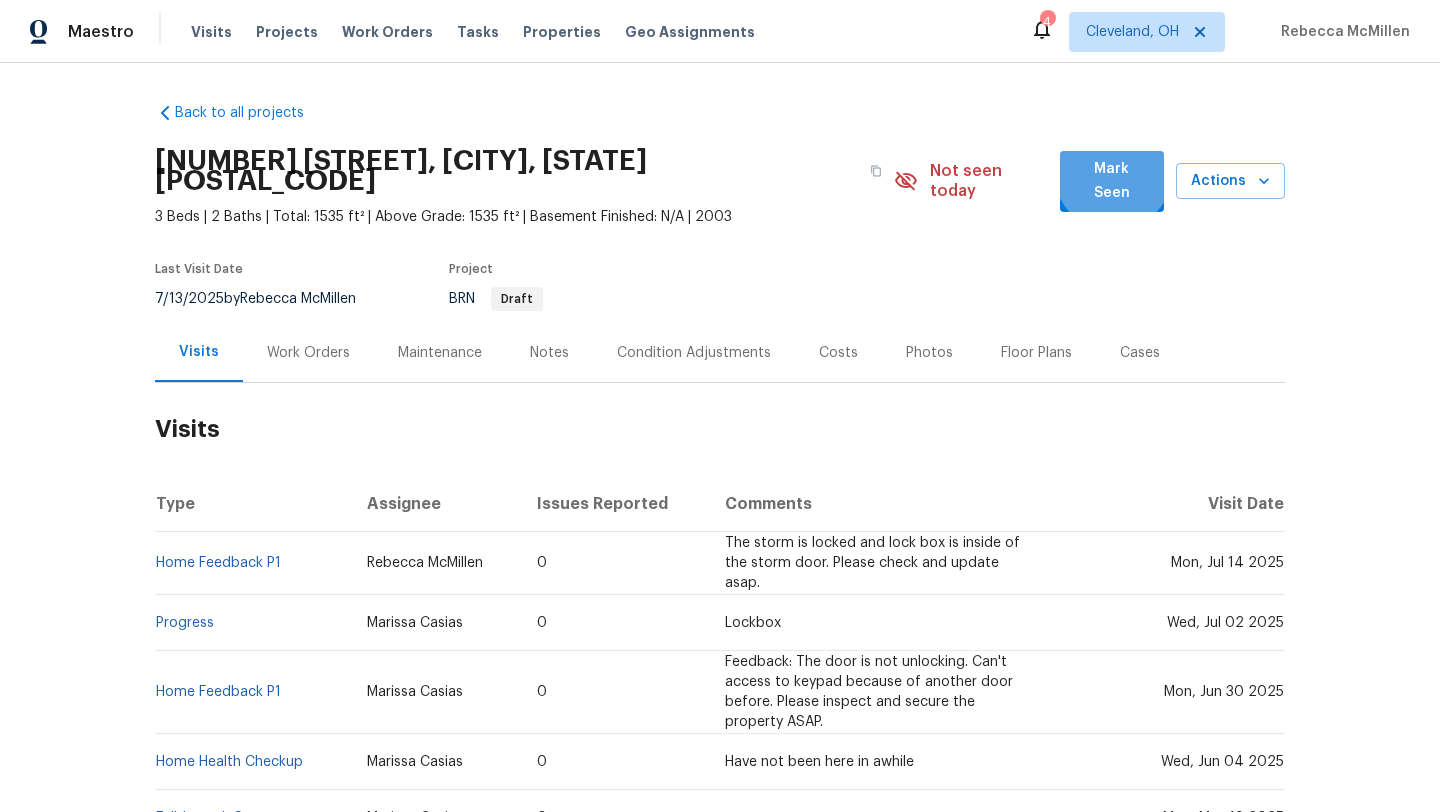 click on "Mark Seen" at bounding box center [1112, 181] 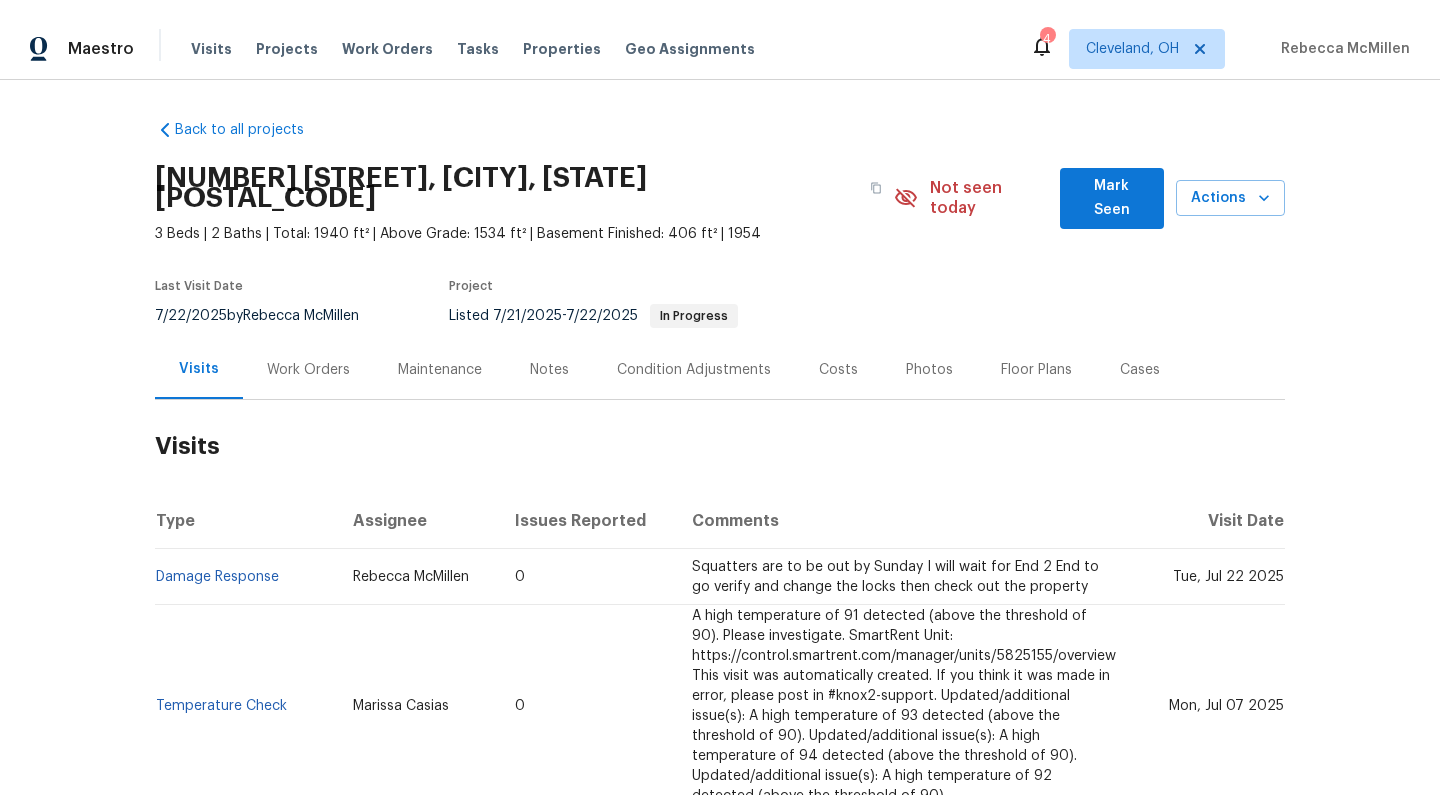 scroll, scrollTop: 0, scrollLeft: 0, axis: both 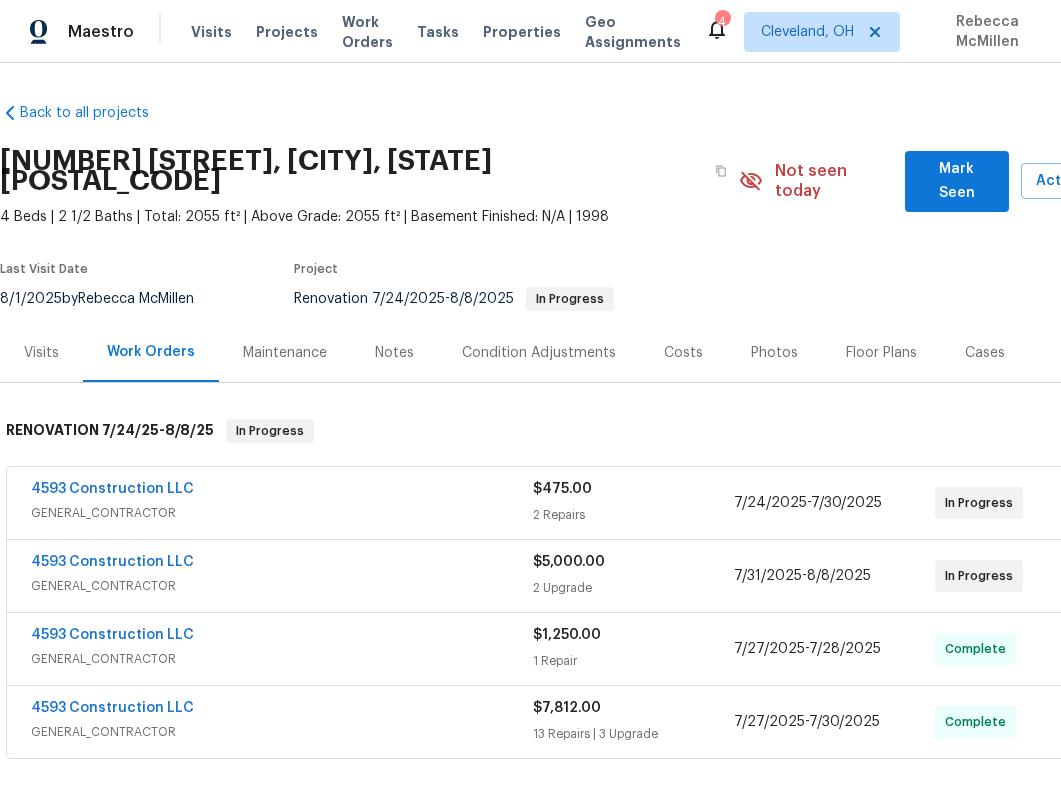 click on "4593 Construction LLC" at bounding box center (112, 562) 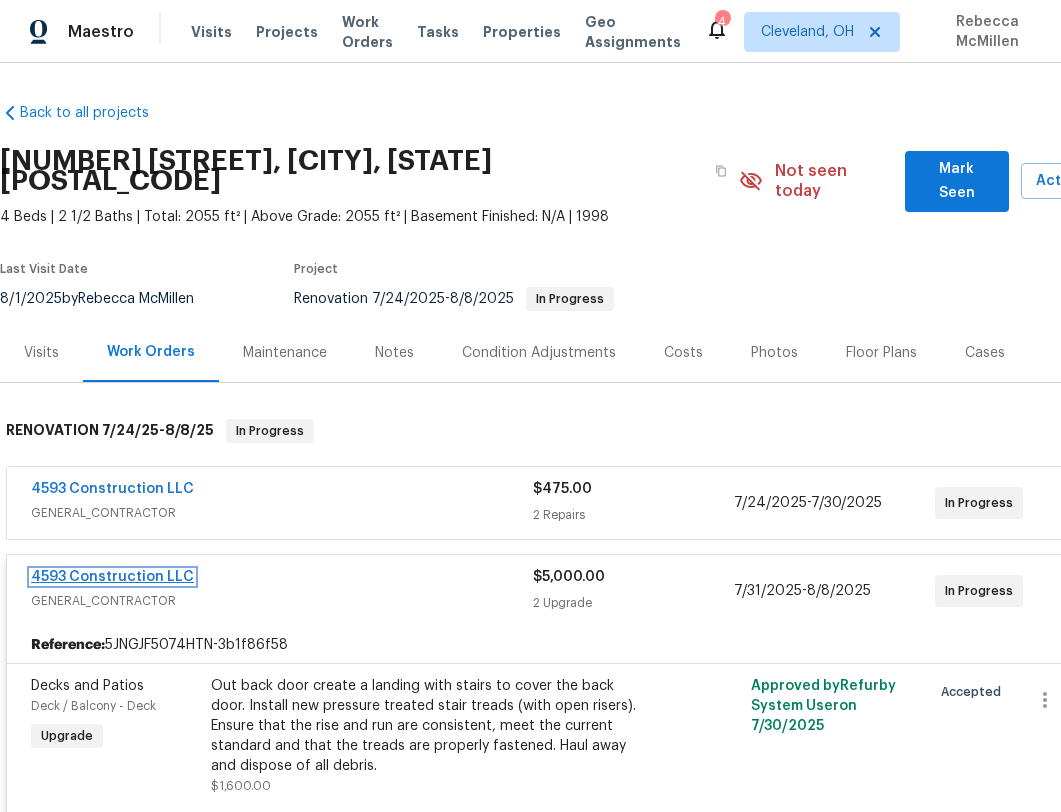 click on "4593 Construction LLC" at bounding box center (112, 577) 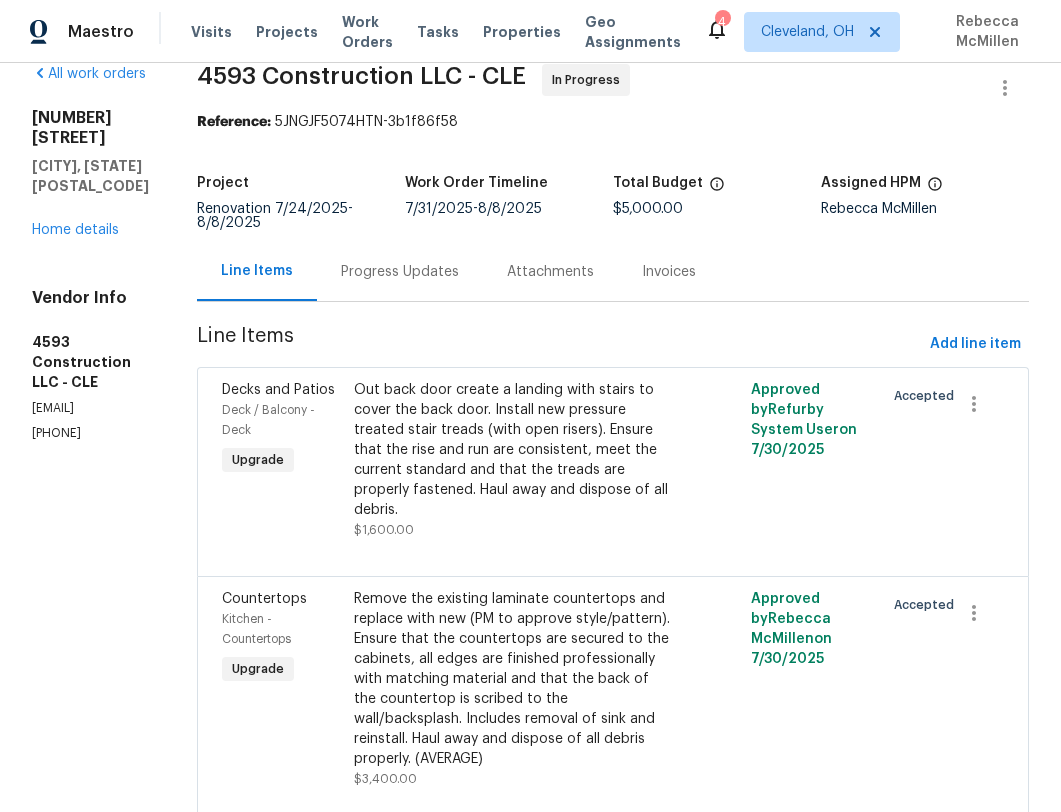 scroll, scrollTop: 0, scrollLeft: 0, axis: both 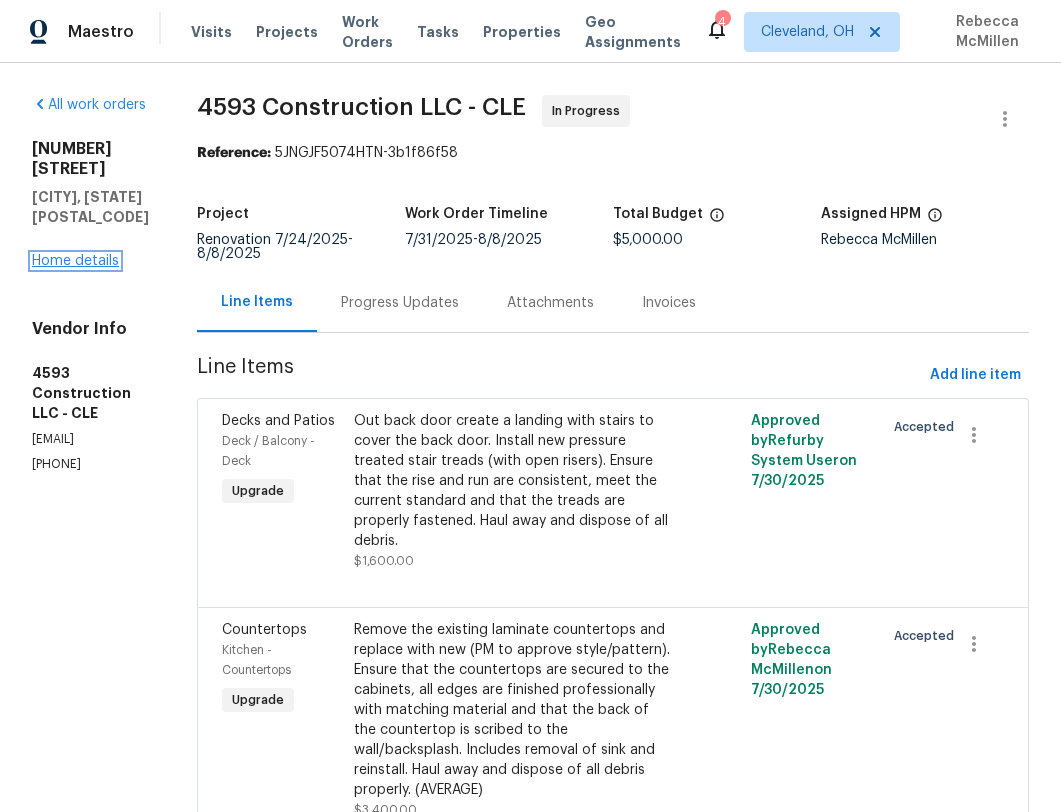 click on "Home details" at bounding box center (75, 261) 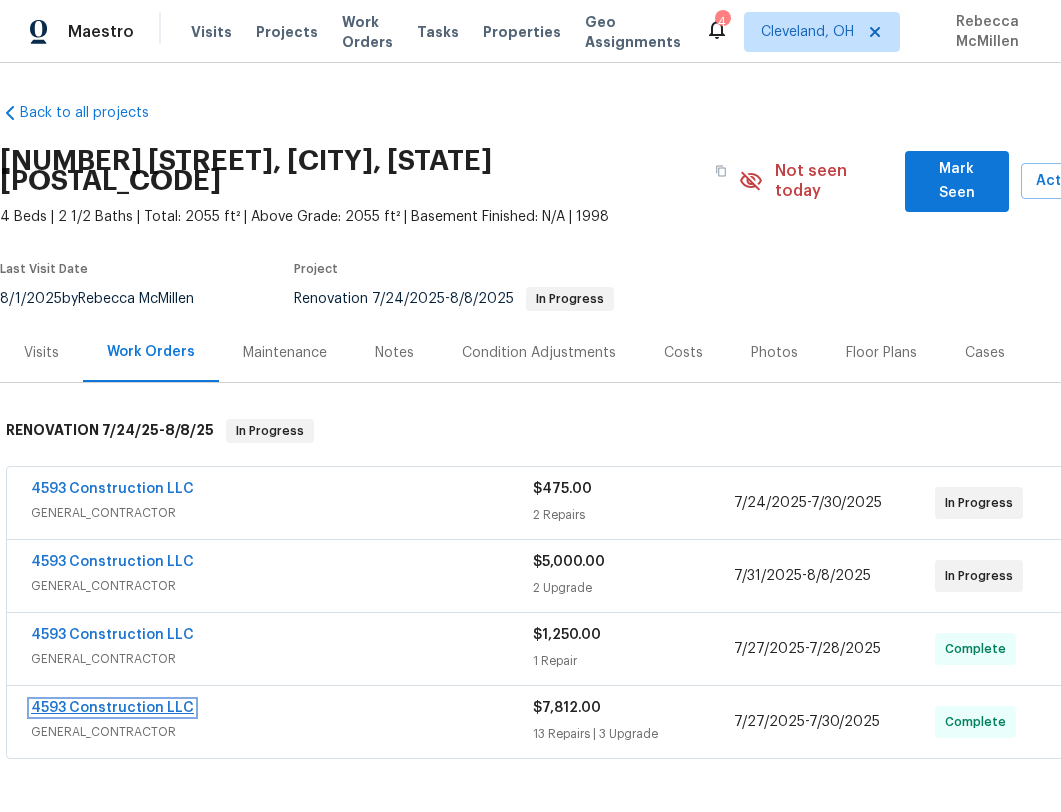 click on "4593 Construction LLC" at bounding box center (112, 708) 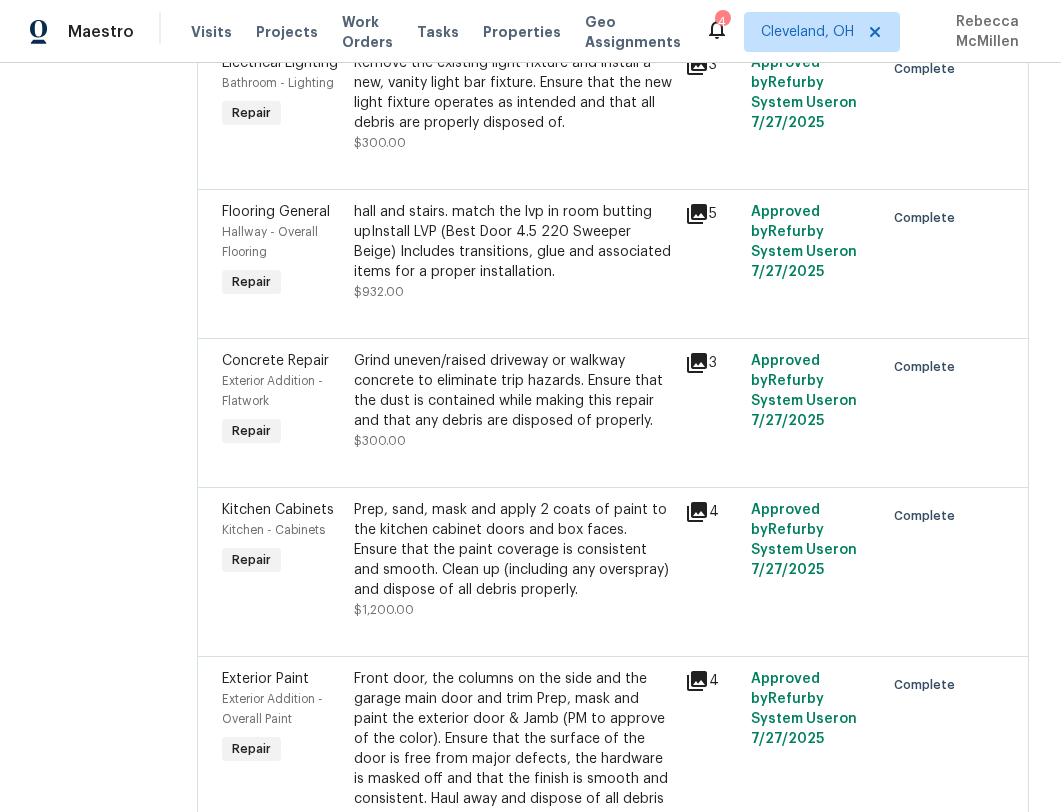 scroll, scrollTop: 1456, scrollLeft: 0, axis: vertical 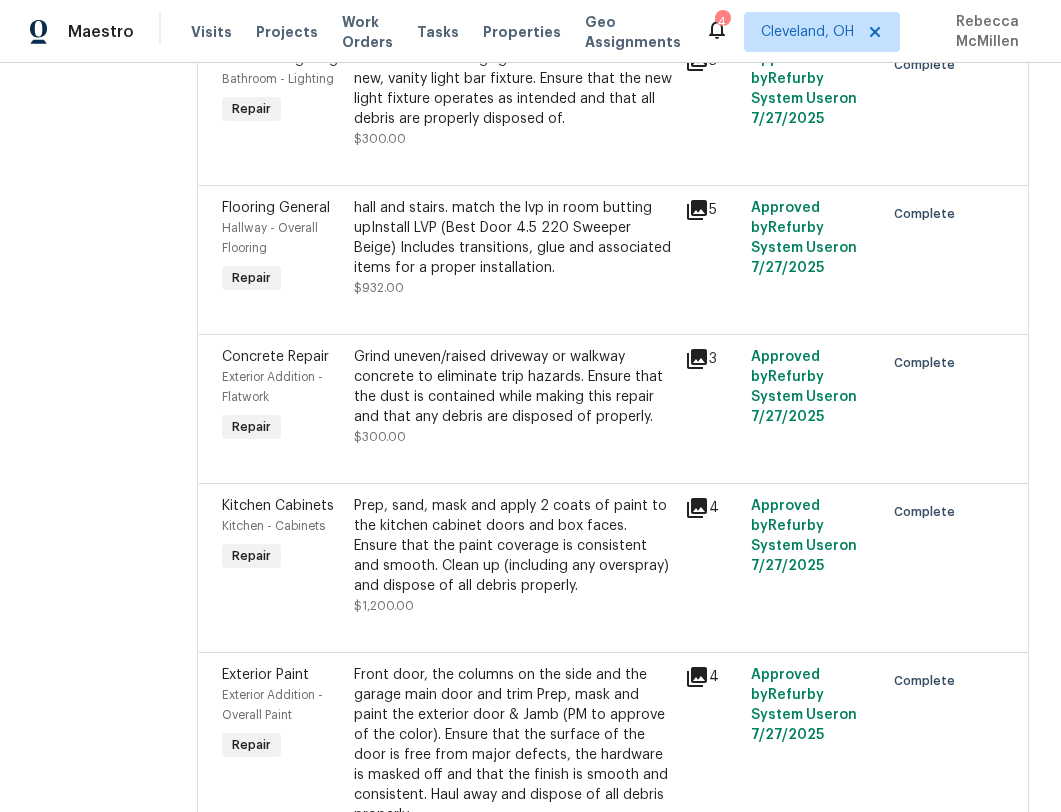 click on "hall and stairs. match the lvp in room butting upInstall LVP (Best Door 4.5 220 Sweeper Beige) Includes transitions, glue and associated items for a proper installation." at bounding box center (513, 238) 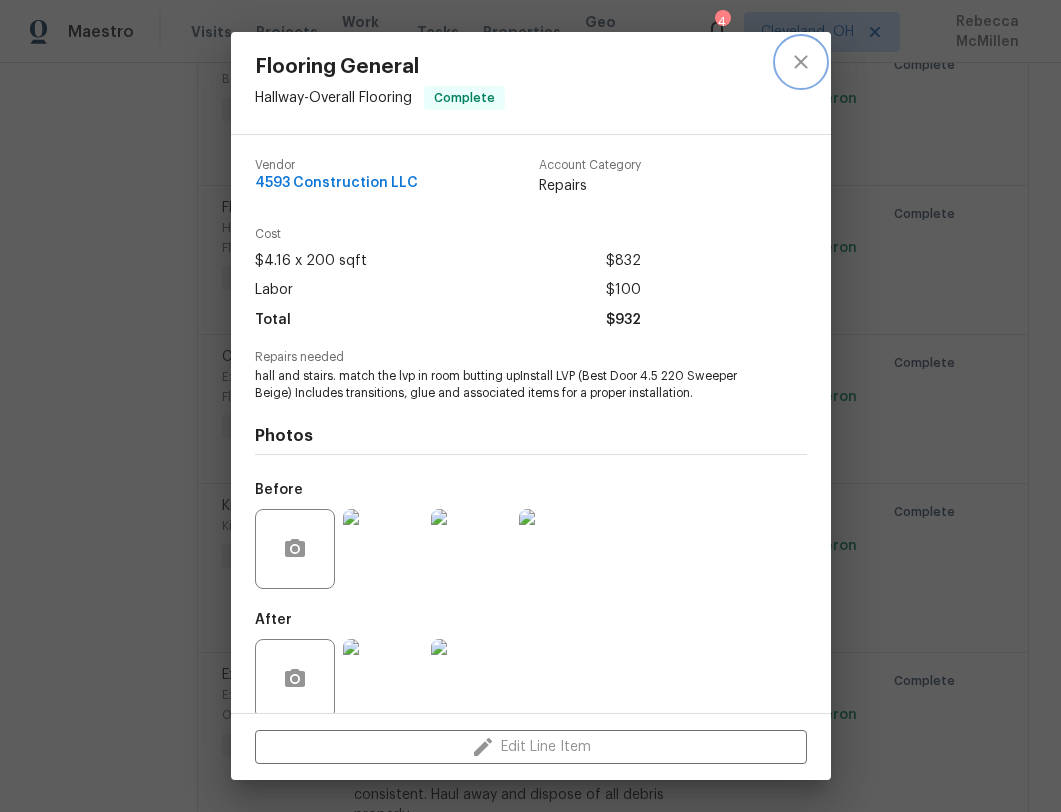 click 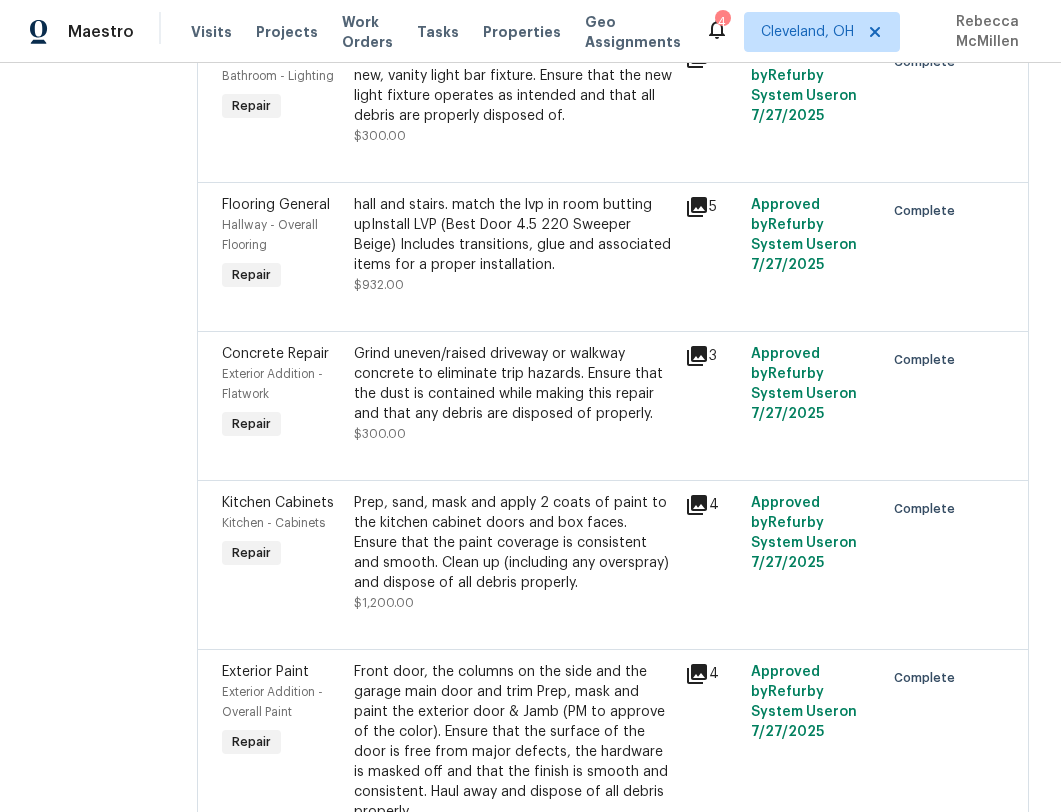 scroll, scrollTop: 1427, scrollLeft: 0, axis: vertical 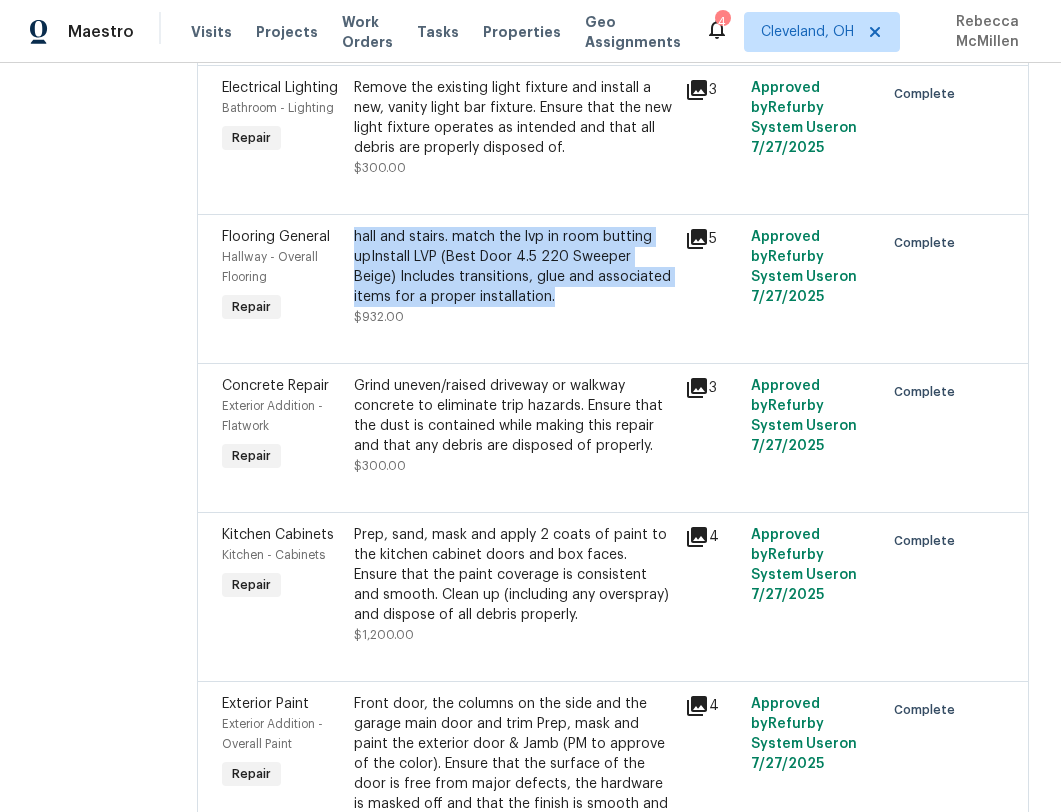drag, startPoint x: 687, startPoint y: 382, endPoint x: 400, endPoint y: 321, distance: 293.41098 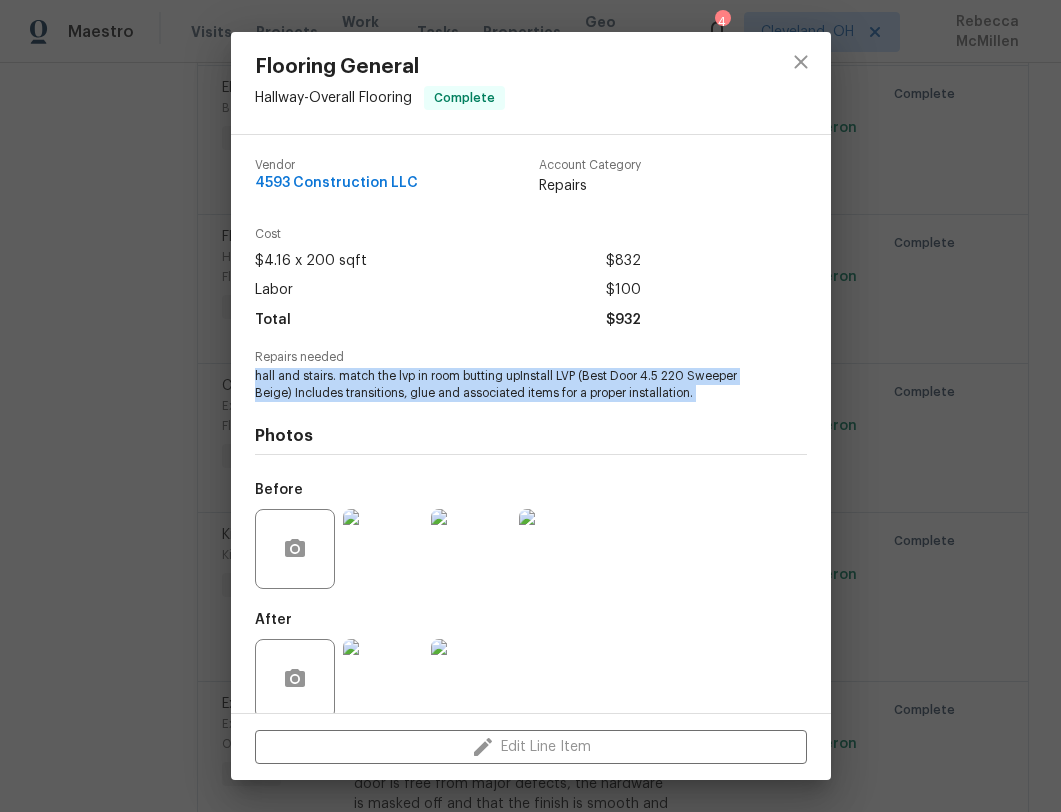 drag, startPoint x: 254, startPoint y: 373, endPoint x: 426, endPoint y: 409, distance: 175.72707 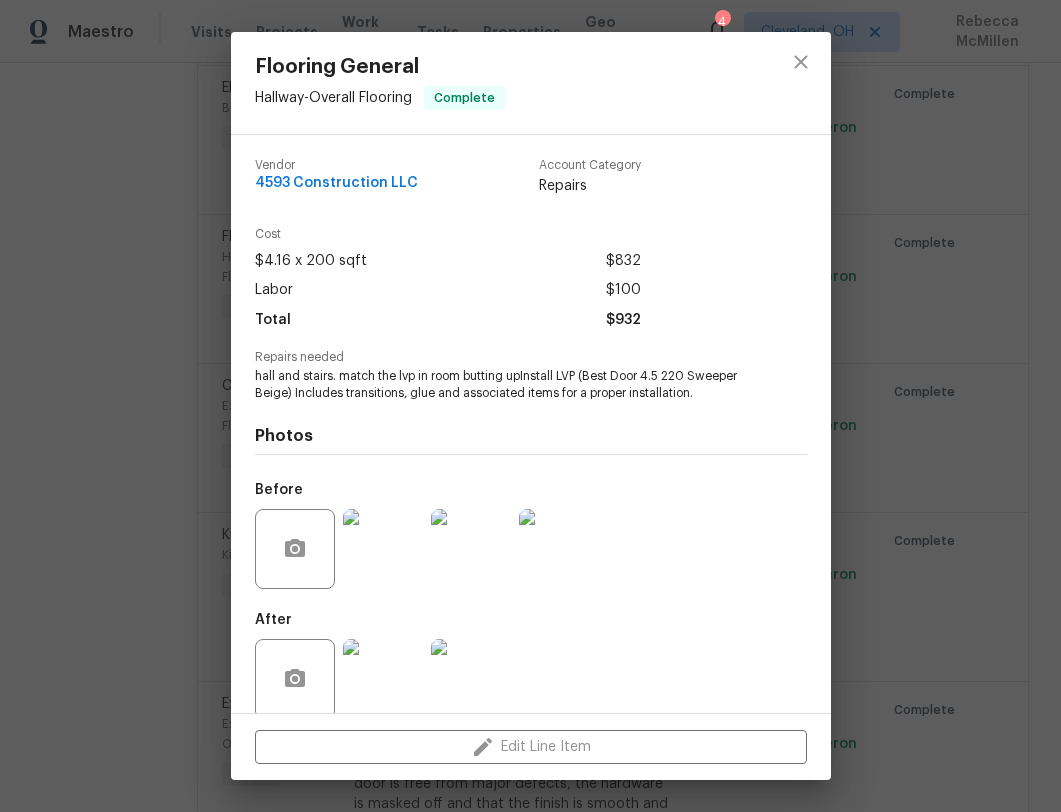 click on "Photos" at bounding box center (531, 436) 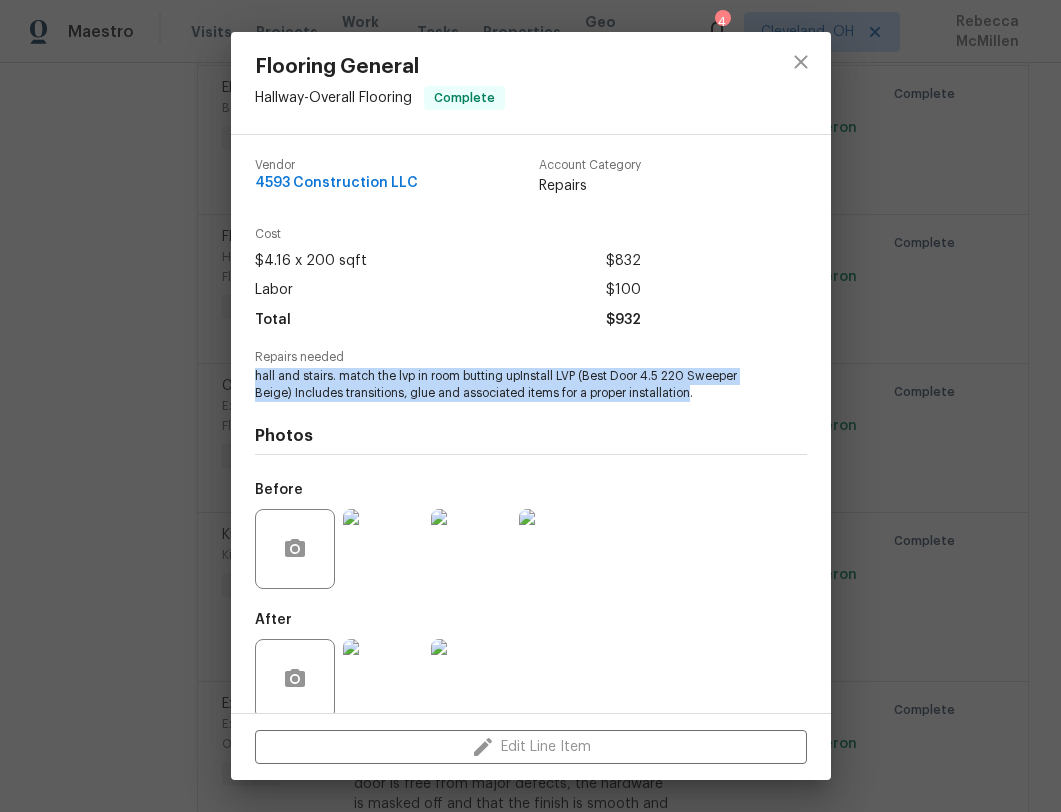 drag, startPoint x: 691, startPoint y: 394, endPoint x: 251, endPoint y: 370, distance: 440.65405 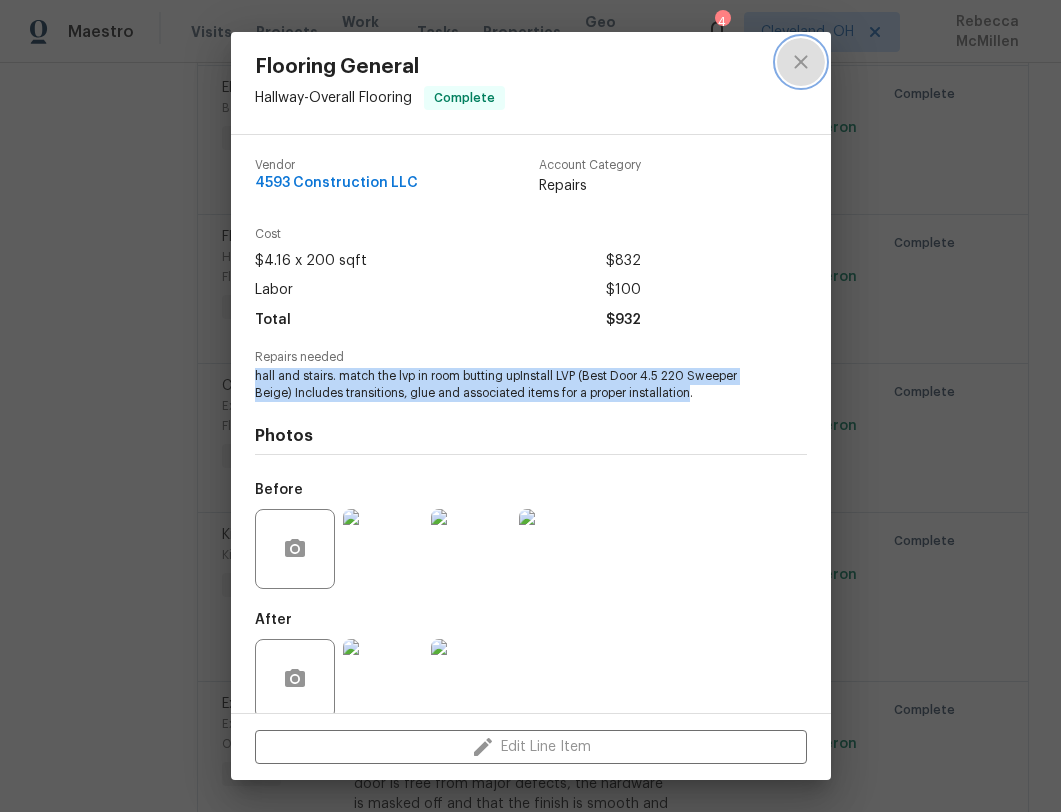 click 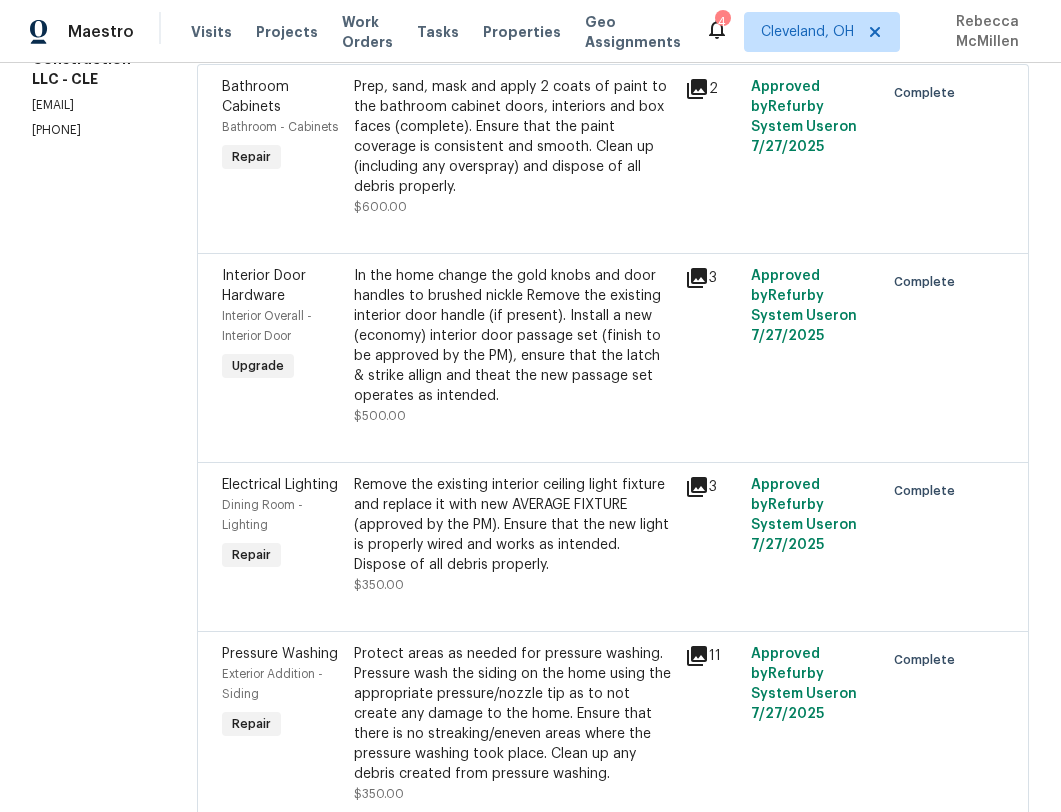 scroll, scrollTop: 0, scrollLeft: 0, axis: both 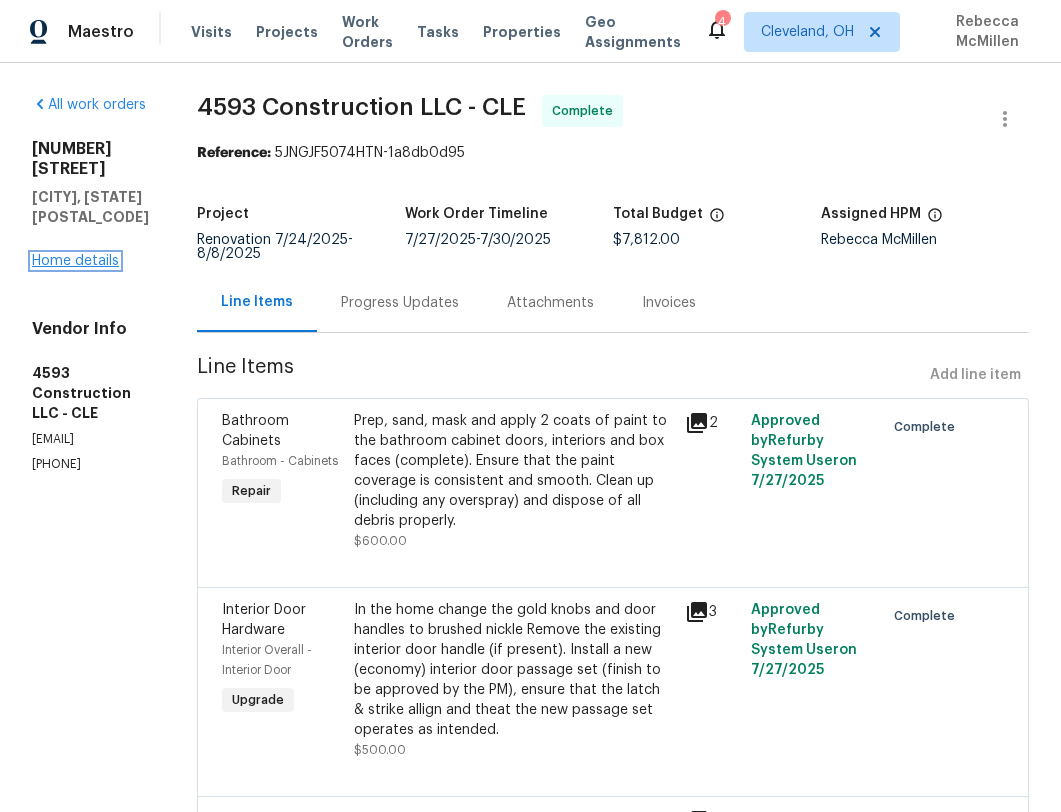 click on "Home details" at bounding box center [75, 261] 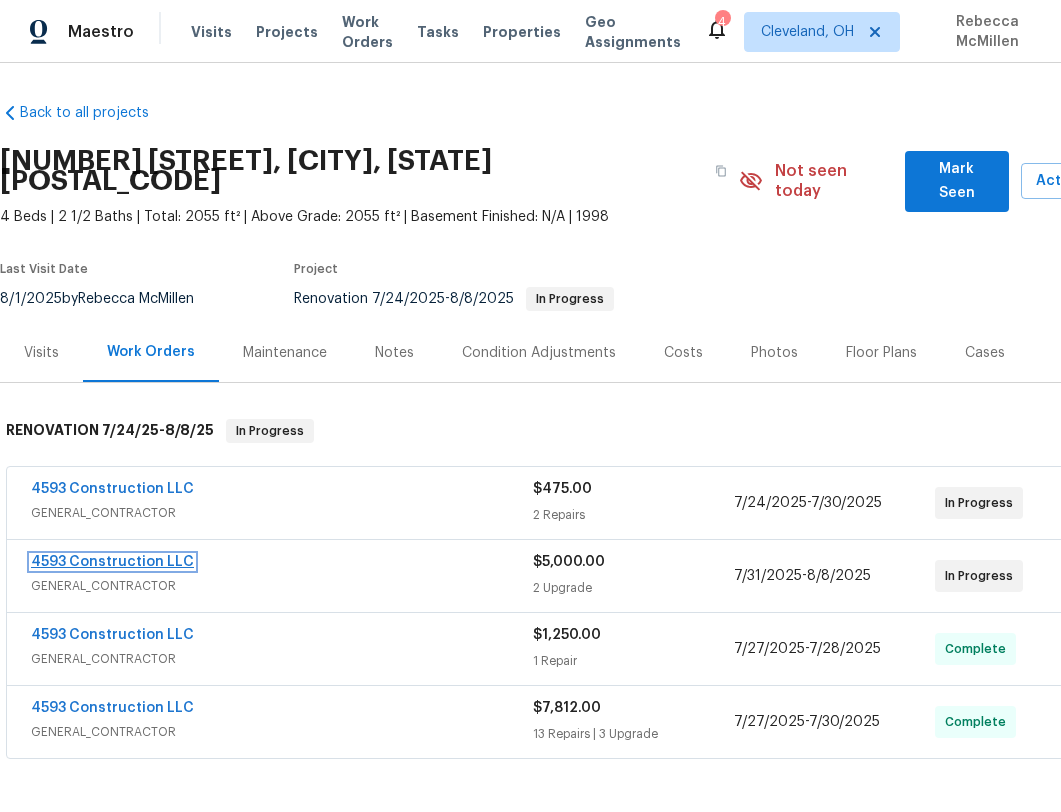 click on "4593 Construction LLC" at bounding box center (112, 562) 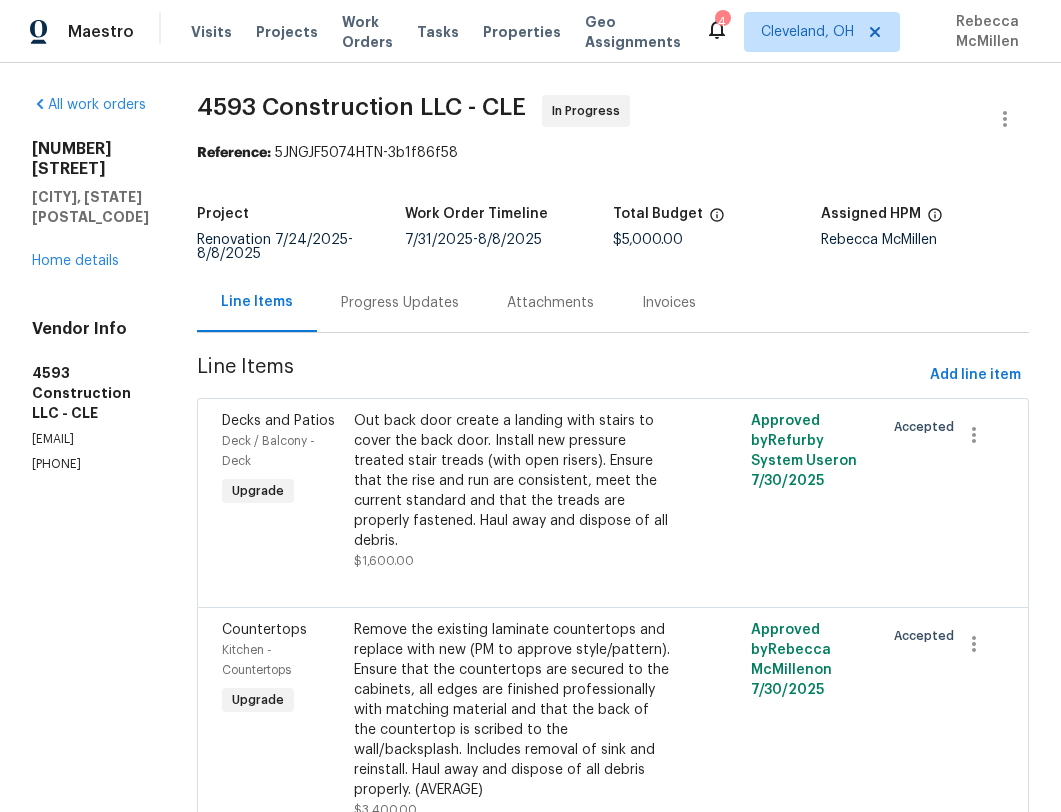 scroll, scrollTop: 102, scrollLeft: 0, axis: vertical 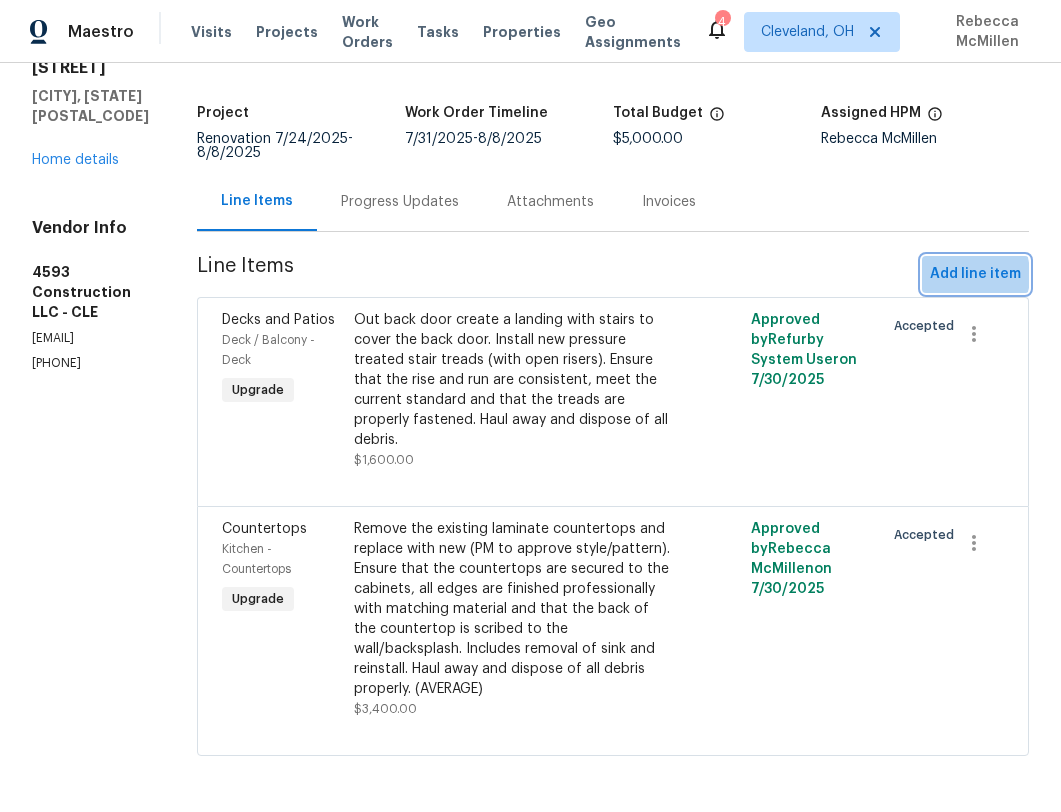 click on "Add line item" at bounding box center [975, 274] 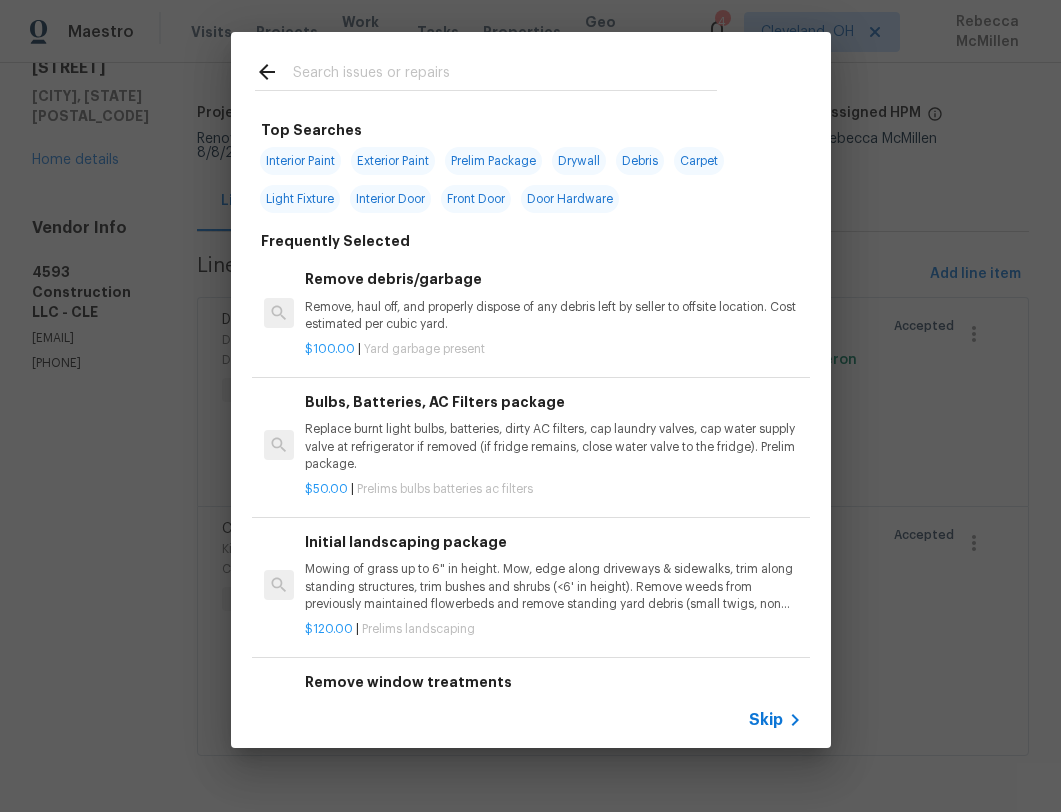 click at bounding box center (505, 75) 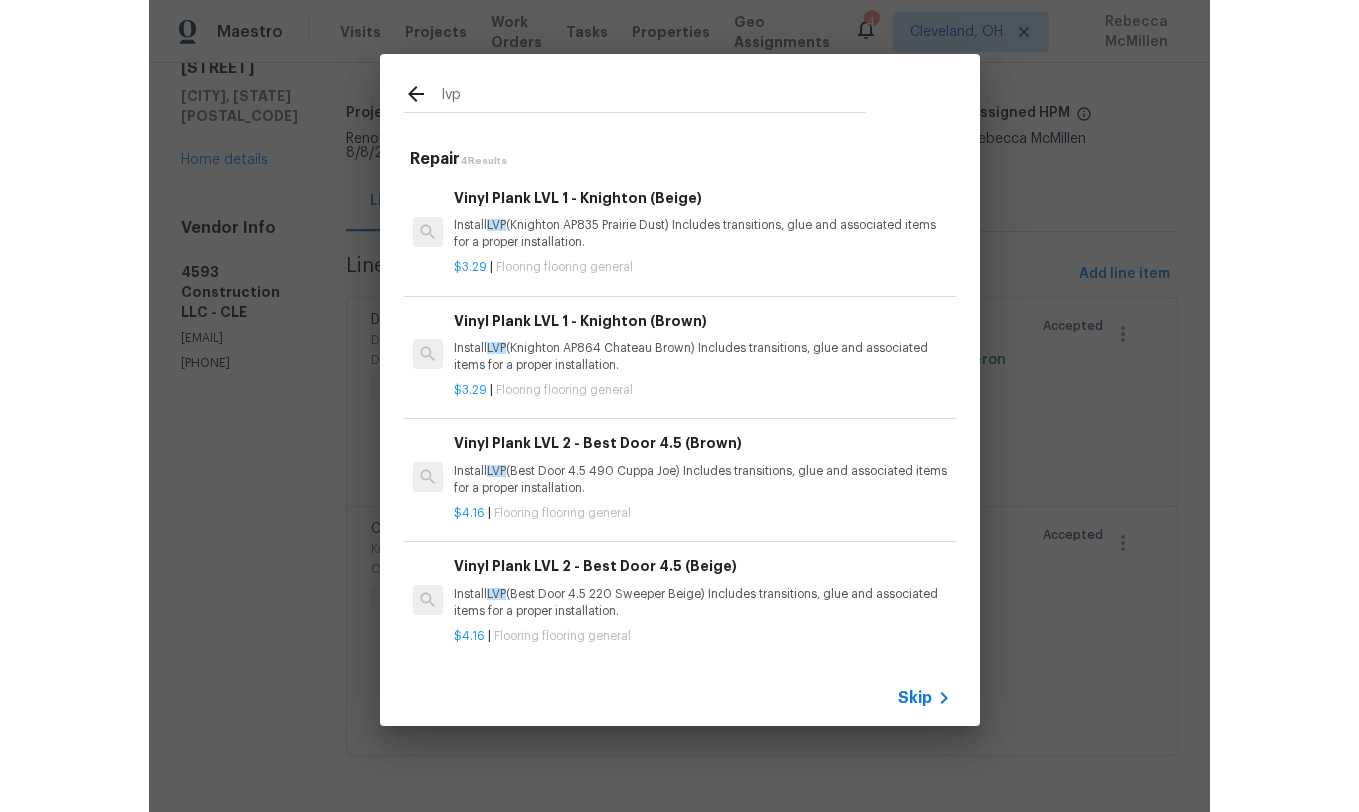 scroll, scrollTop: 3, scrollLeft: 0, axis: vertical 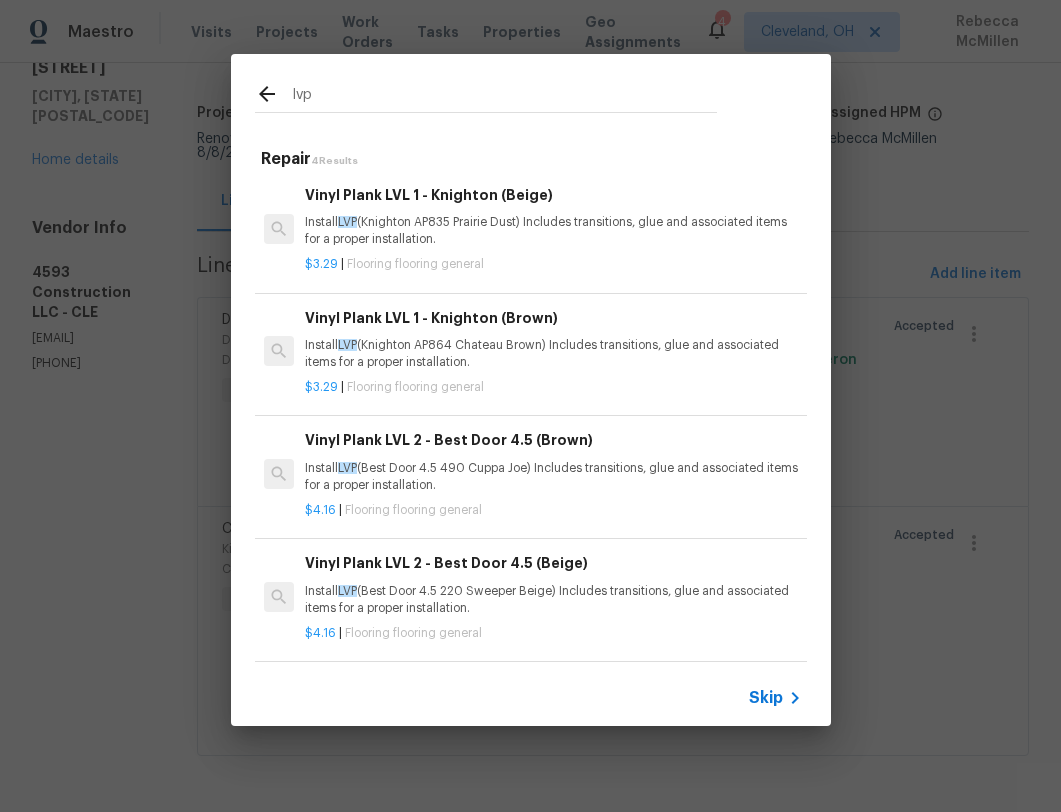 type on "lvp" 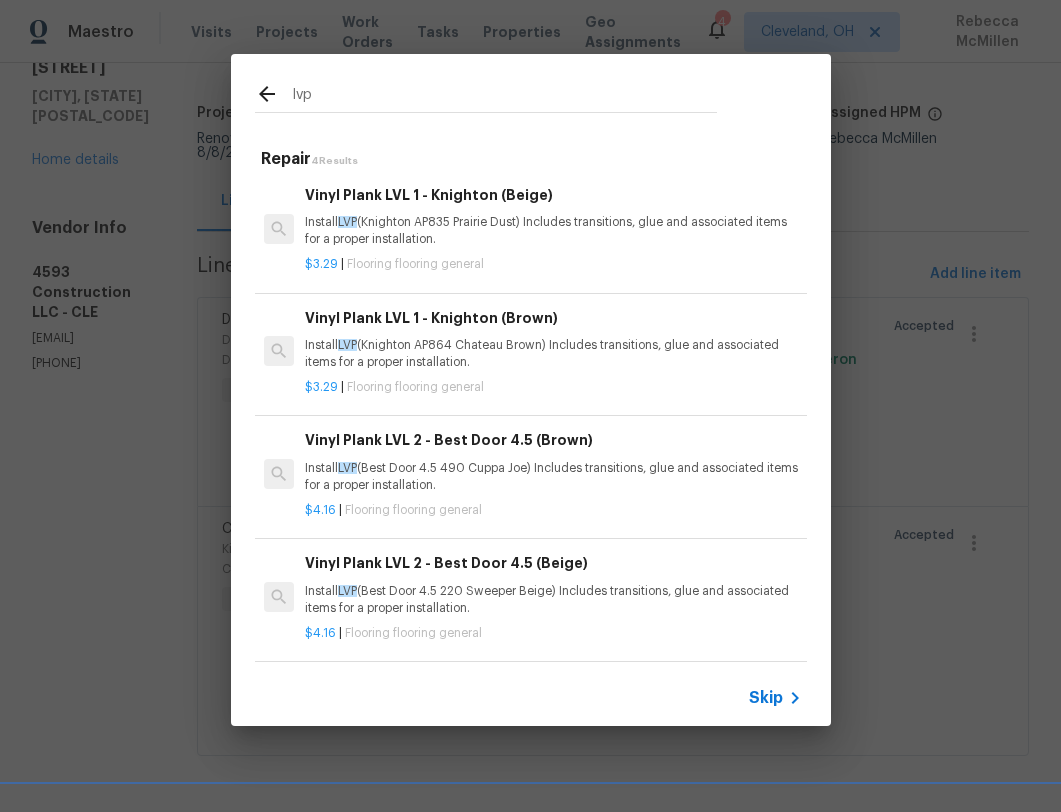 click on "Install  LVP  (Best Door 4.5 220 Sweeper Beige) Includes transitions, glue and associated items for a proper installation." at bounding box center [553, 600] 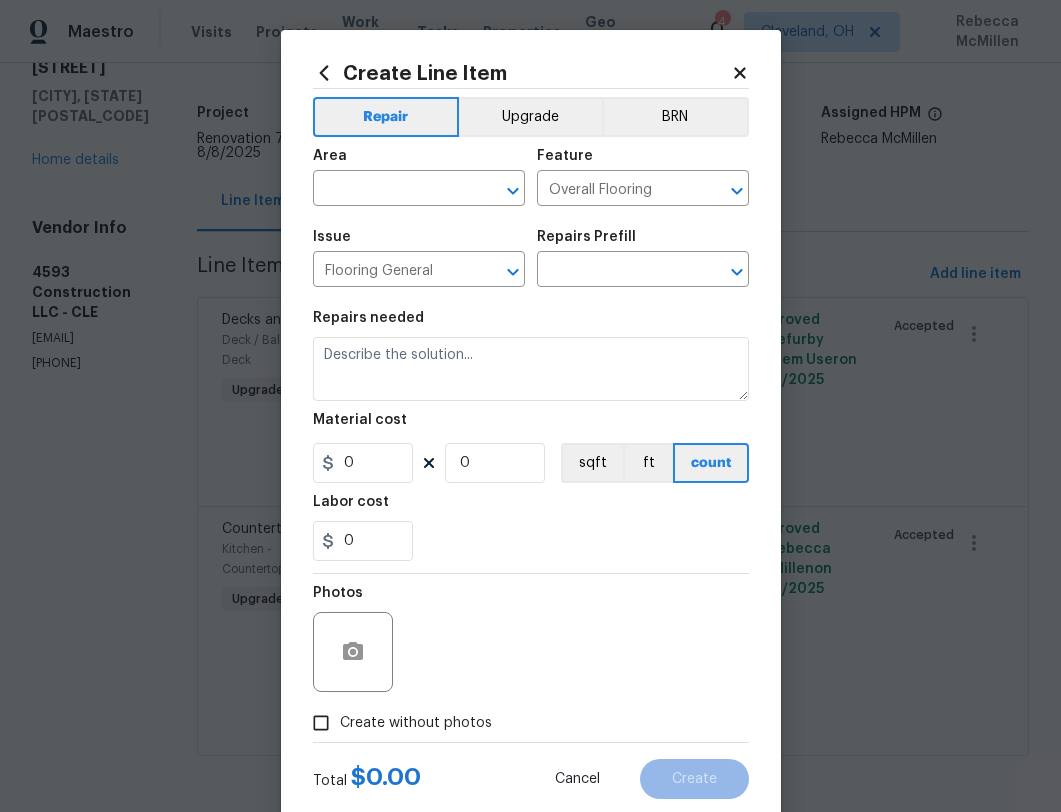 type on "Vinyl Plank LVL 2 - Best Door 4.5 (Beige) $4.16" 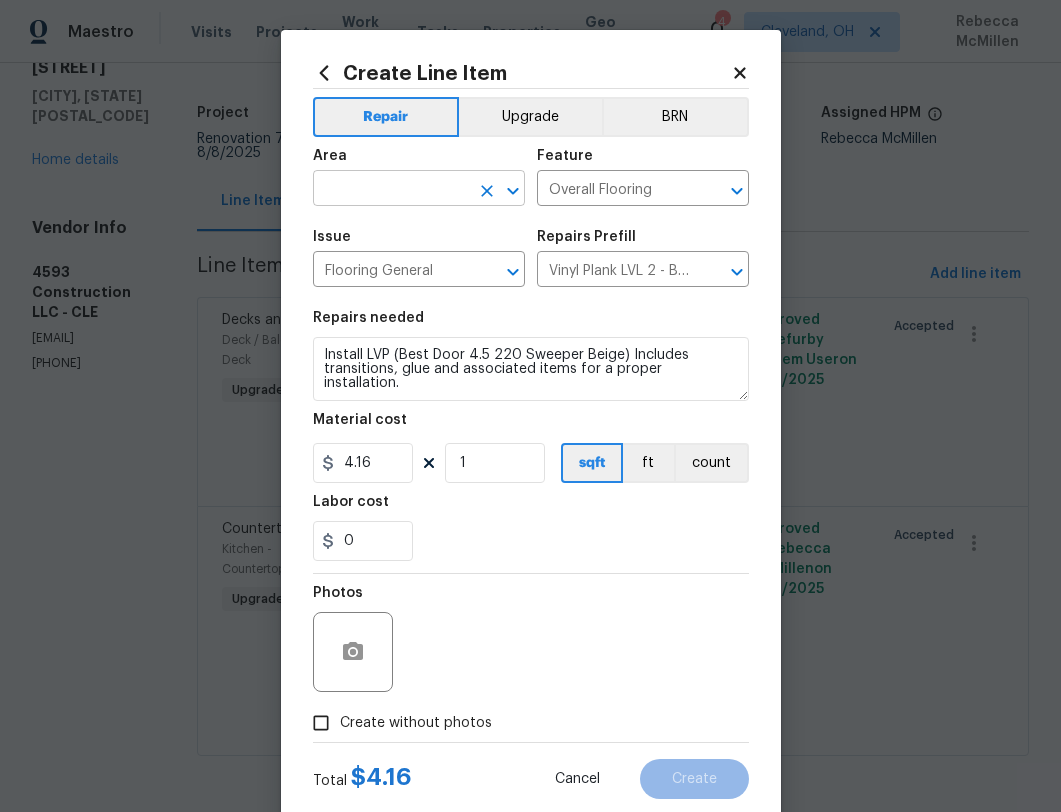 click at bounding box center (391, 190) 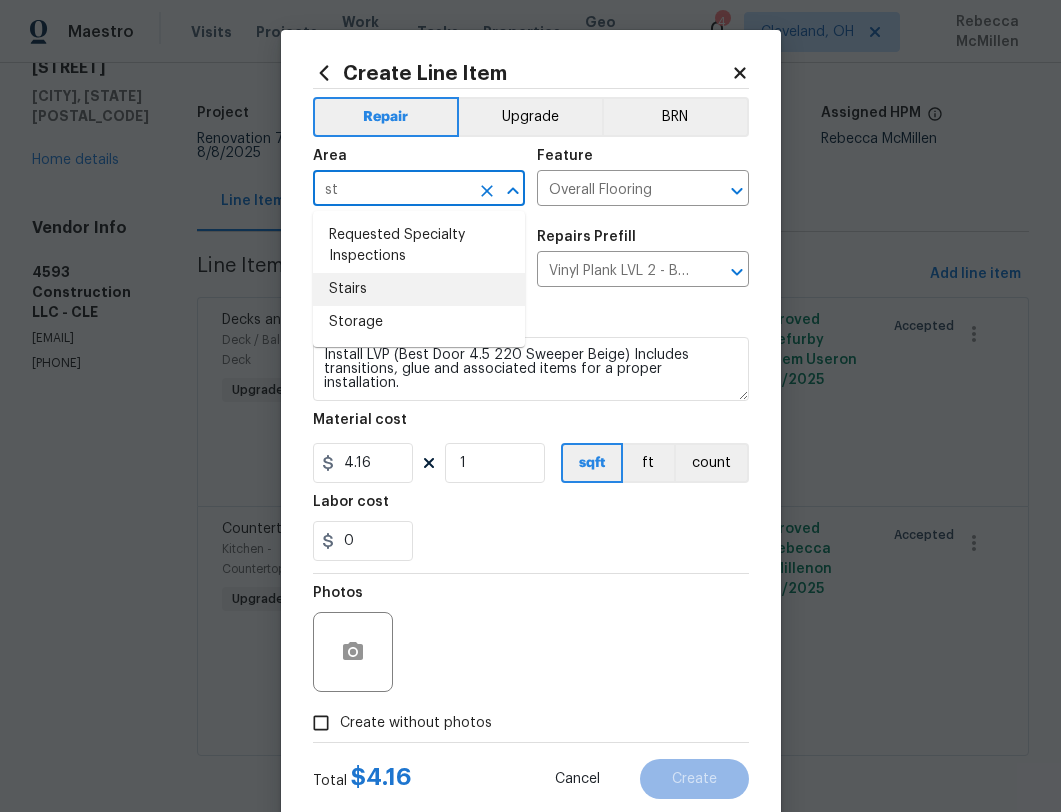 click on "Stairs" at bounding box center [419, 289] 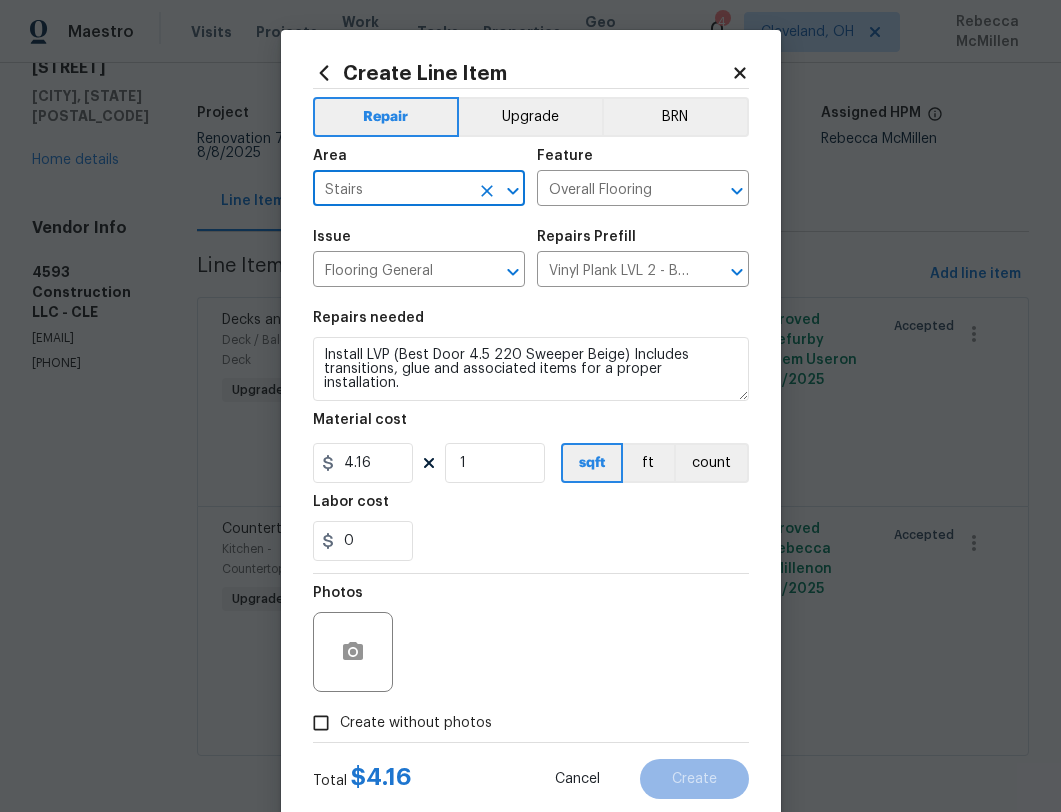 type on "Stairs" 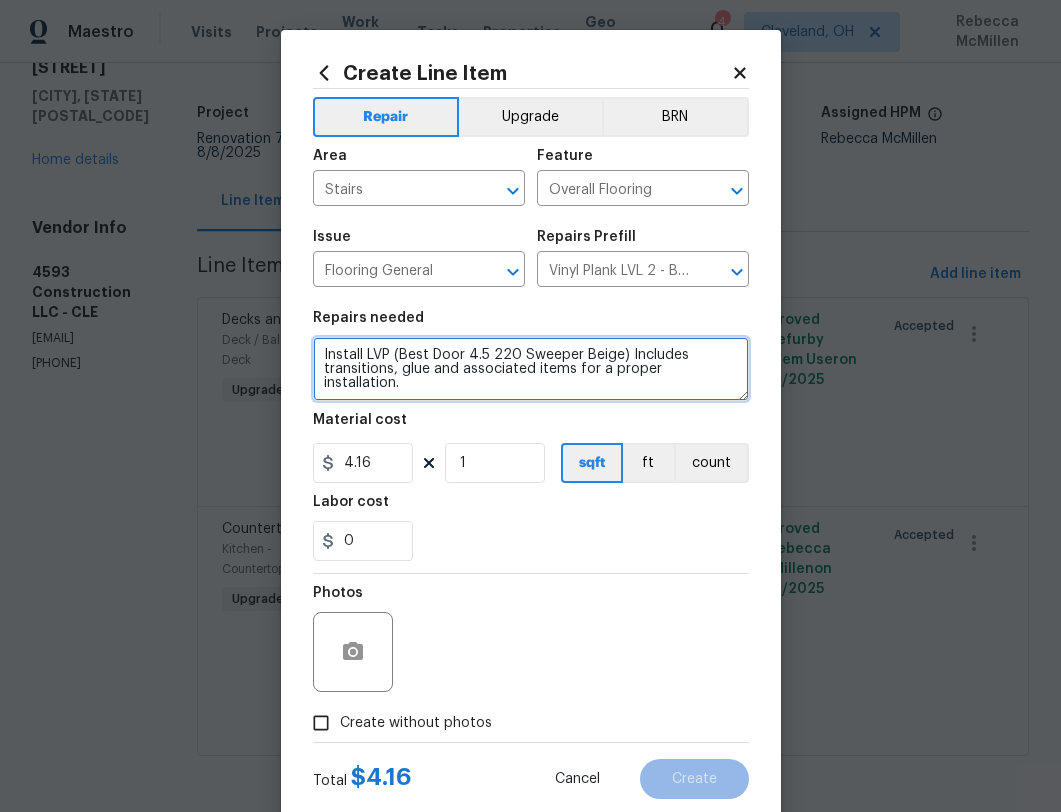 click on "Install LVP (Best Door 4.5 220 Sweeper Beige) Includes transitions, glue and associated items for a proper installation." at bounding box center (531, 369) 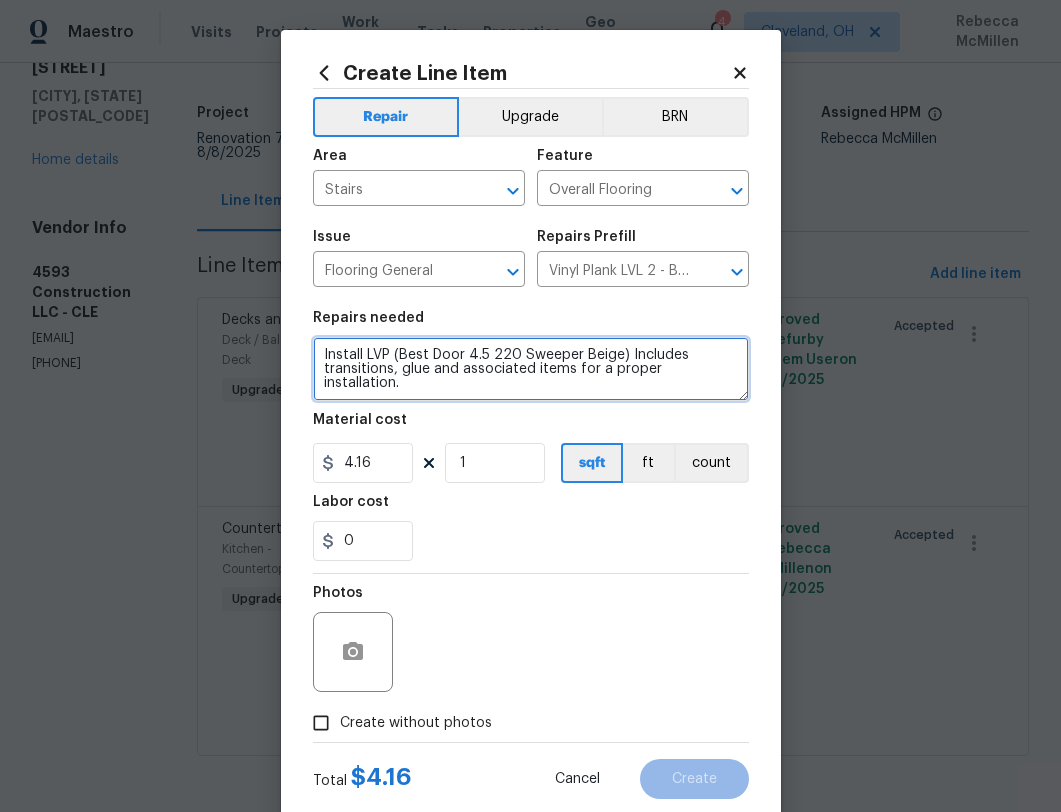 drag, startPoint x: 315, startPoint y: 355, endPoint x: 579, endPoint y: 379, distance: 265.08865 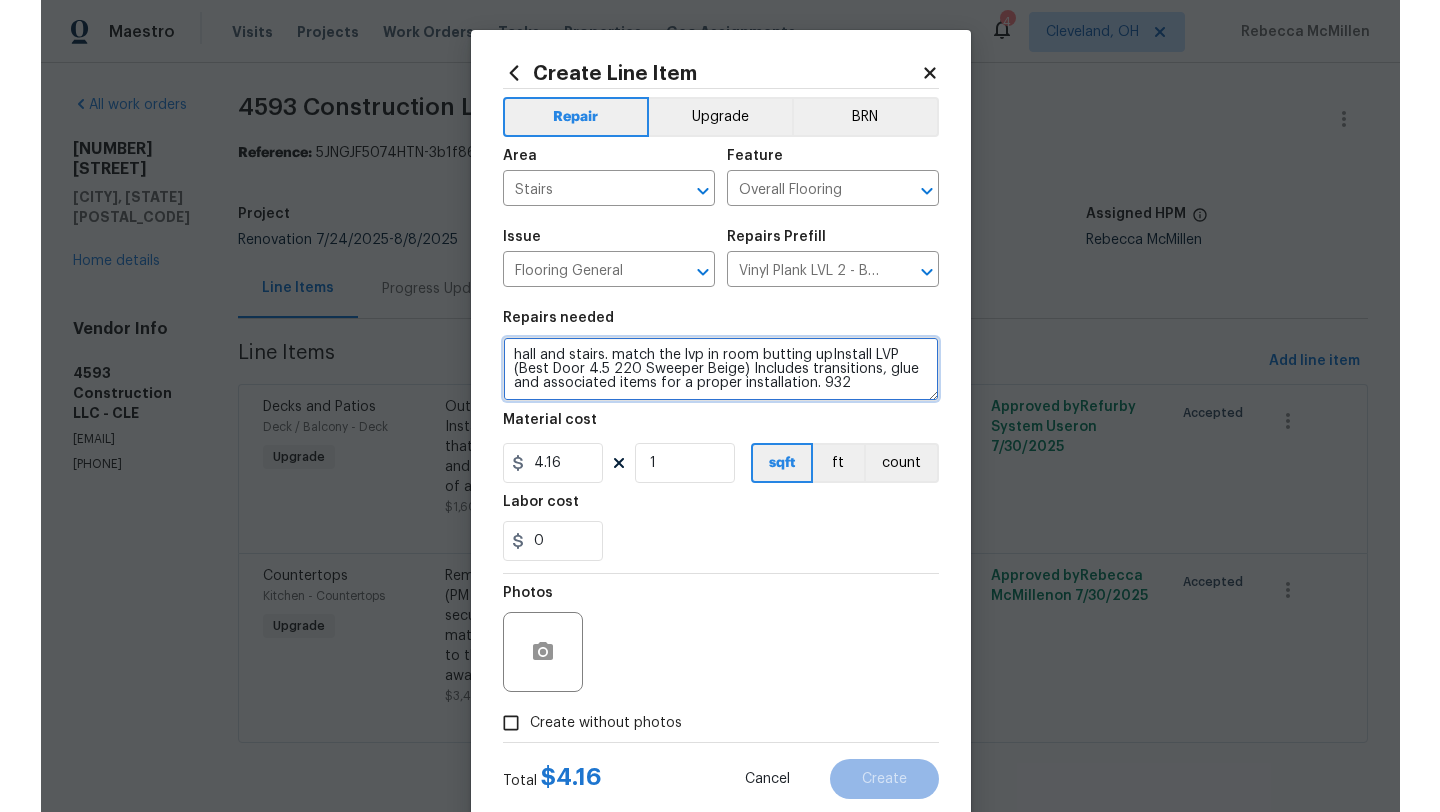 scroll, scrollTop: 0, scrollLeft: 0, axis: both 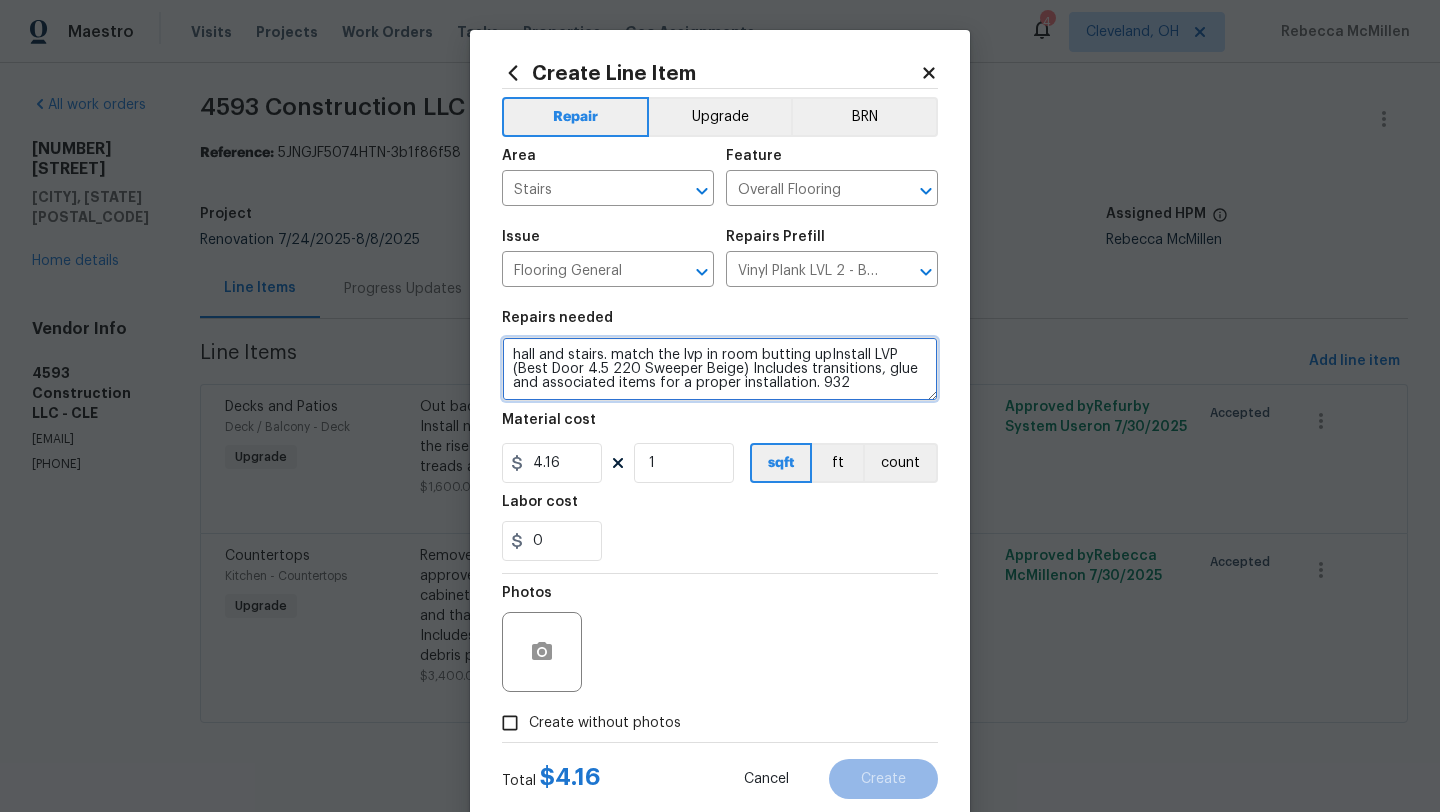 type on "hall and stairs. match the lvp in room butting upInstall LVP (Best Door 4.5 220 Sweeper Beige) Includes transitions, glue and associated items for a proper installation. 932" 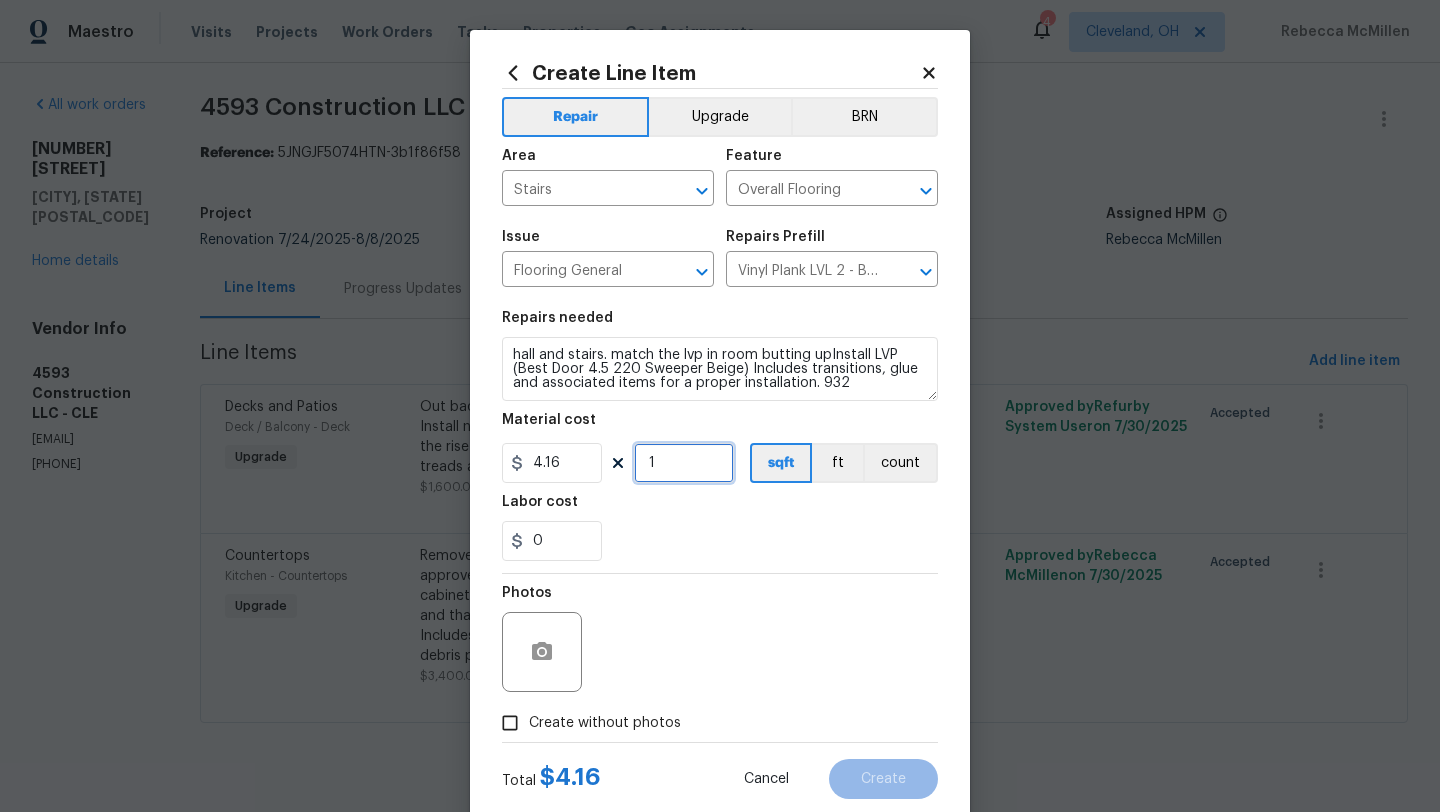 click on "1" at bounding box center [684, 463] 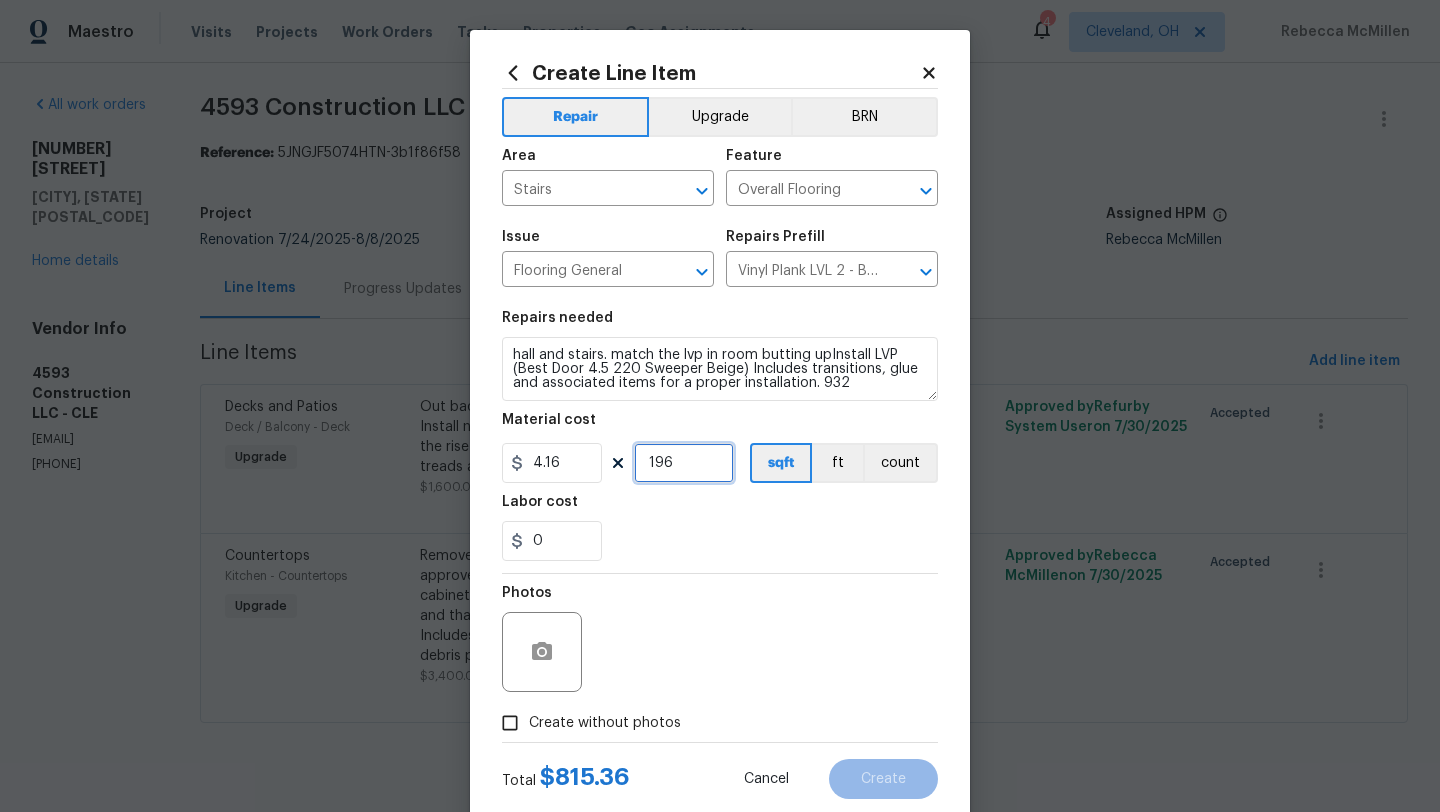 type on "196" 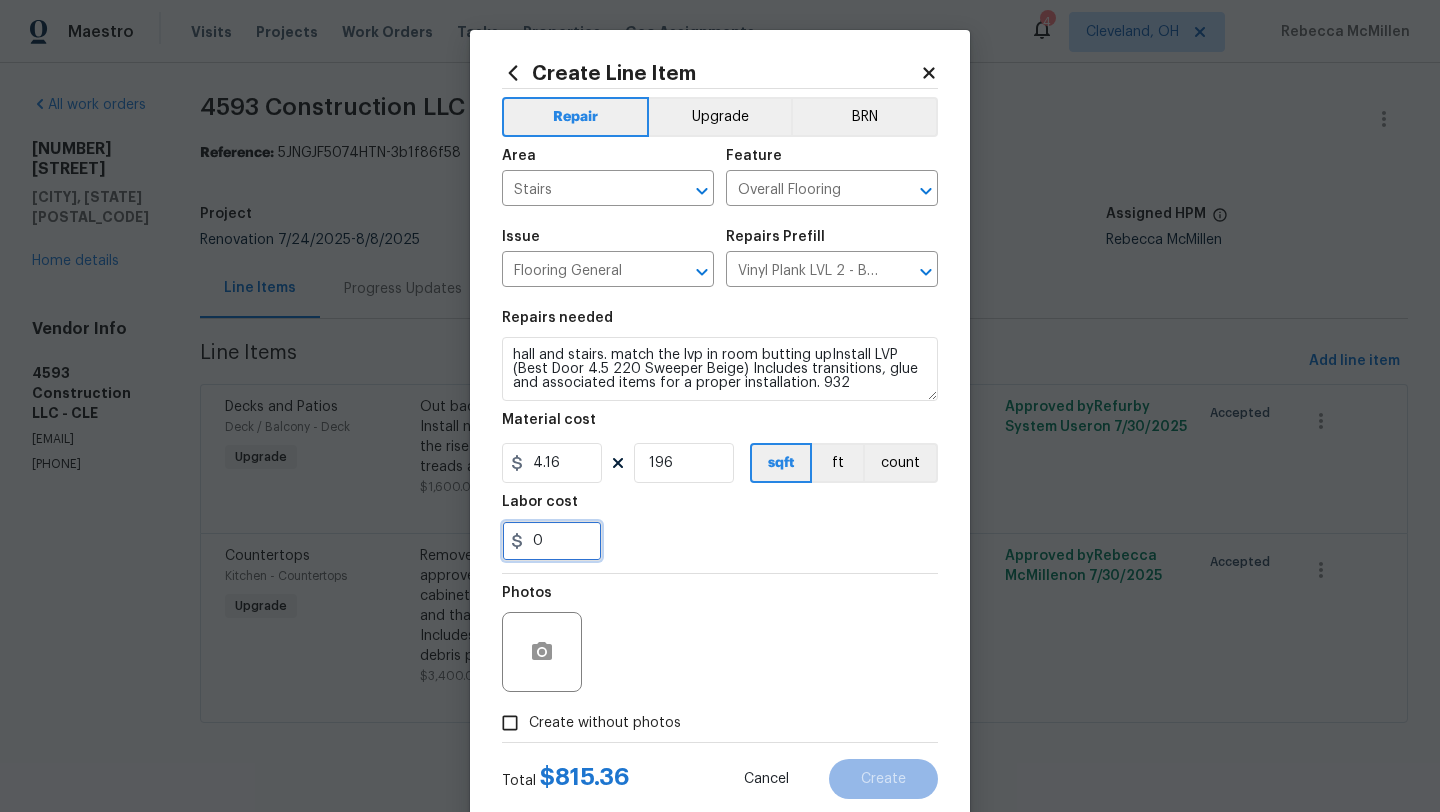 drag, startPoint x: 570, startPoint y: 545, endPoint x: 461, endPoint y: 545, distance: 109 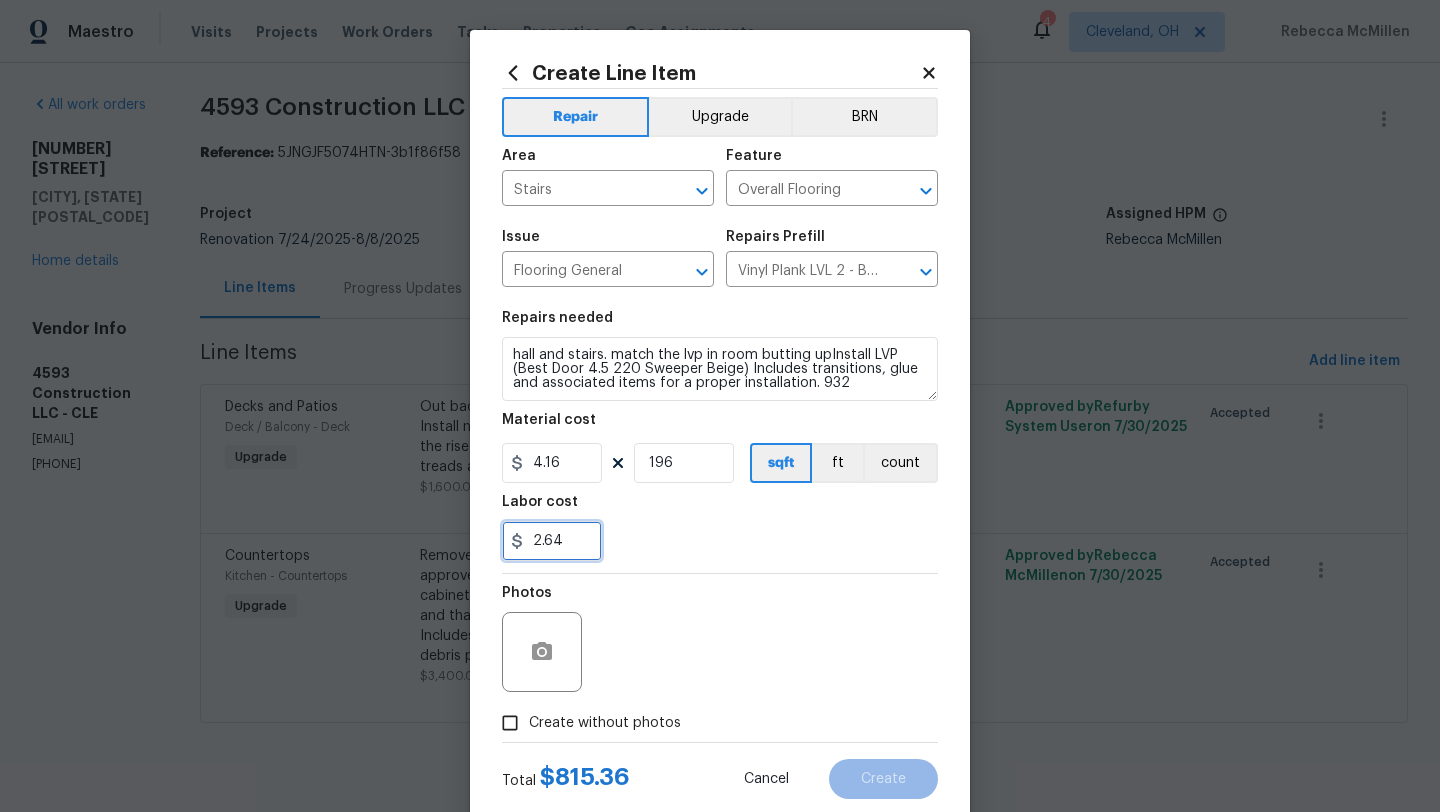 type on "2.64" 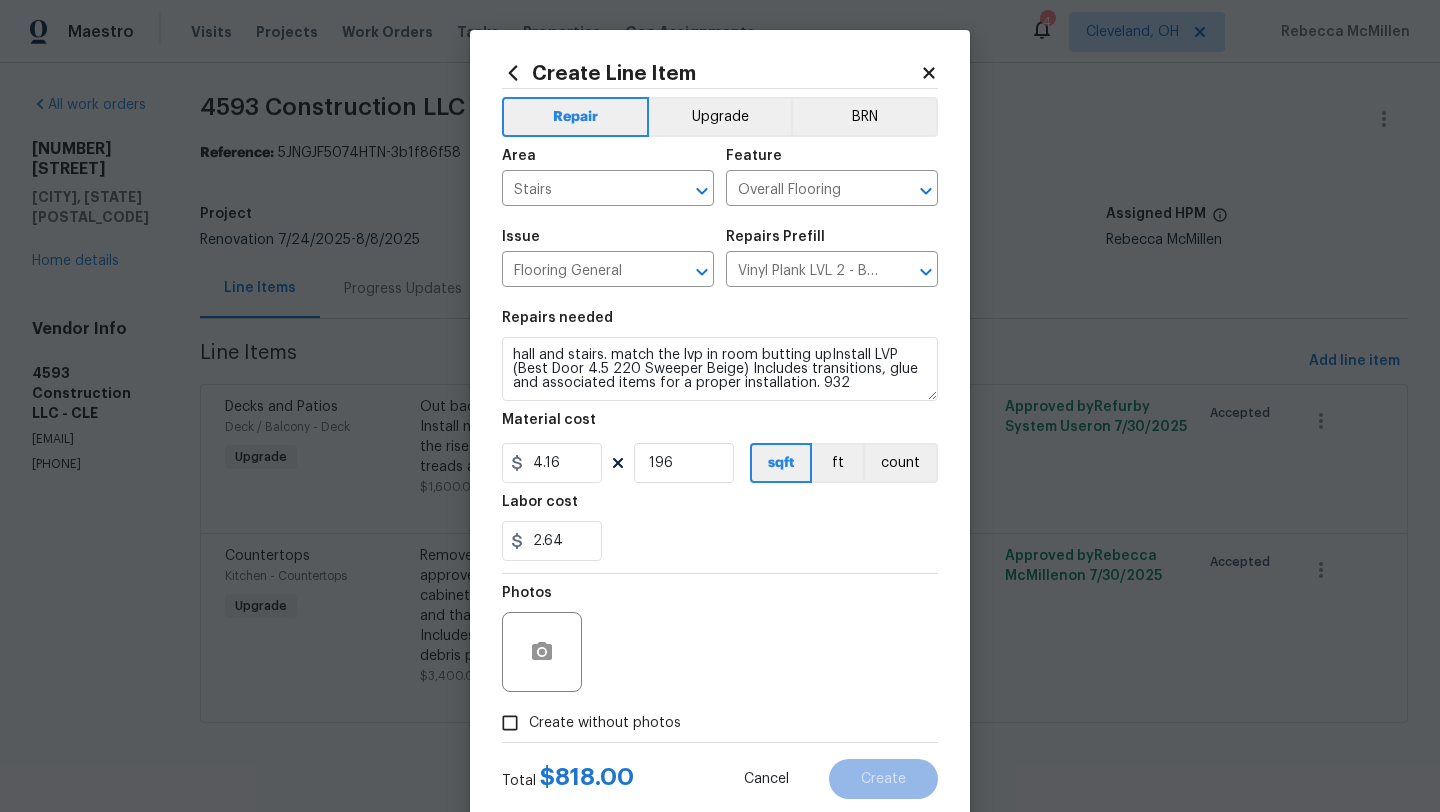 click on "Photos" at bounding box center (720, 639) 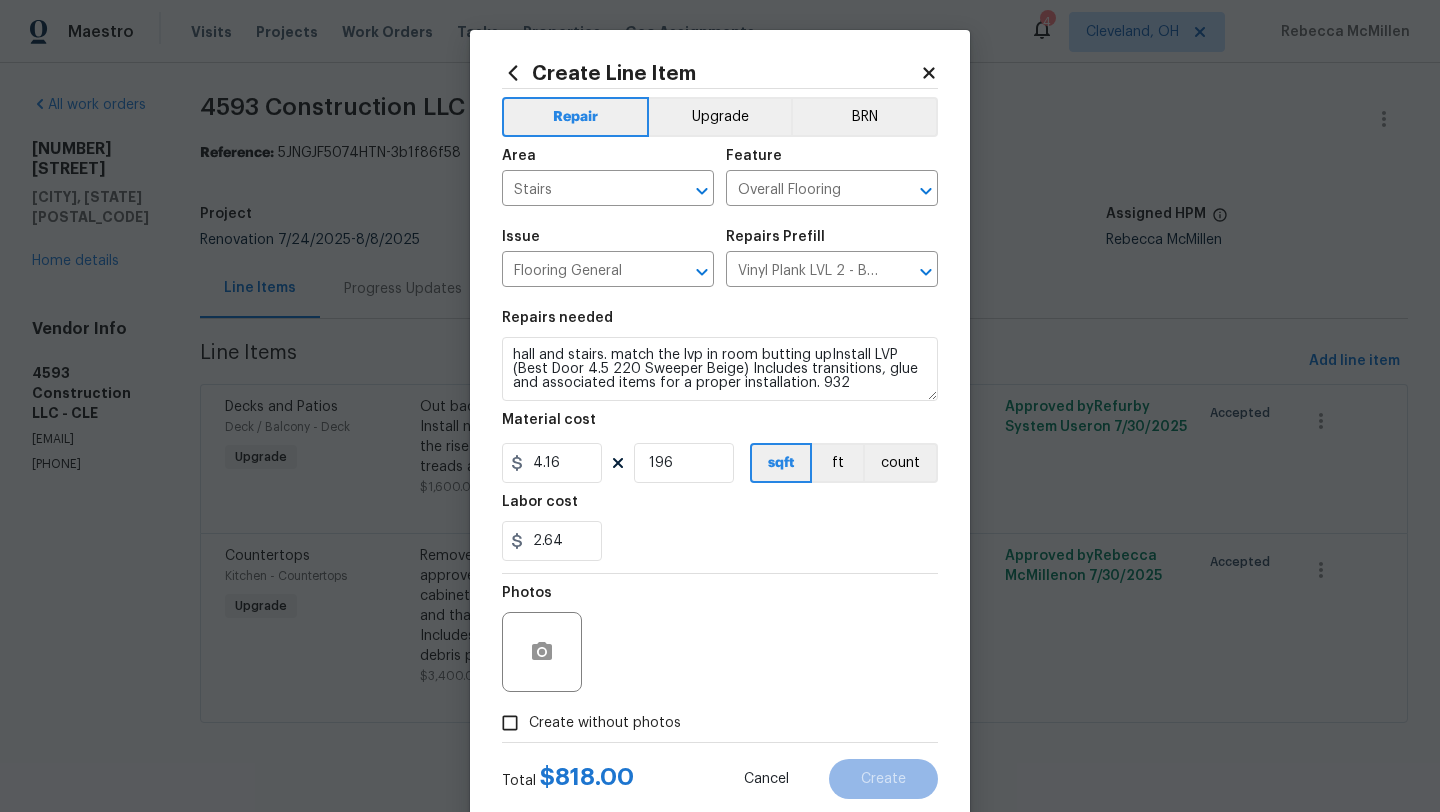click on "Create without photos" at bounding box center [510, 723] 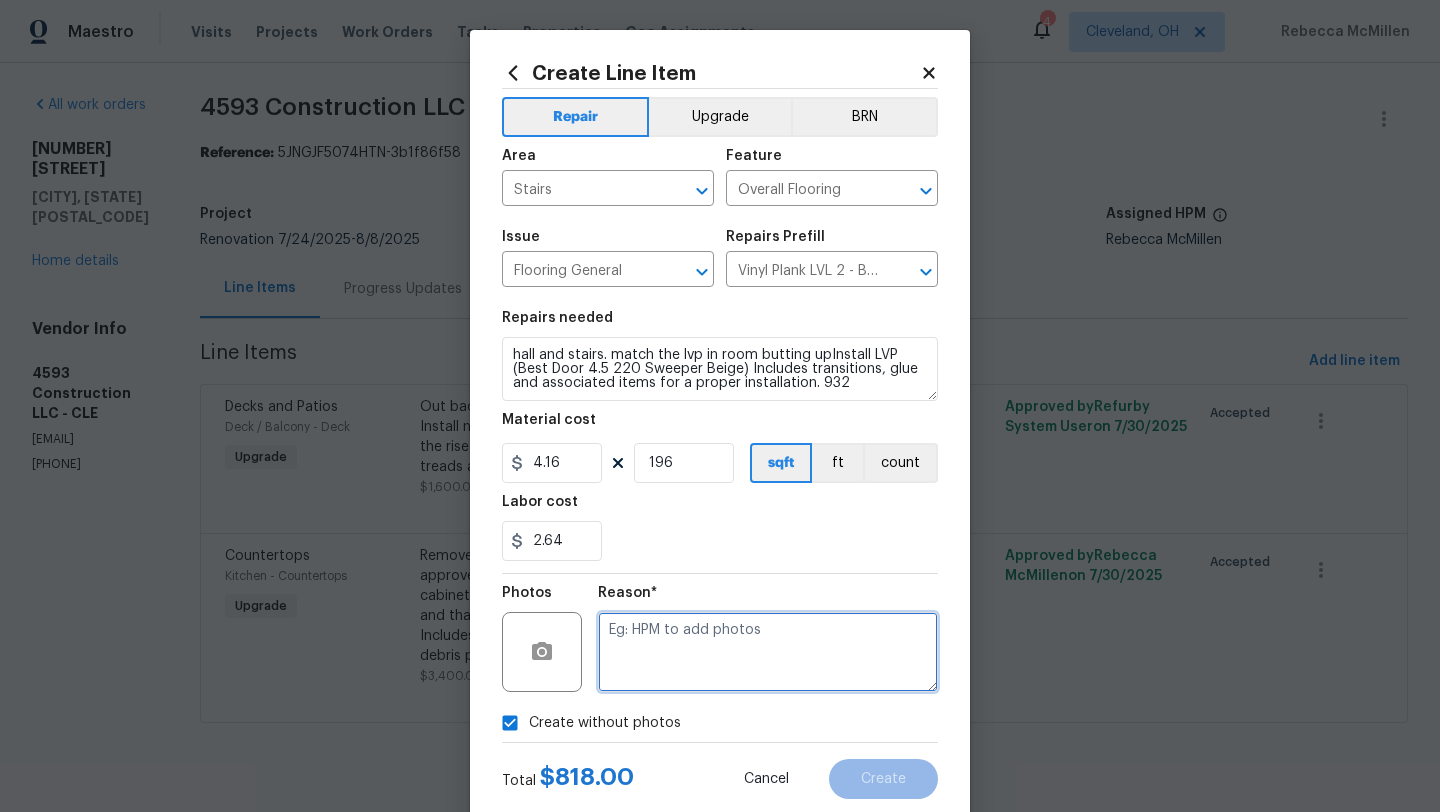 click at bounding box center [768, 652] 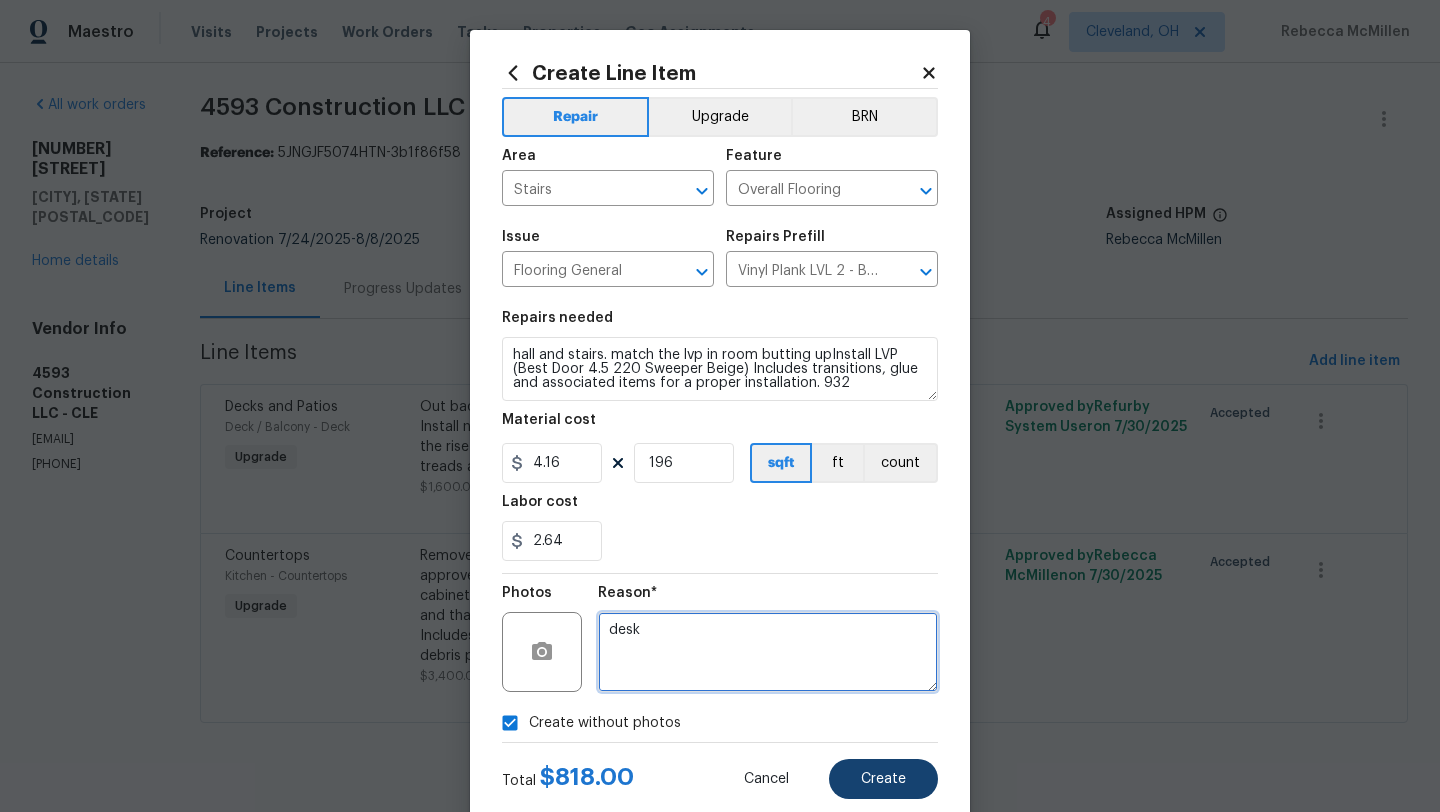 type on "desk" 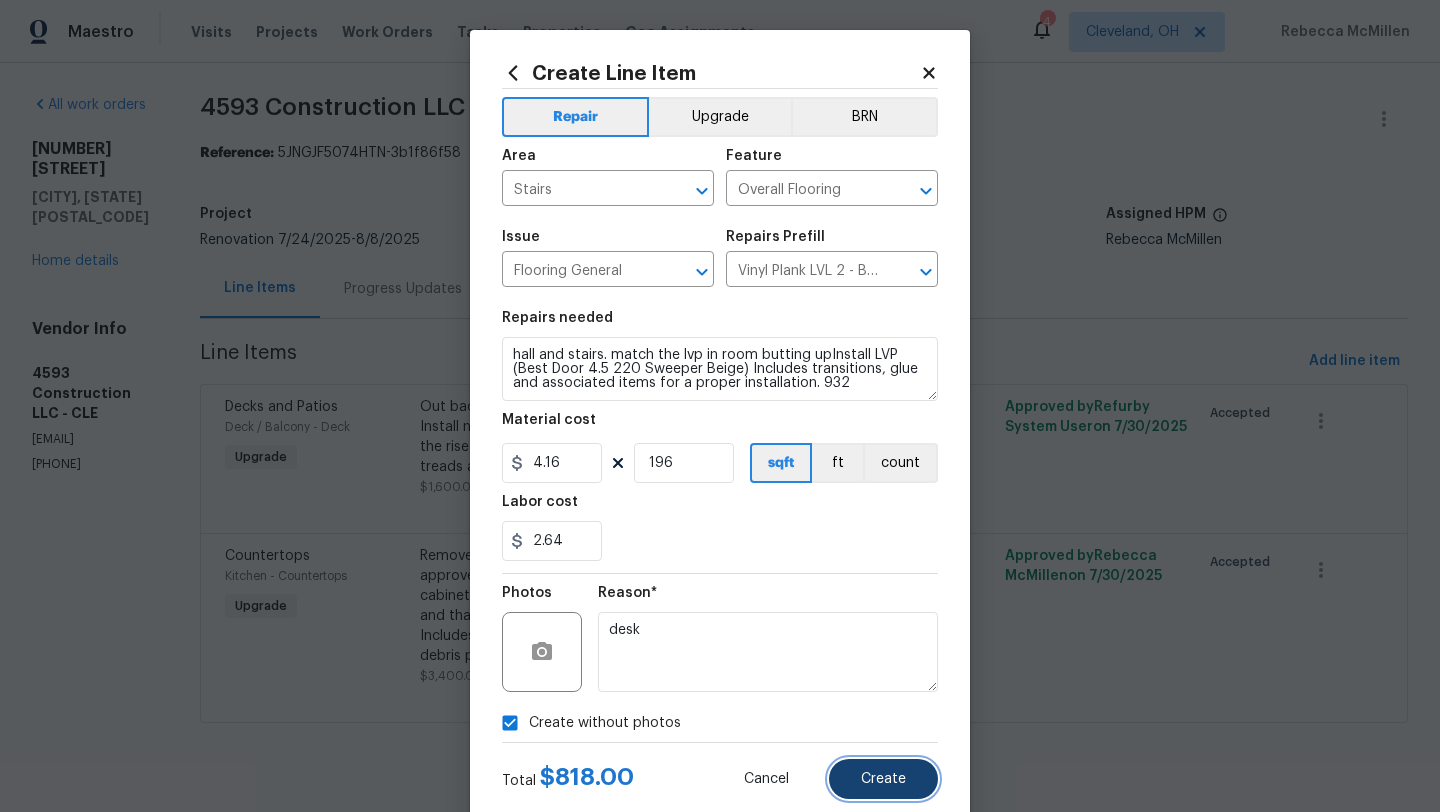 click on "Create" at bounding box center (883, 779) 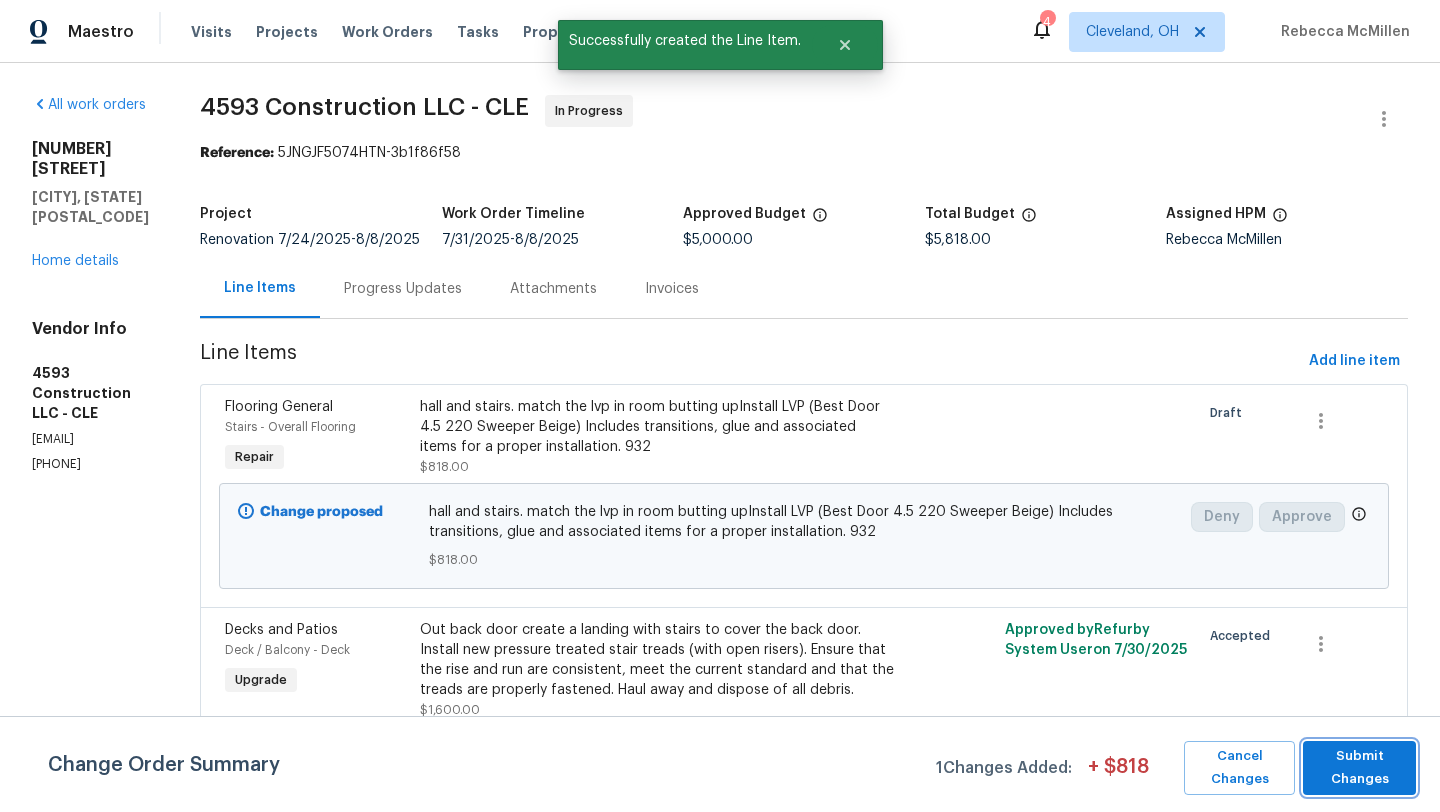 click on "Submit Changes" at bounding box center [1359, 768] 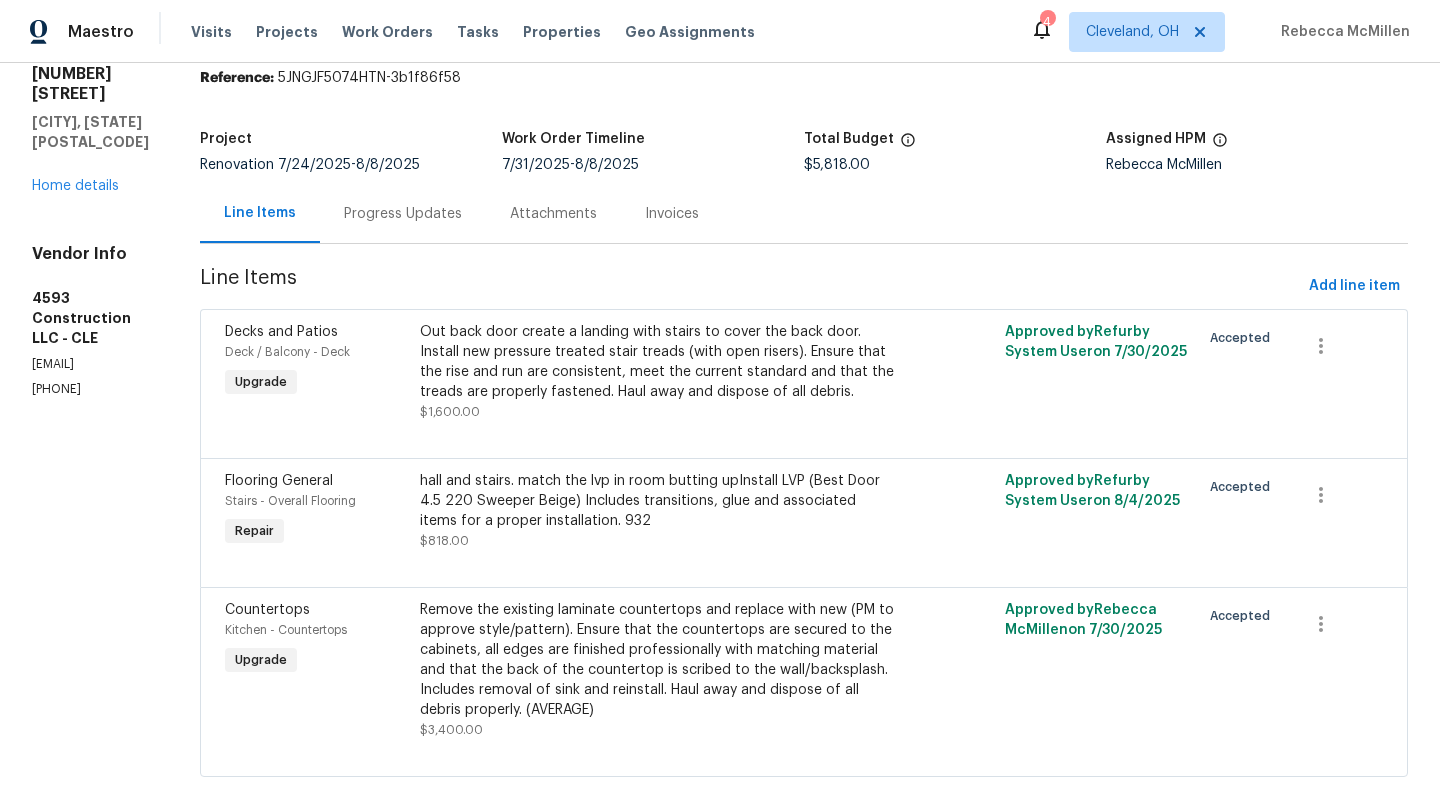 scroll, scrollTop: 66, scrollLeft: 0, axis: vertical 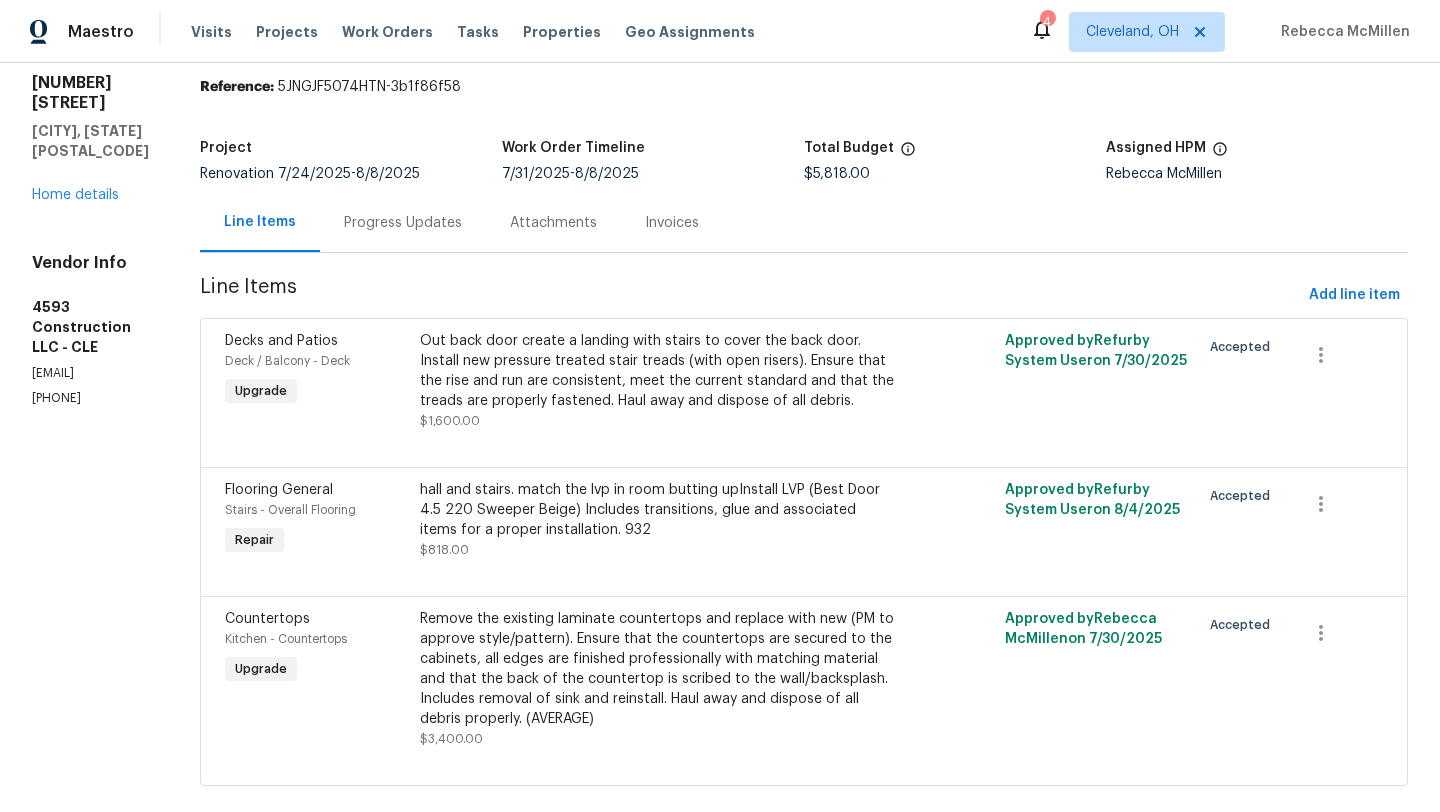click on "Remove the existing laminate countertops and replace with new (PM to approve style/pattern). Ensure that the countertops are secured to the cabinets, all edges are finished professionally with matching material and that the back of the countertop is scribed to the wall/backsplash. Includes removal of sink and reinstall. Haul away and dispose of all debris properly. (AVERAGE)" at bounding box center (657, 669) 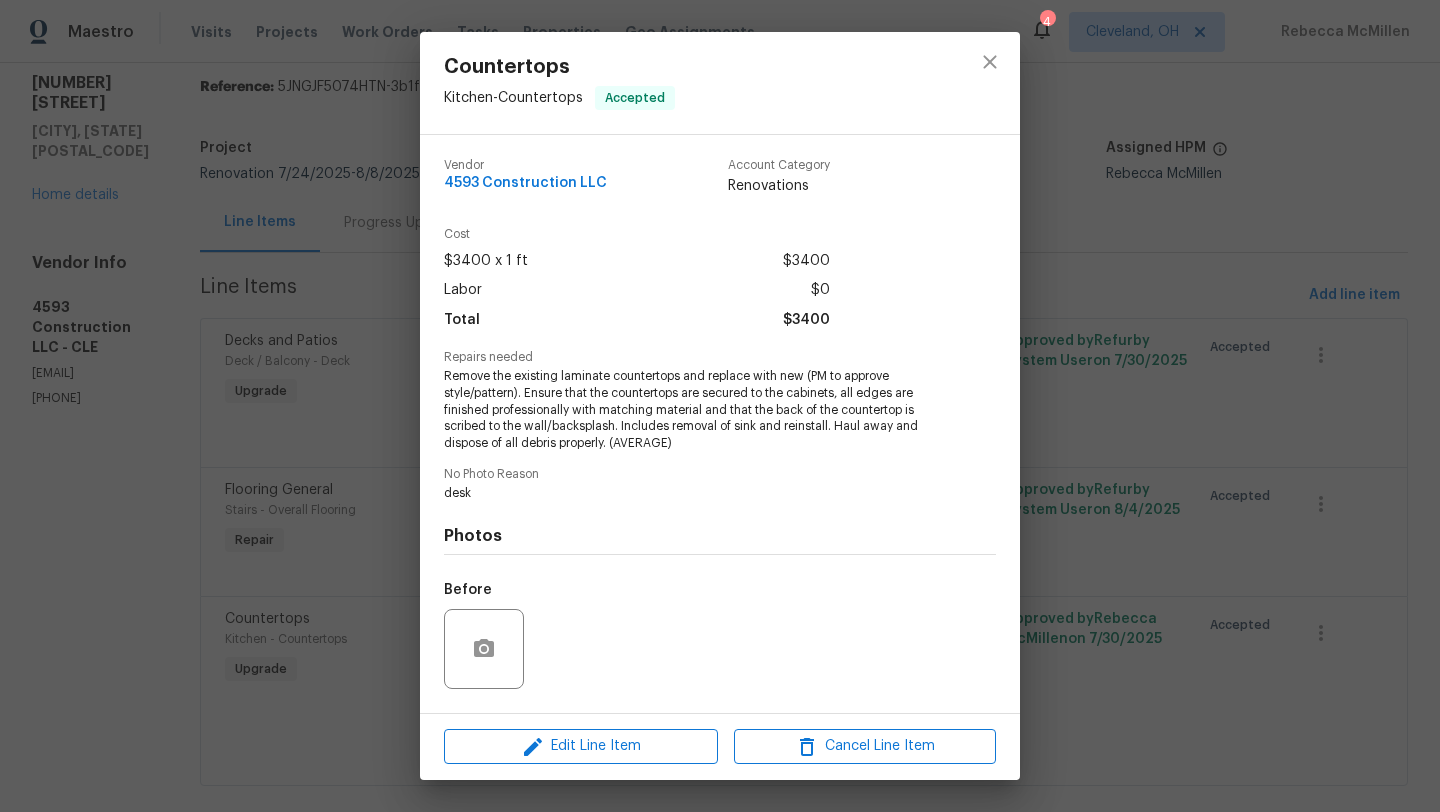 scroll, scrollTop: 126, scrollLeft: 0, axis: vertical 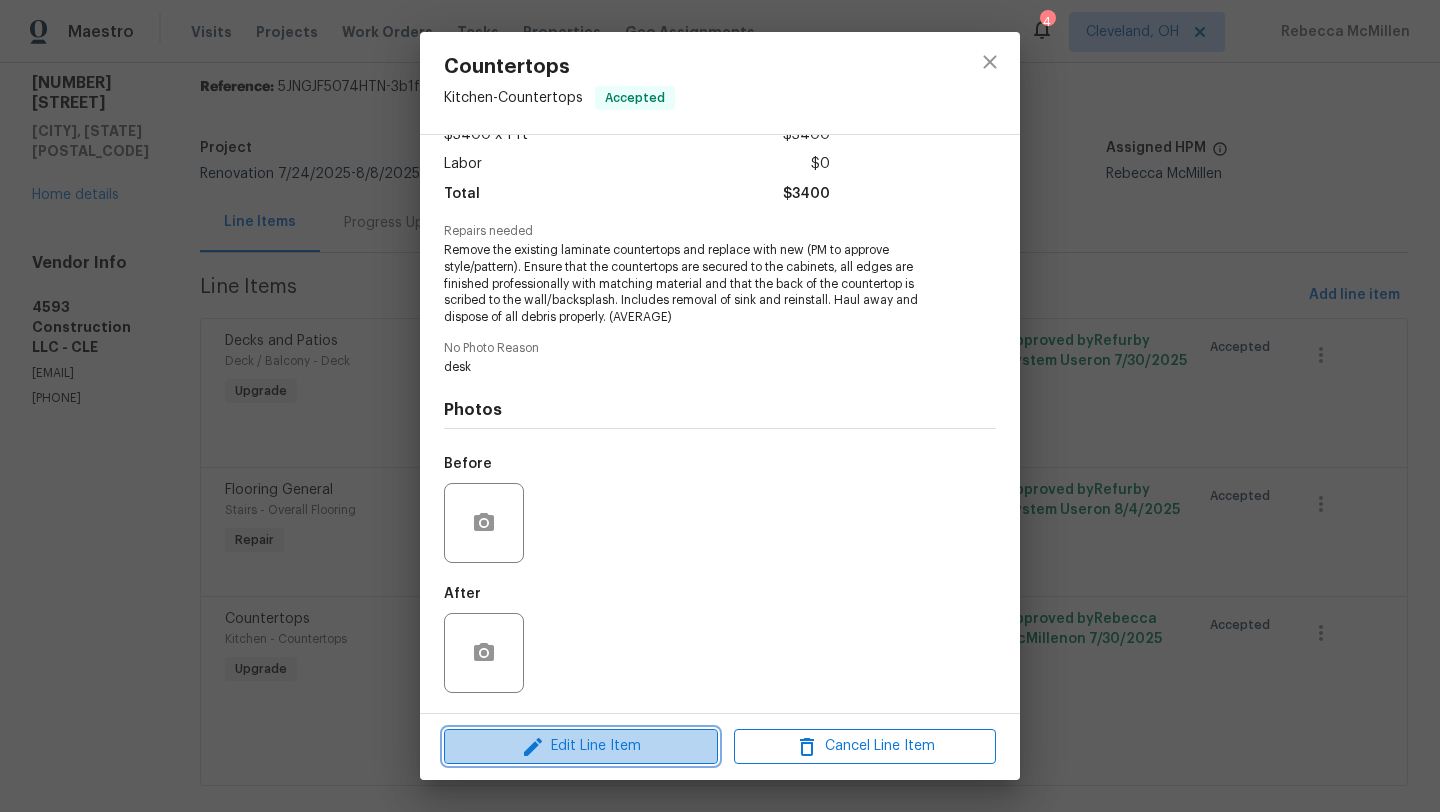 click on "Edit Line Item" at bounding box center (581, 746) 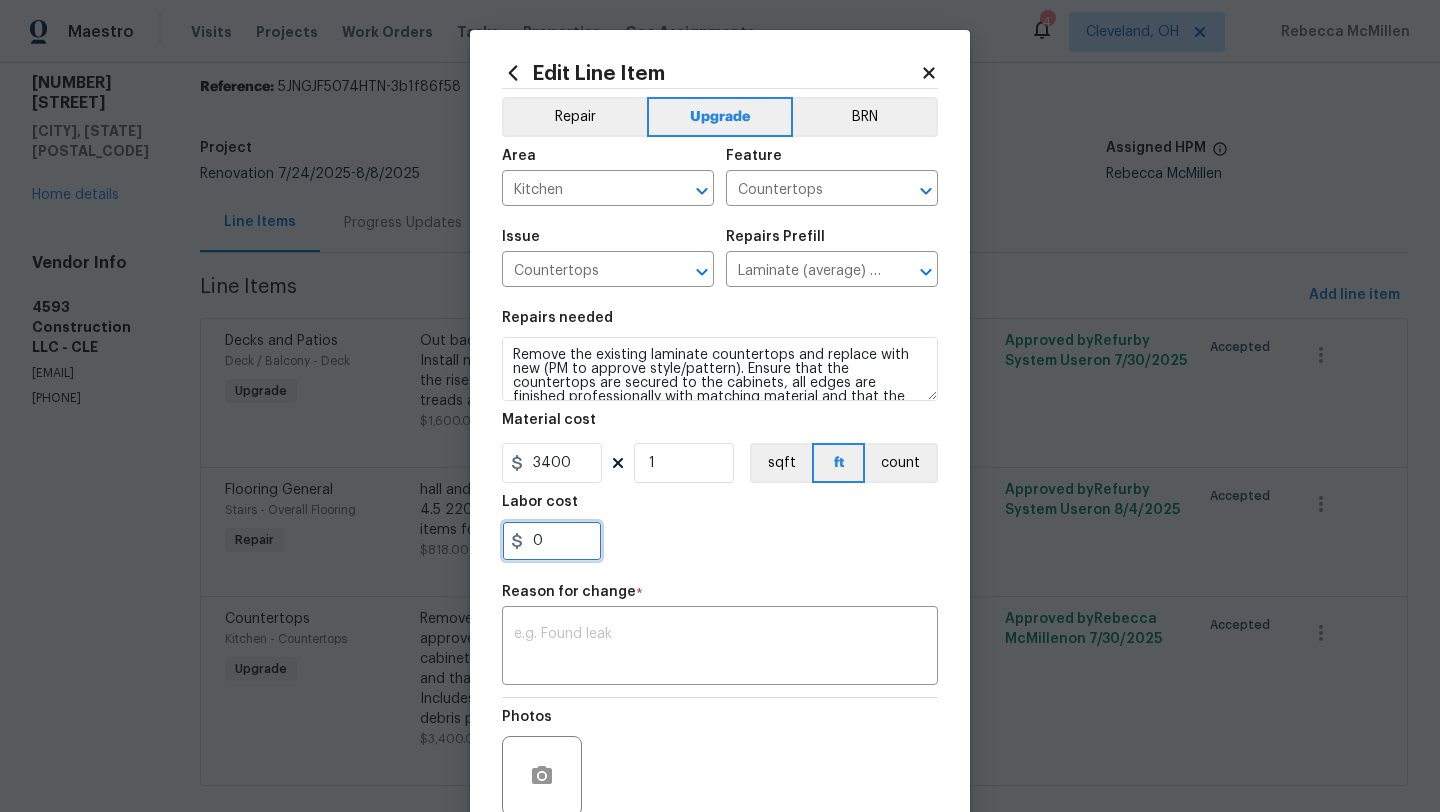 click on "0" at bounding box center (552, 541) 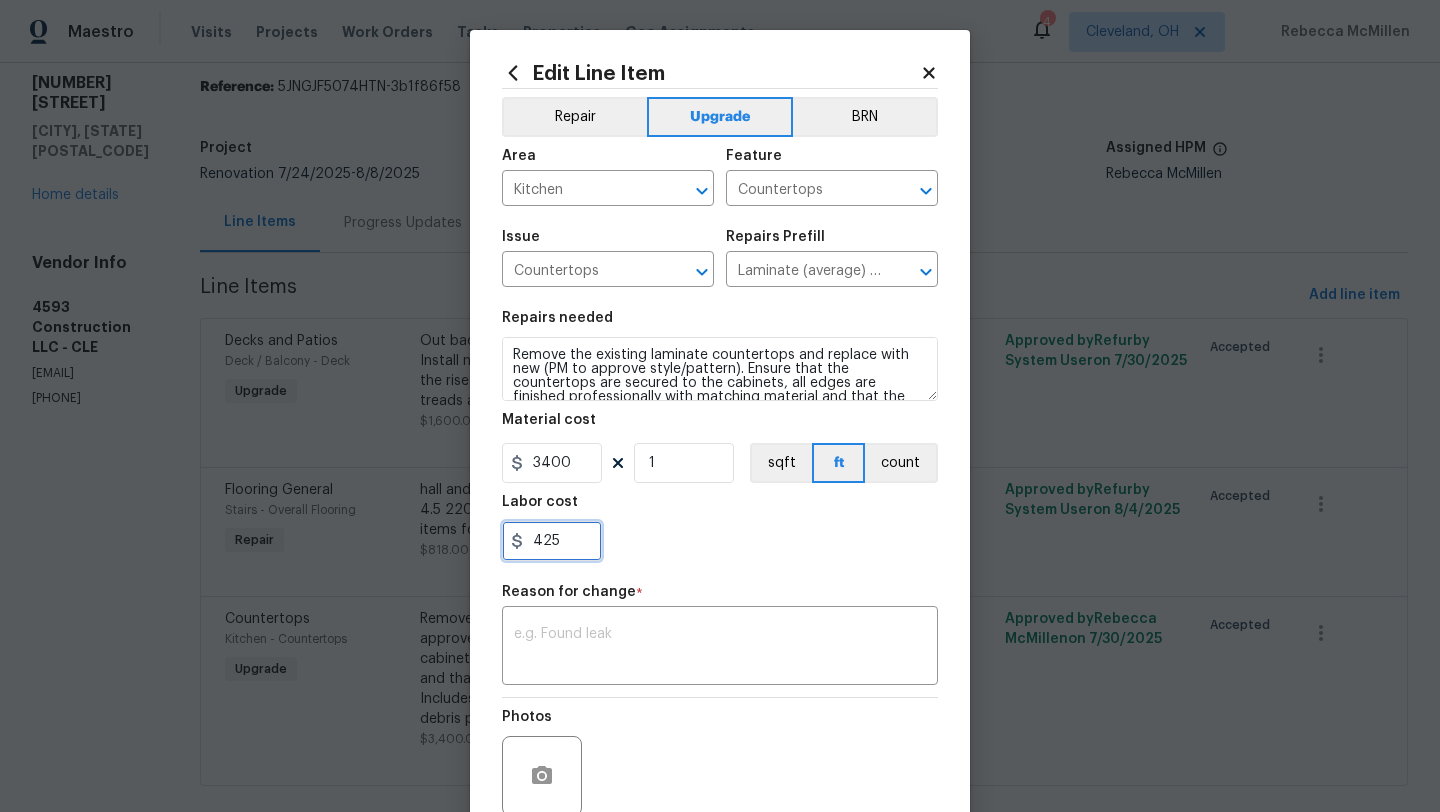 type on "425" 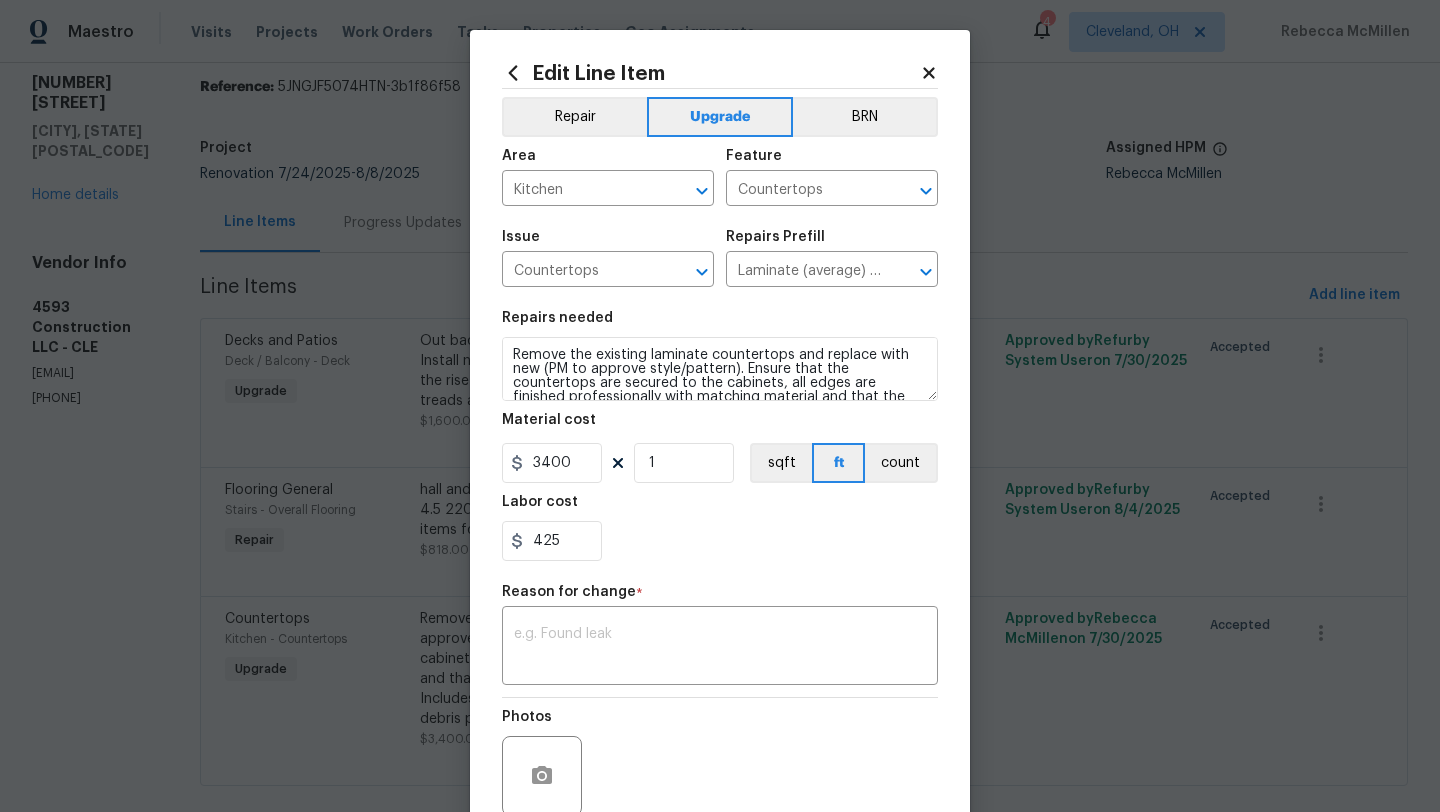 click on "Reason for change *" at bounding box center (720, 598) 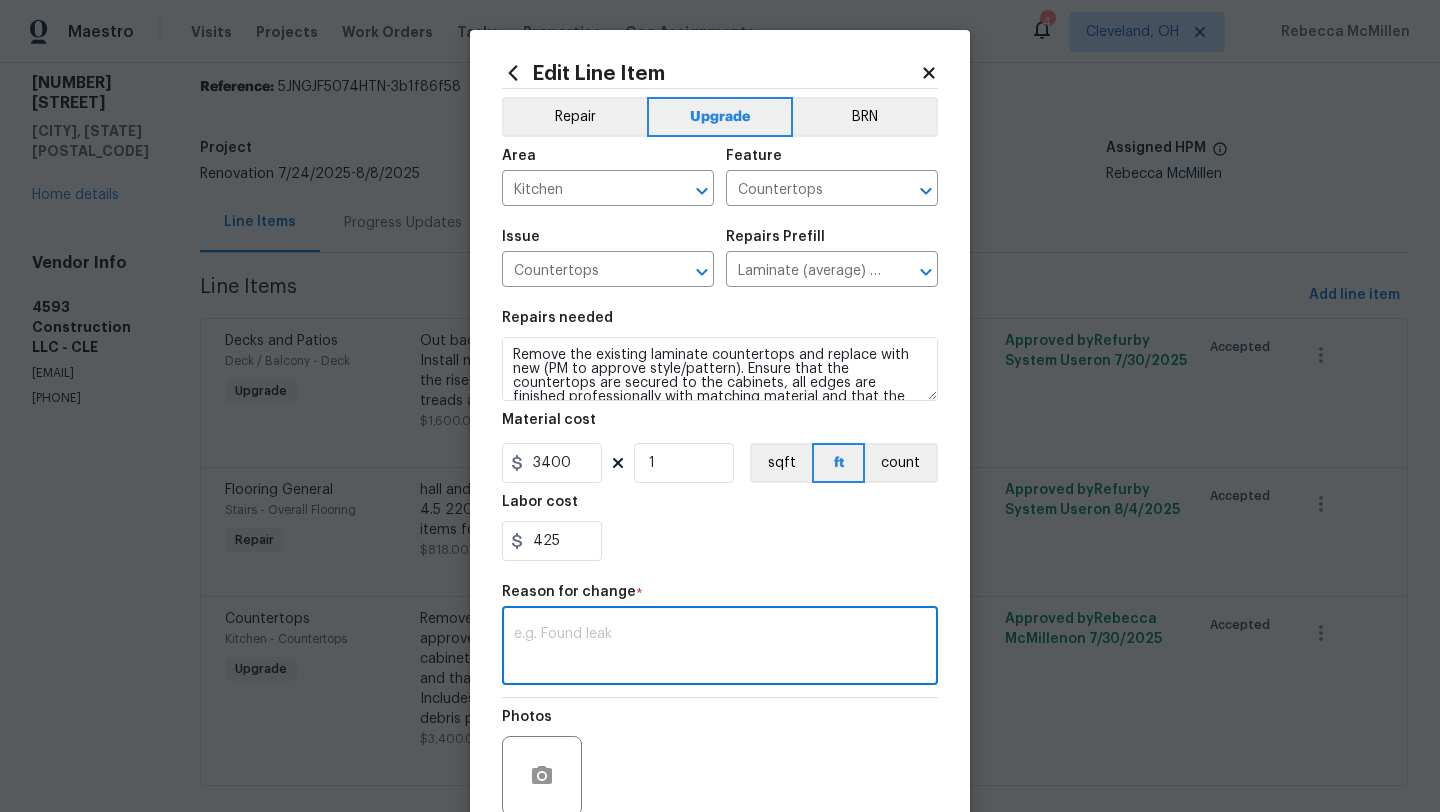 click at bounding box center (720, 648) 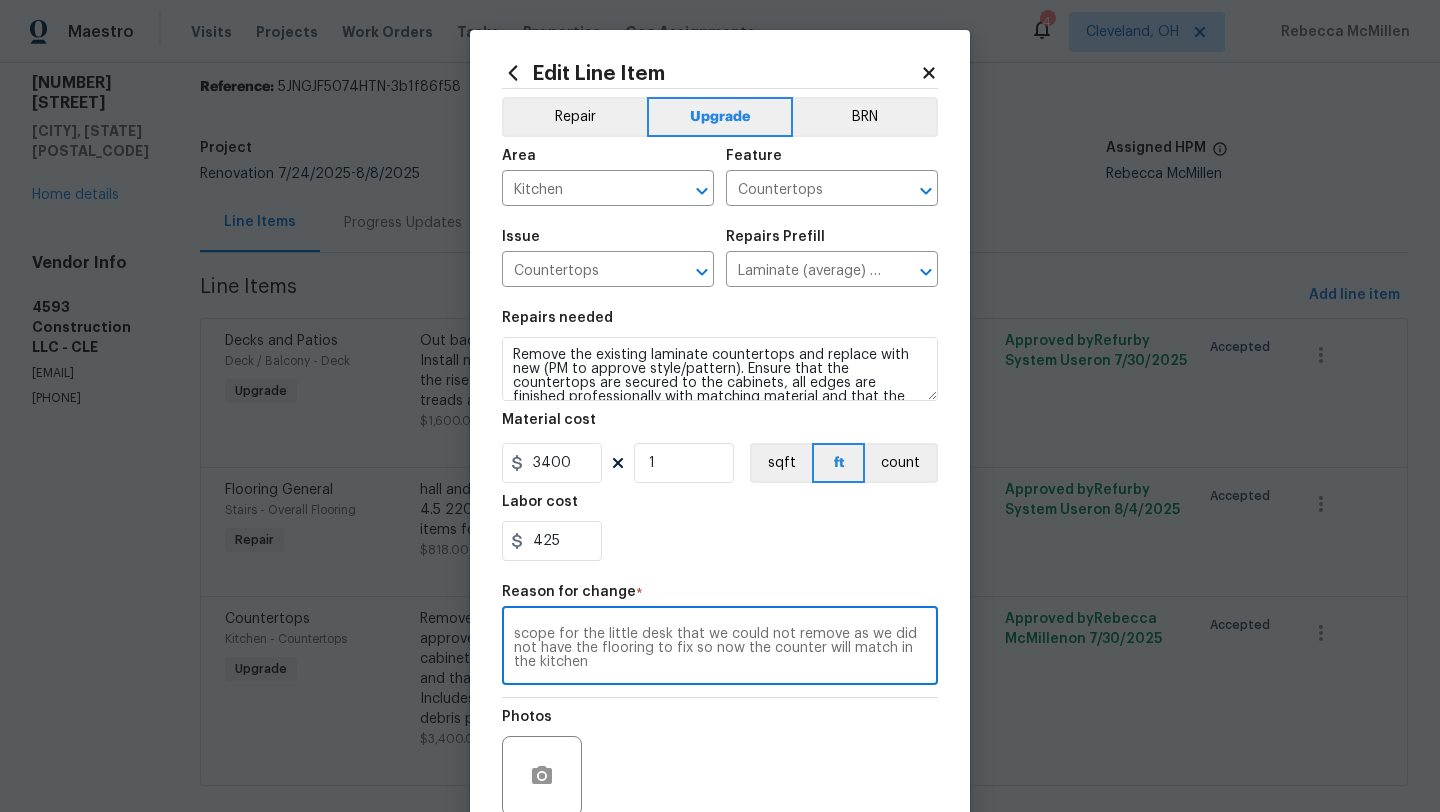 drag, startPoint x: 593, startPoint y: 662, endPoint x: 470, endPoint y: 636, distance: 125.71794 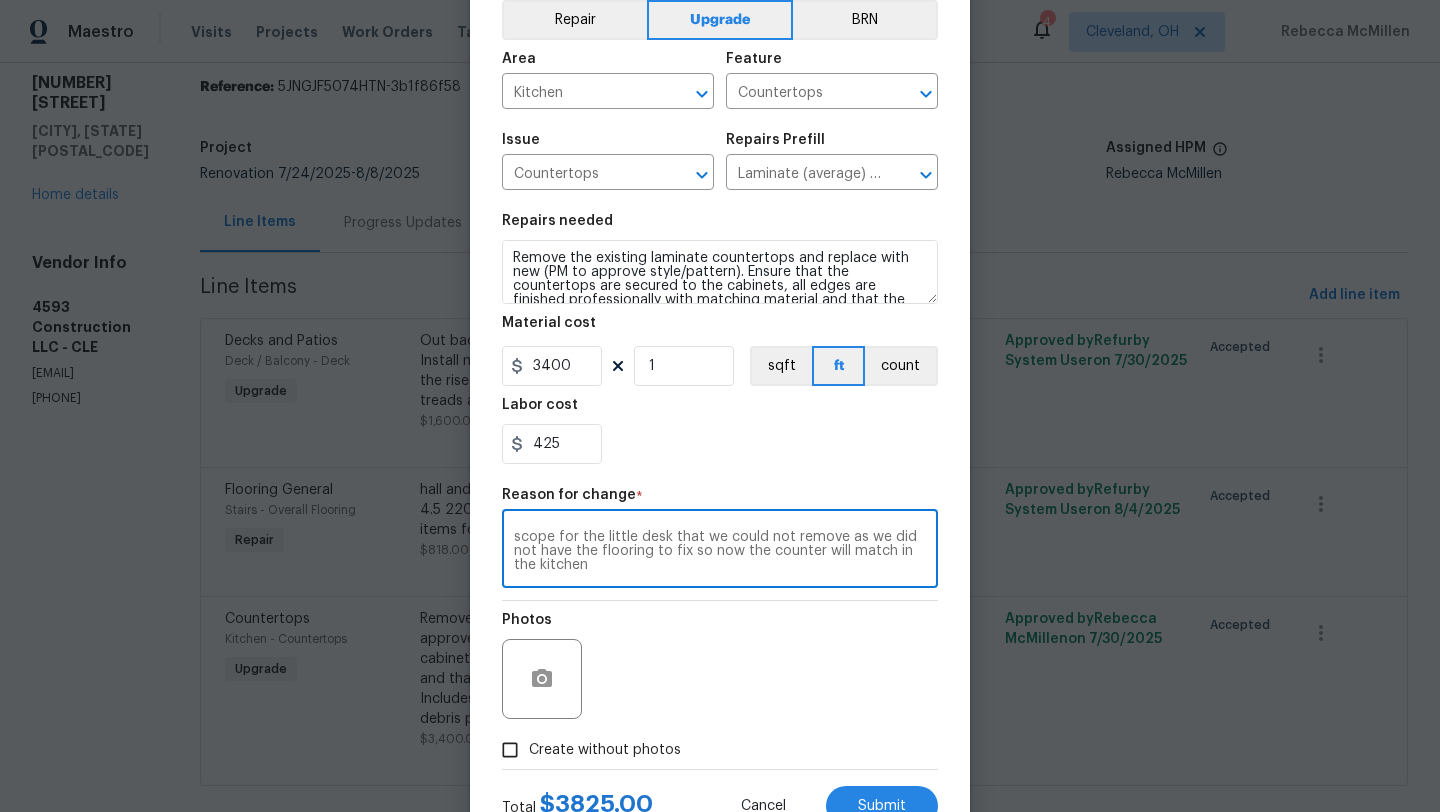 scroll, scrollTop: 174, scrollLeft: 0, axis: vertical 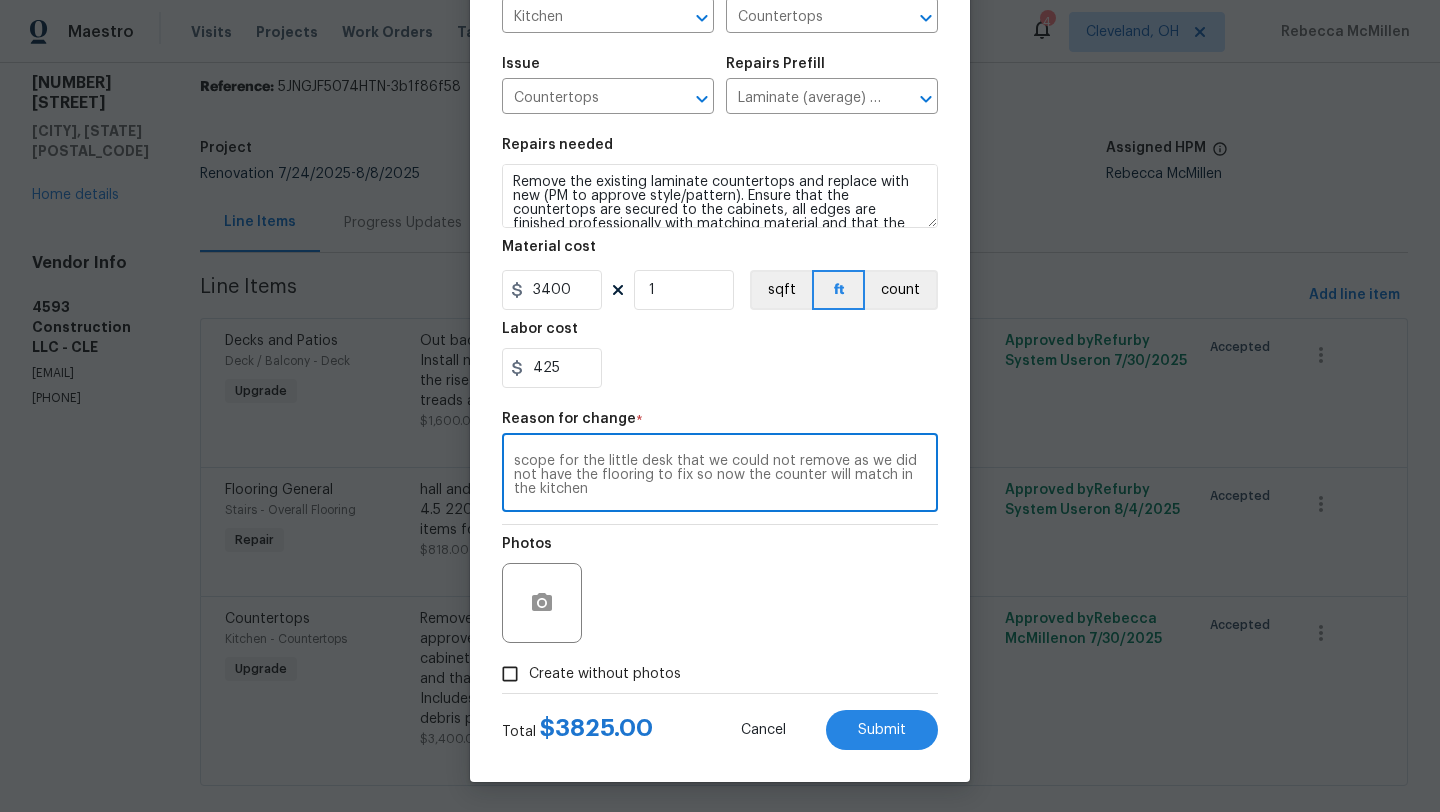 type on "scope for the little desk that we could not remove as we did not have the flooring to fix so now the counter will match in the kitchen" 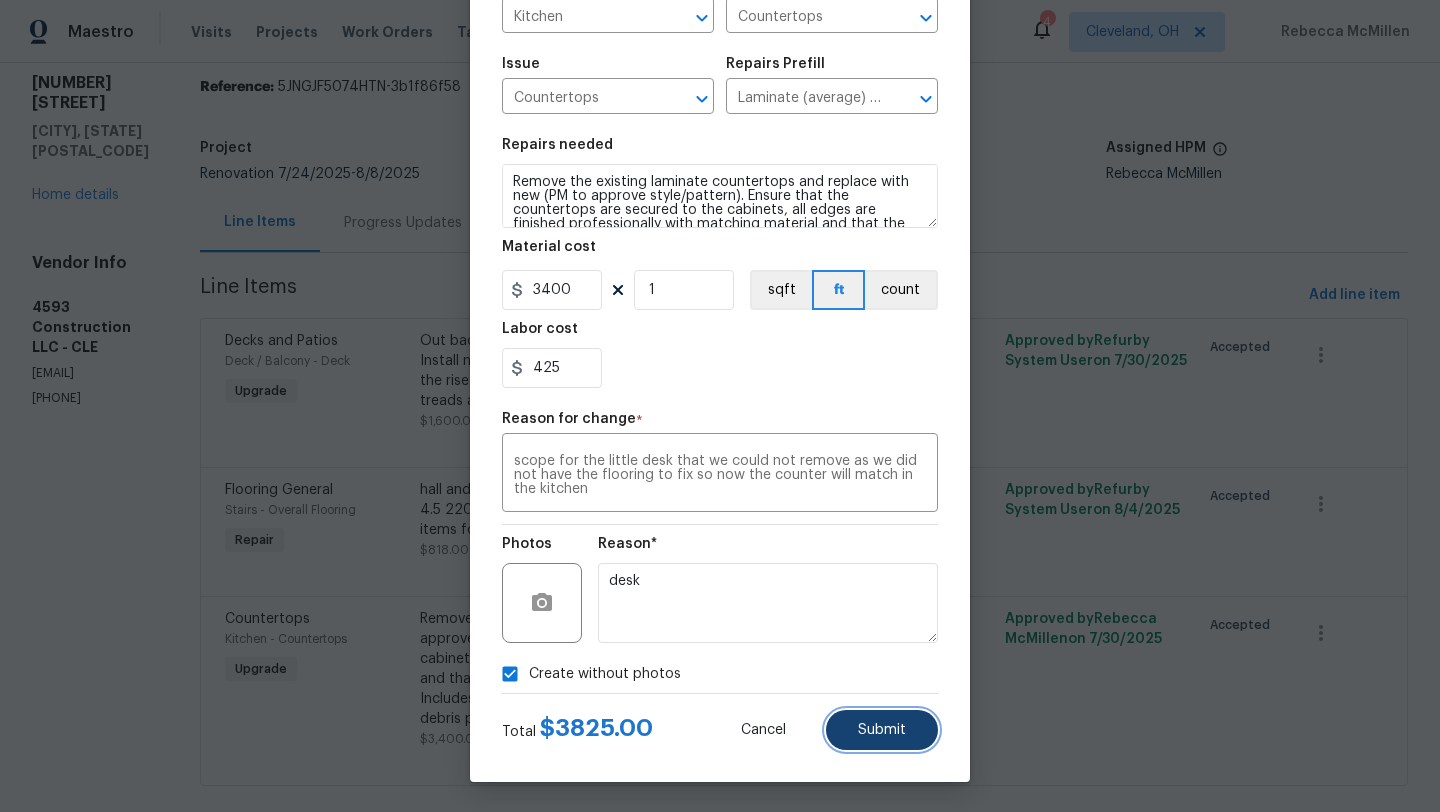 click on "Submit" at bounding box center (882, 730) 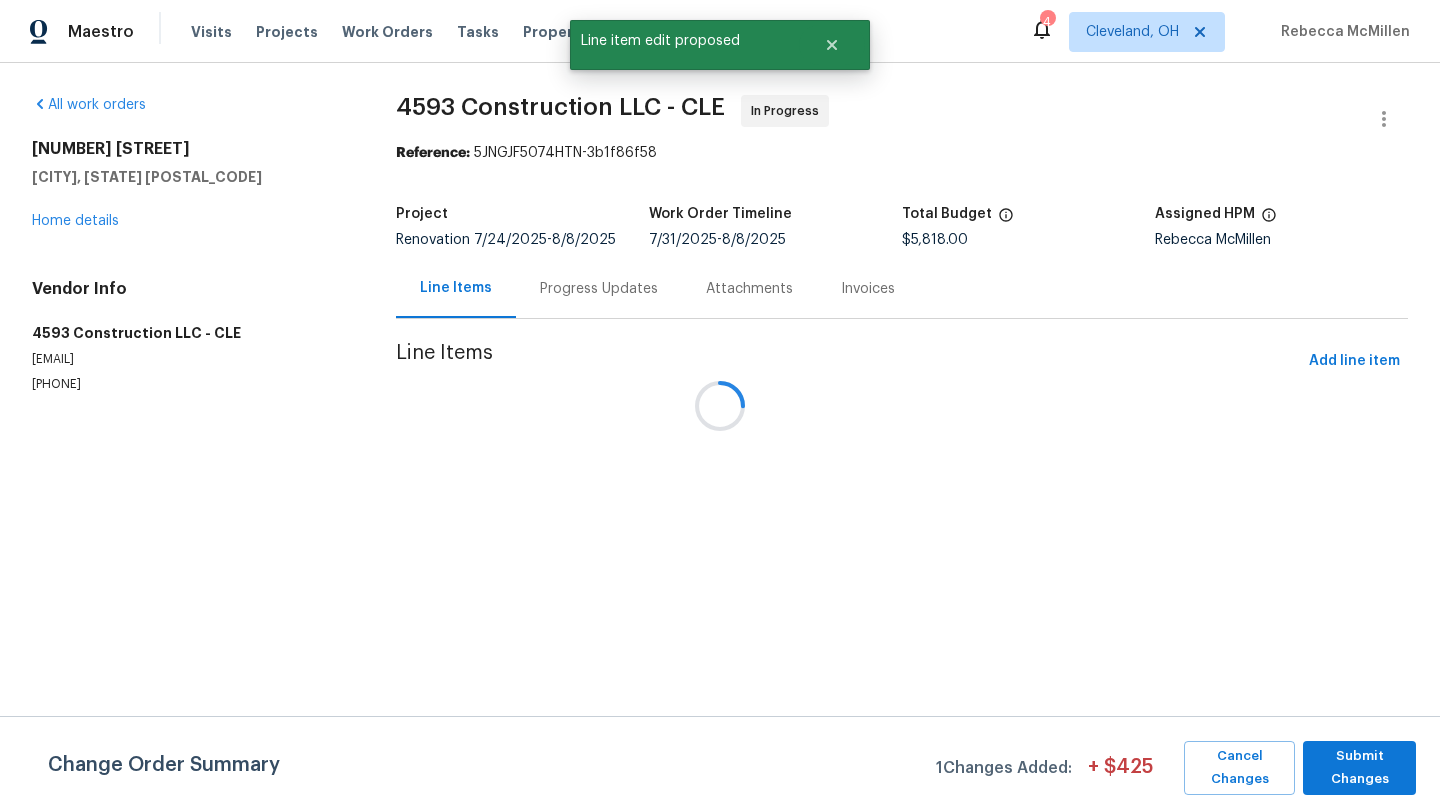 scroll, scrollTop: 0, scrollLeft: 0, axis: both 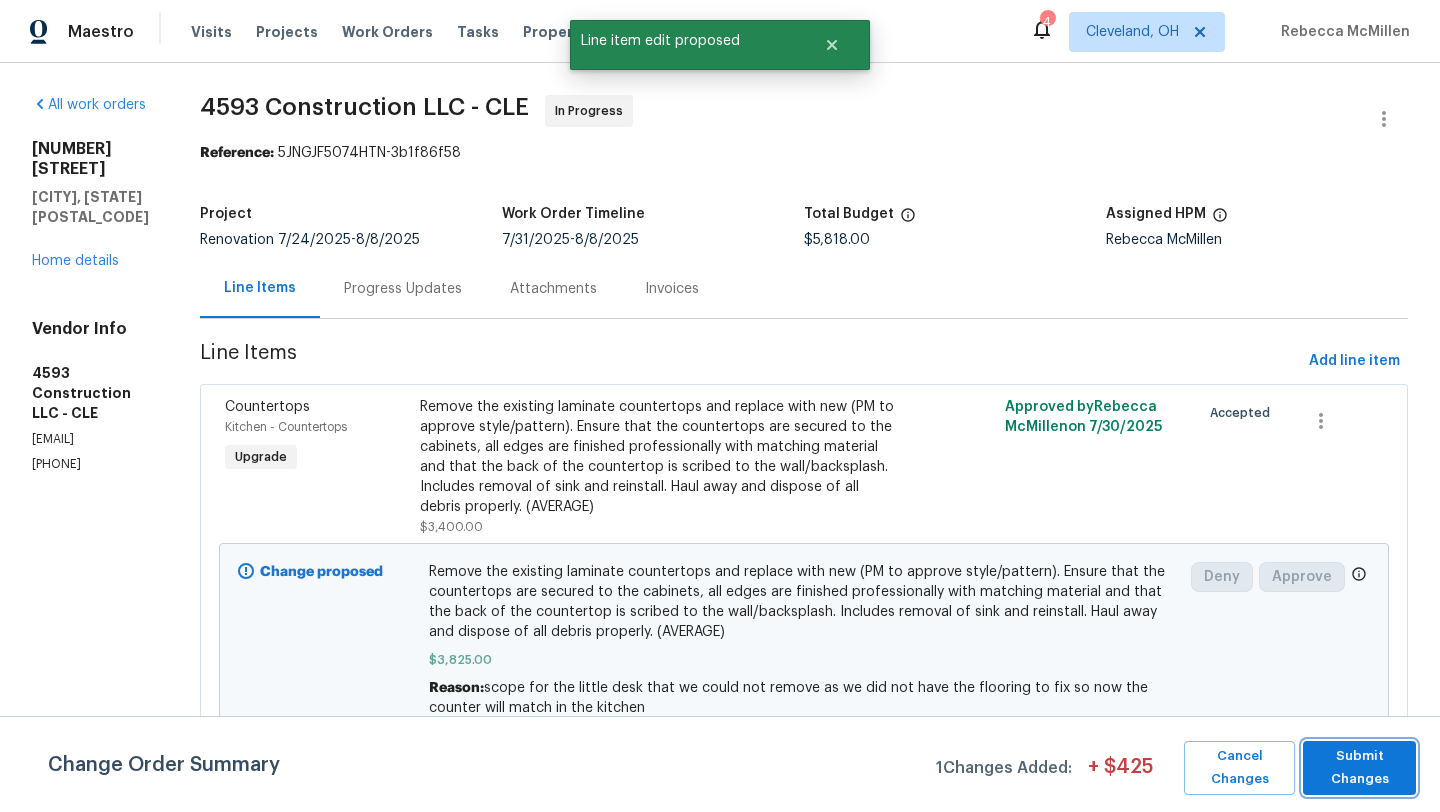click on "Submit Changes" at bounding box center [1359, 768] 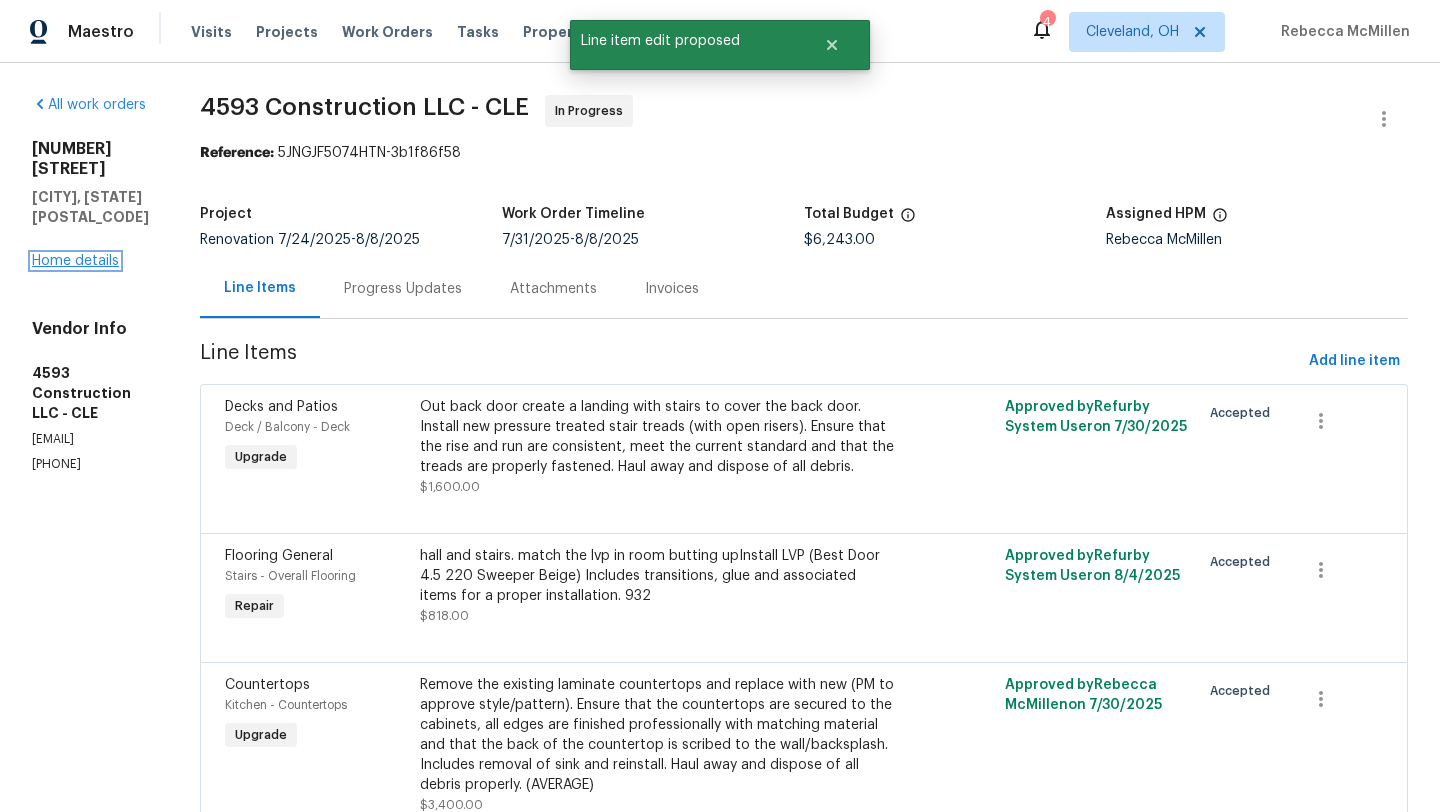 click on "Home details" at bounding box center (75, 261) 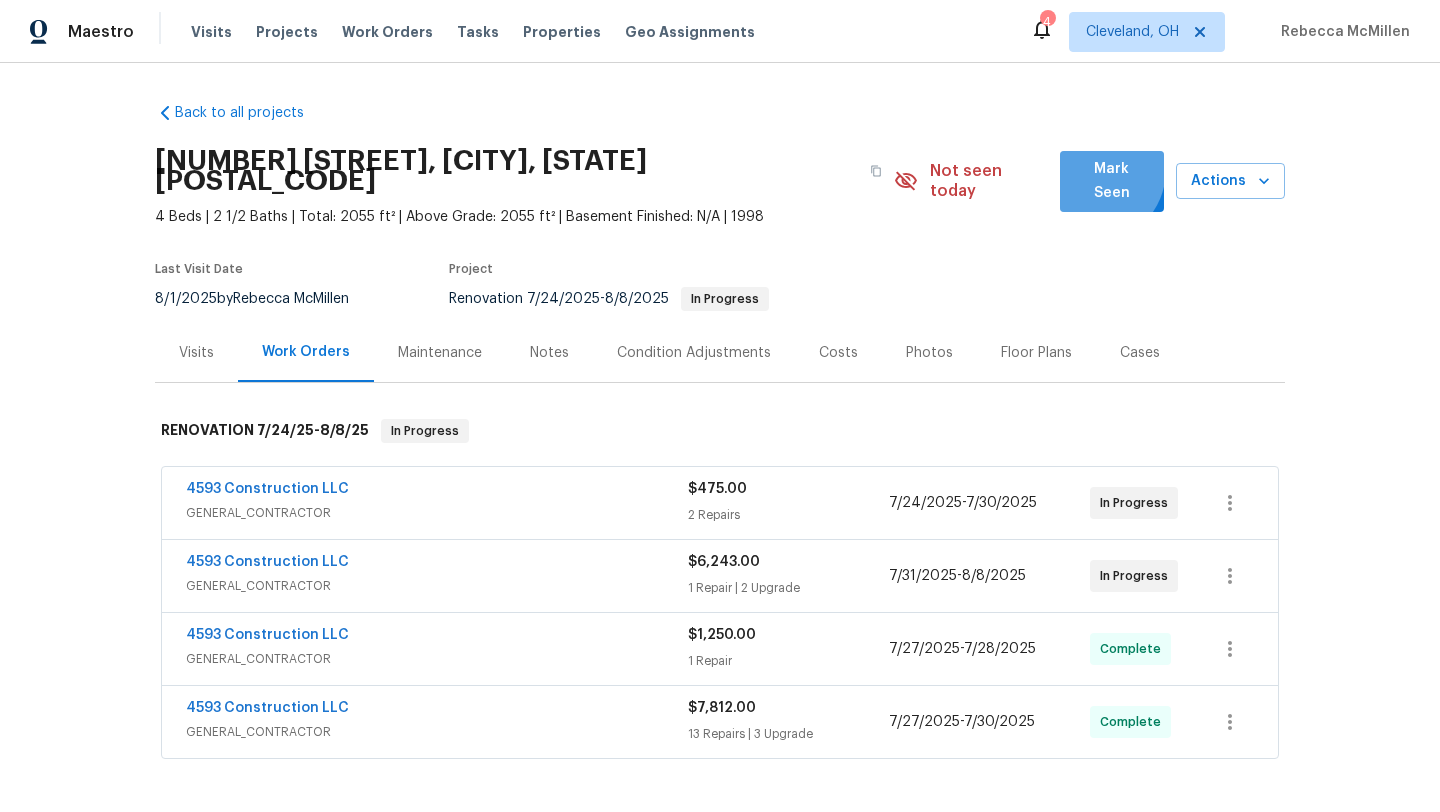 click on "Mark Seen" at bounding box center (1112, 181) 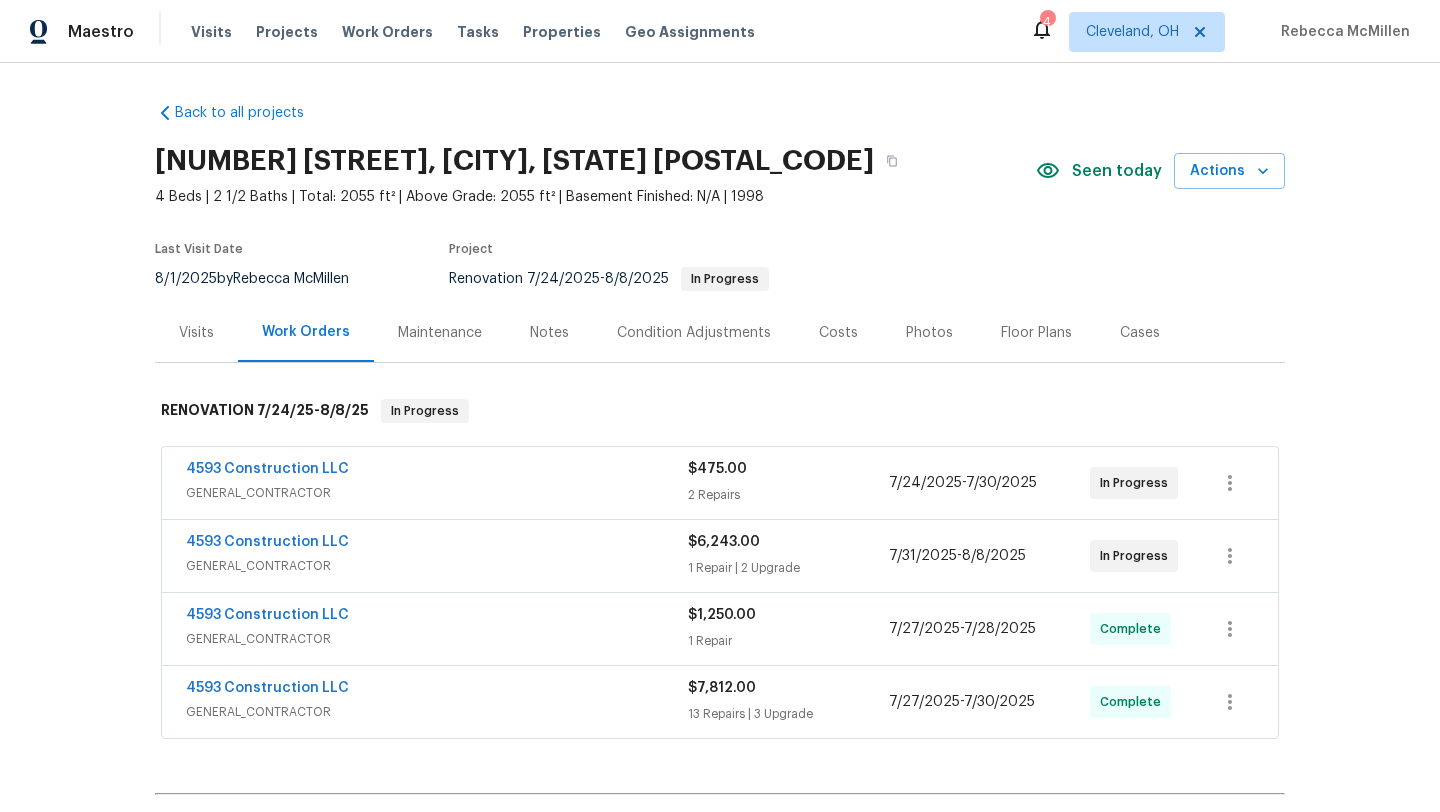 click on "Notes" at bounding box center (549, 333) 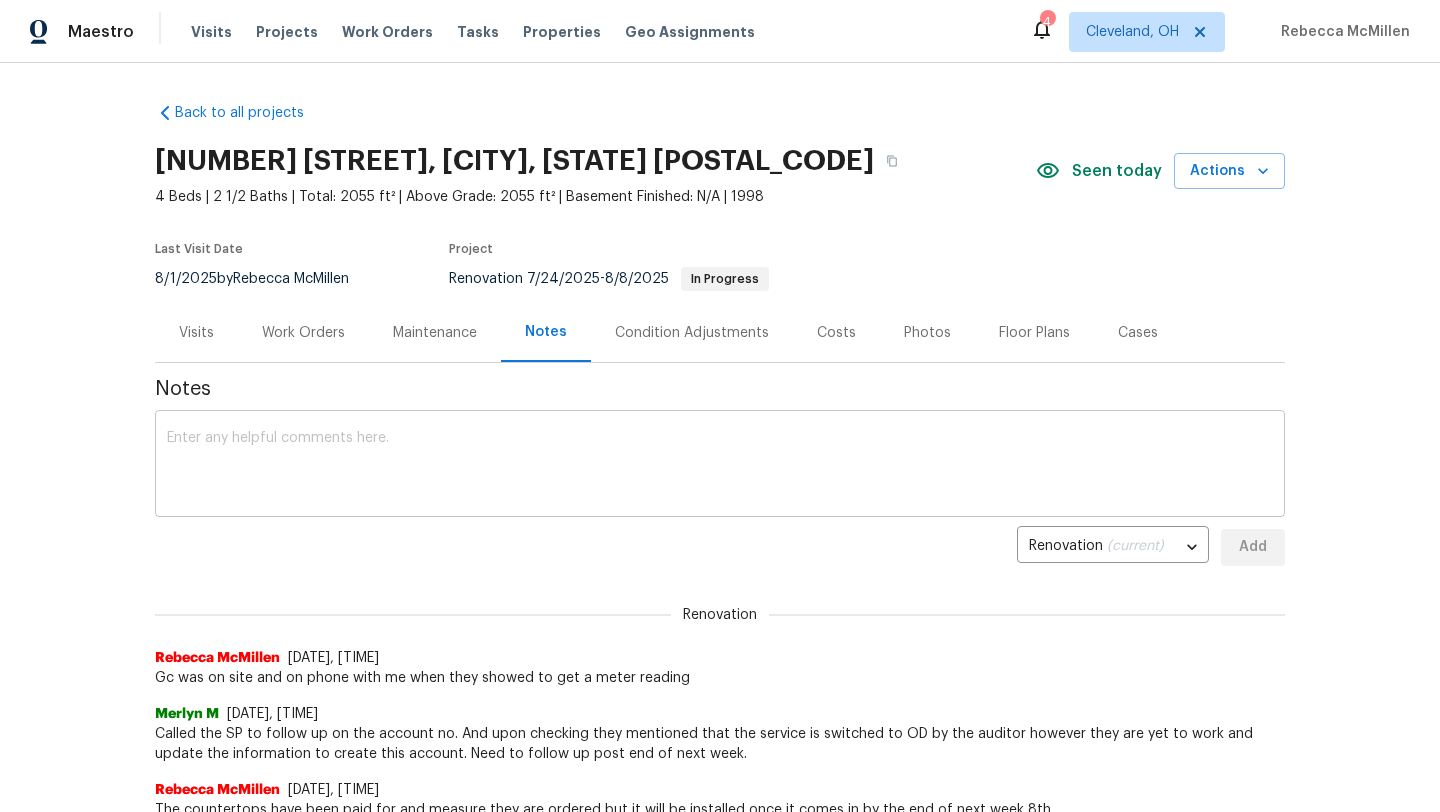 click at bounding box center (720, 466) 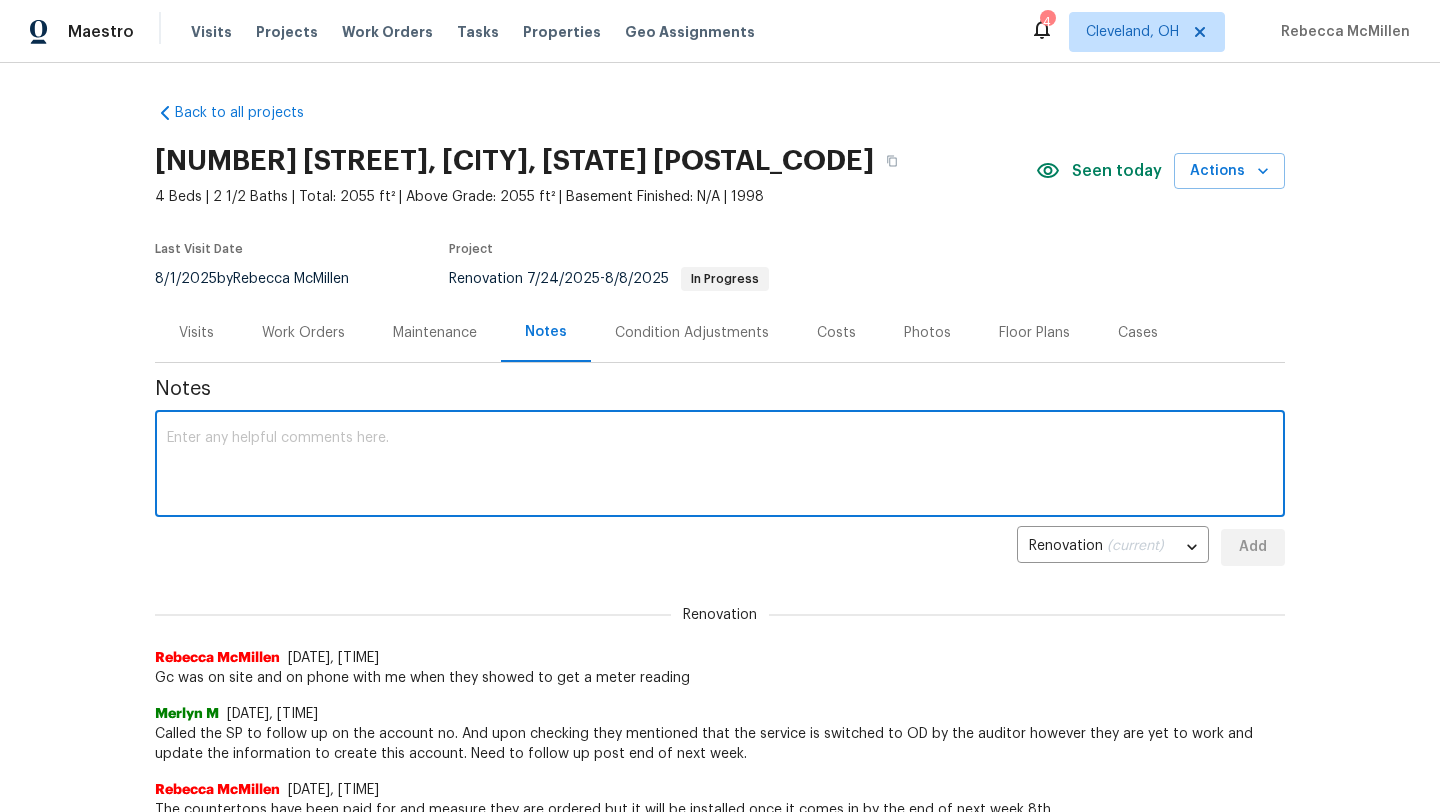 paste on "scope for the little desk that we could not remove as we did not have the flooring to fix so now the counter will match in the kitchen" 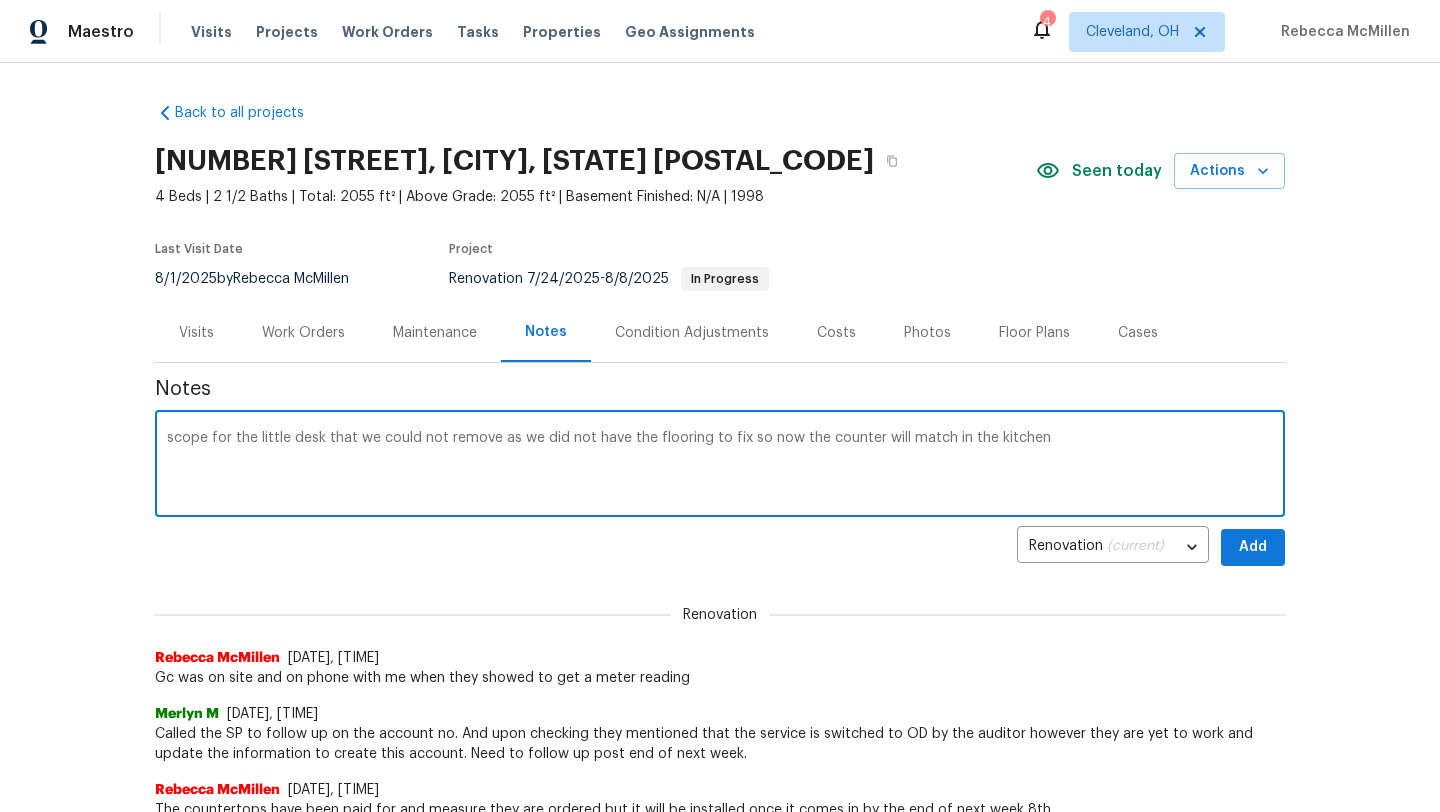 drag, startPoint x: 212, startPoint y: 437, endPoint x: 151, endPoint y: 438, distance: 61.008198 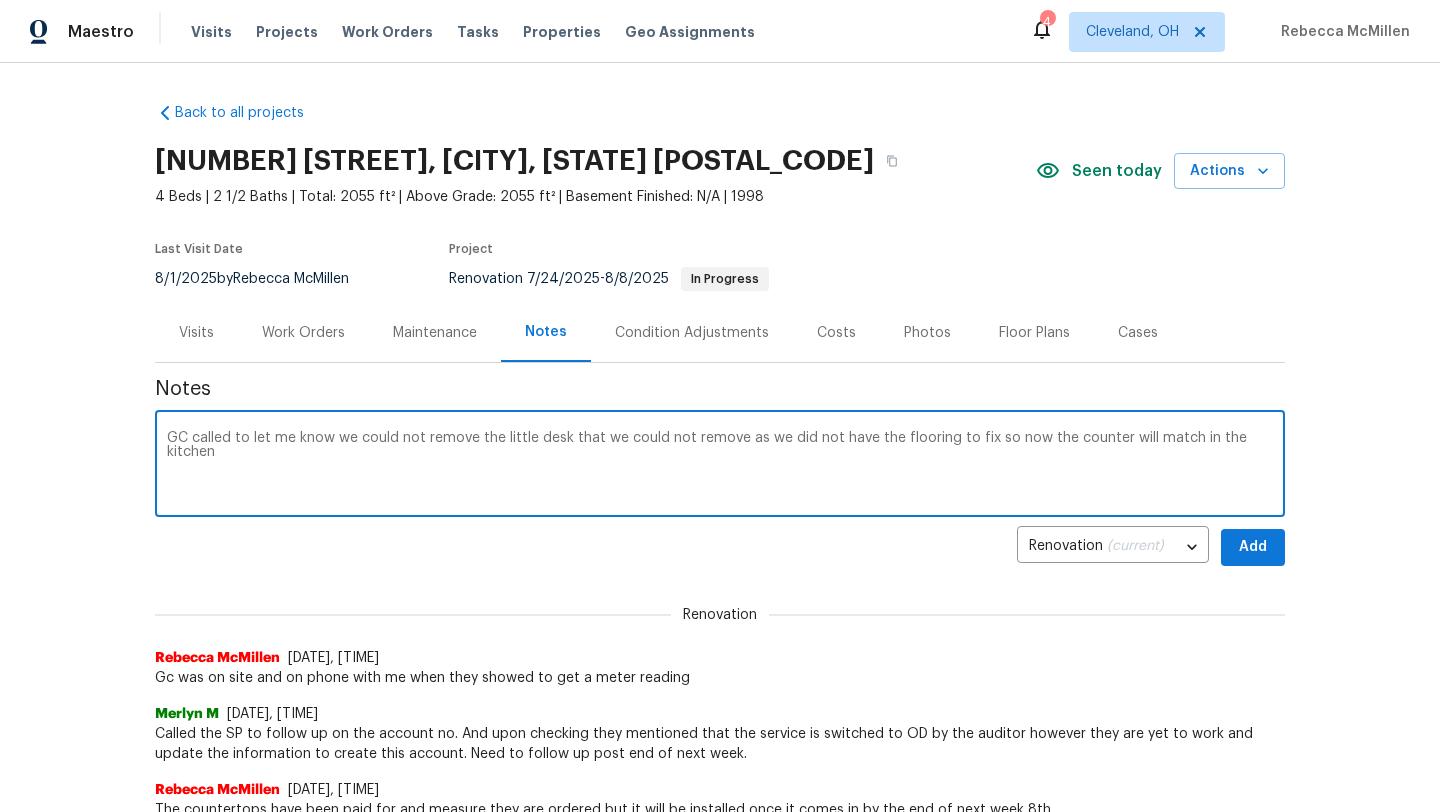 type on "GC called to let me know we could not remove the little desk that we could not remove as we did not have the flooring to fix so now the counter will match in the kitchen" 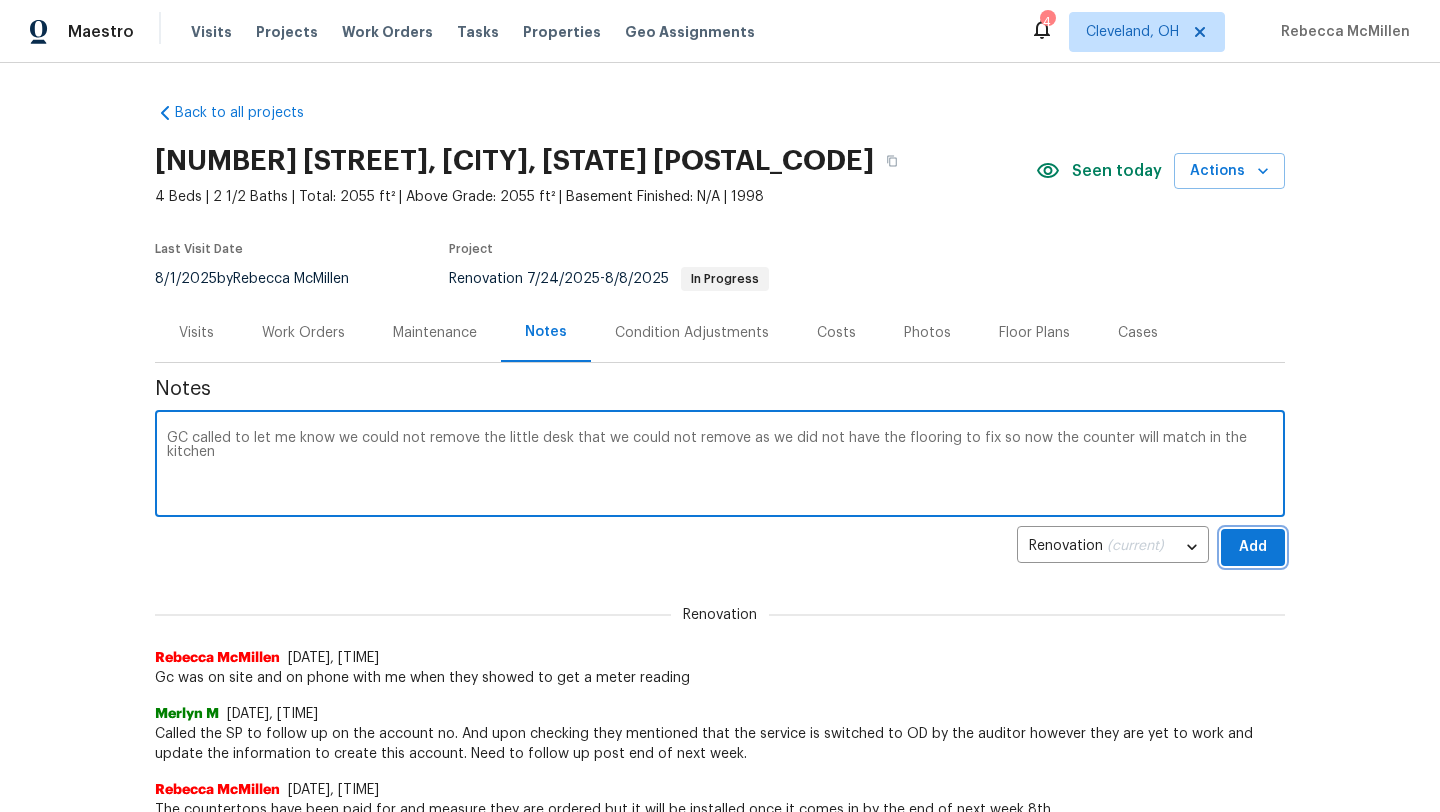 click on "Add" at bounding box center [1253, 547] 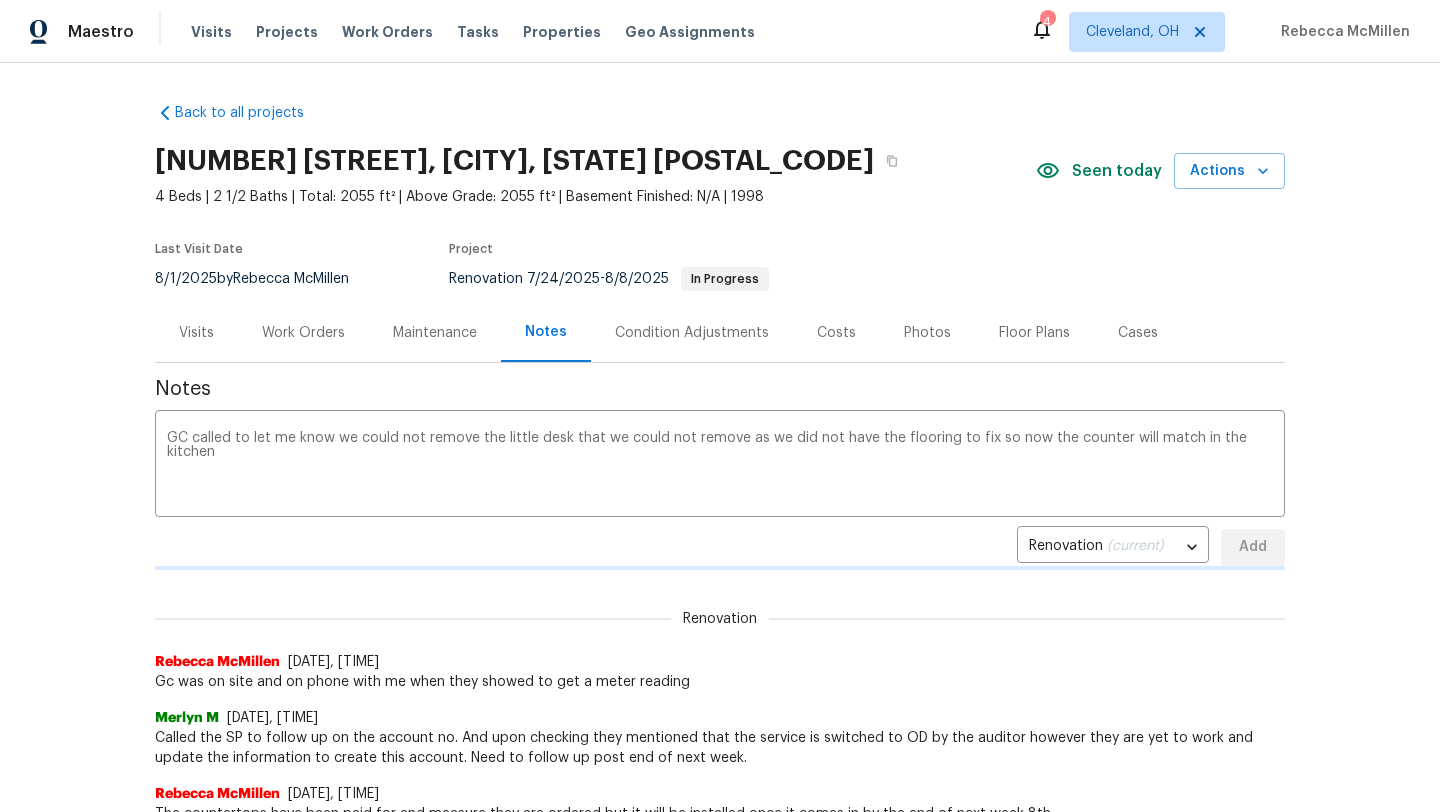 type 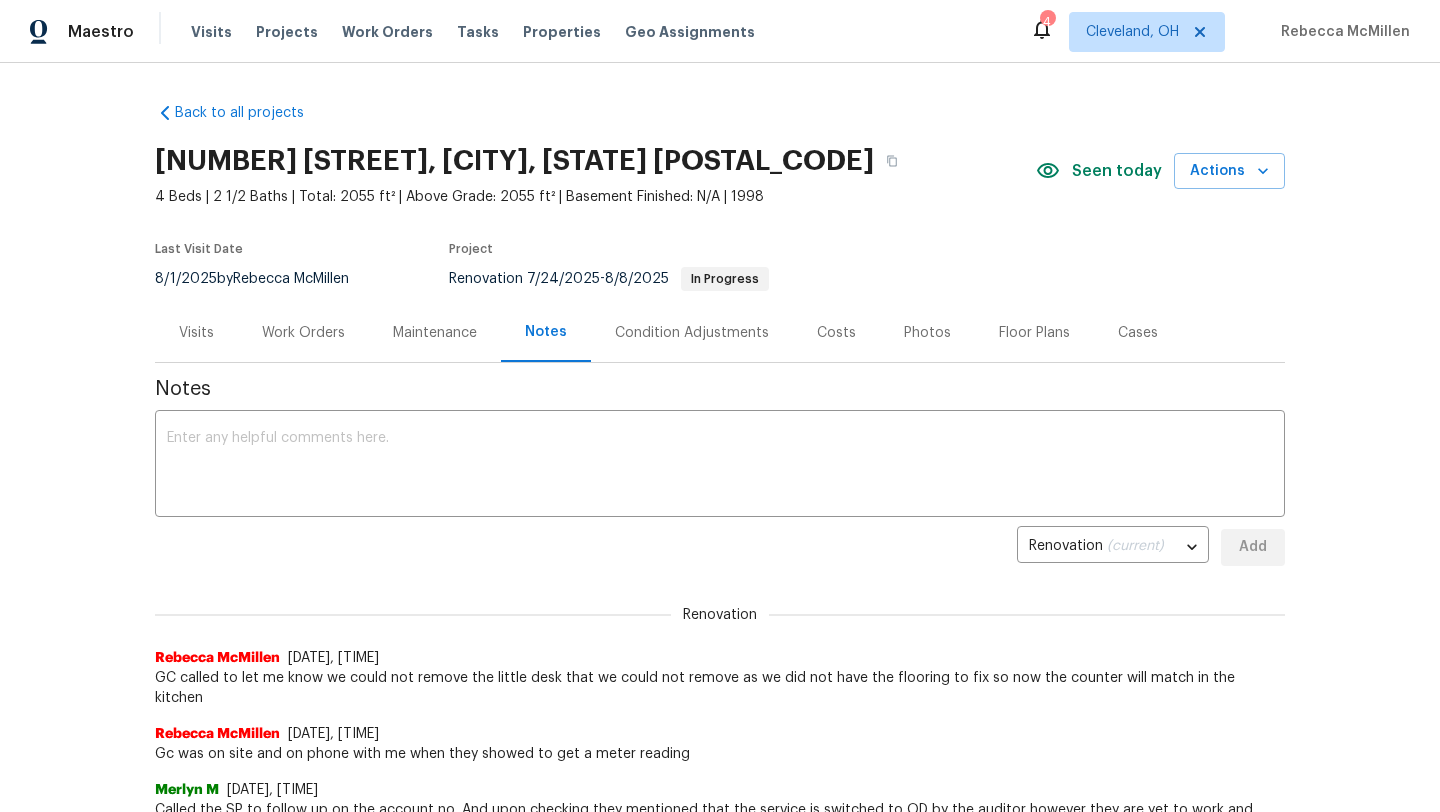 click on "Work Orders" at bounding box center [303, 333] 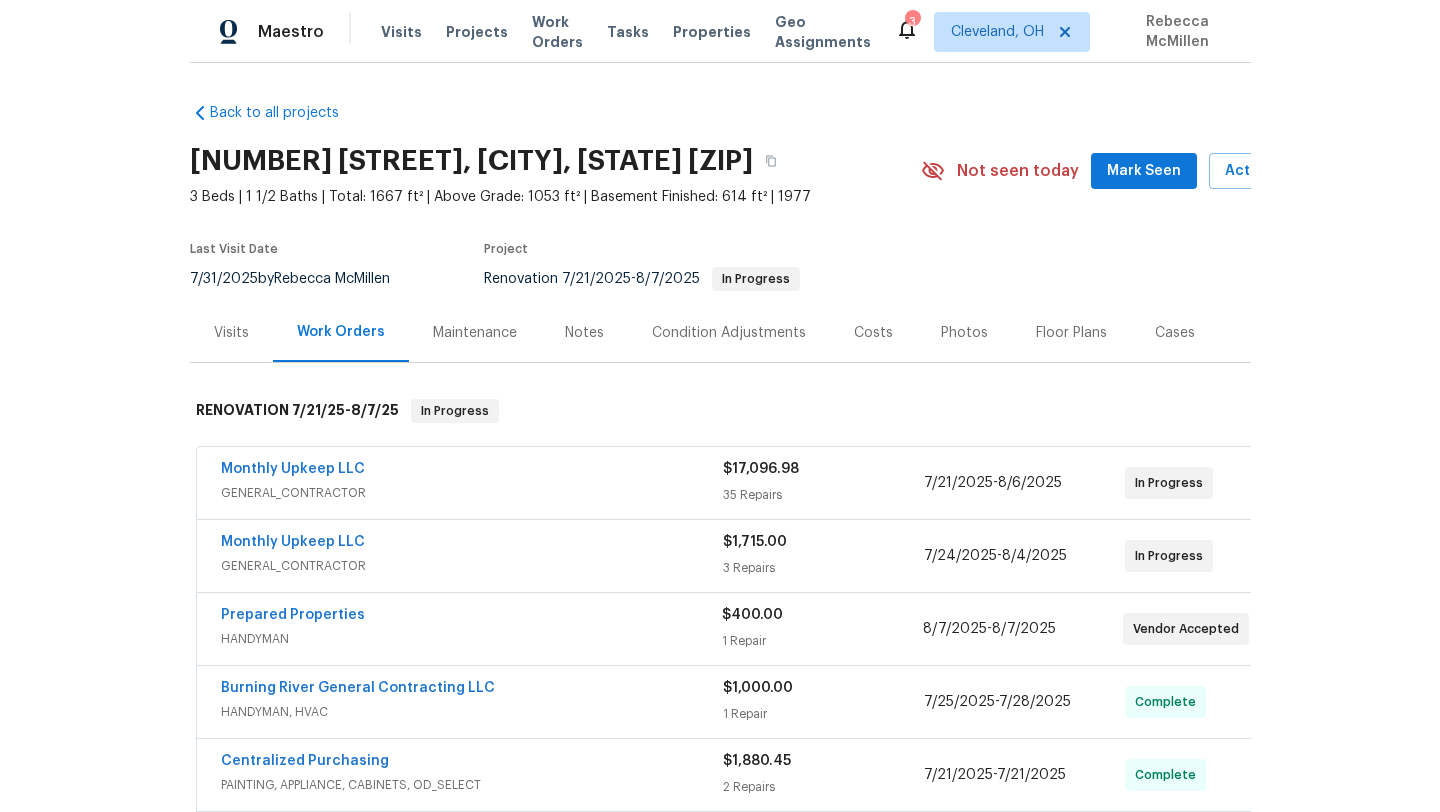 scroll, scrollTop: 0, scrollLeft: 0, axis: both 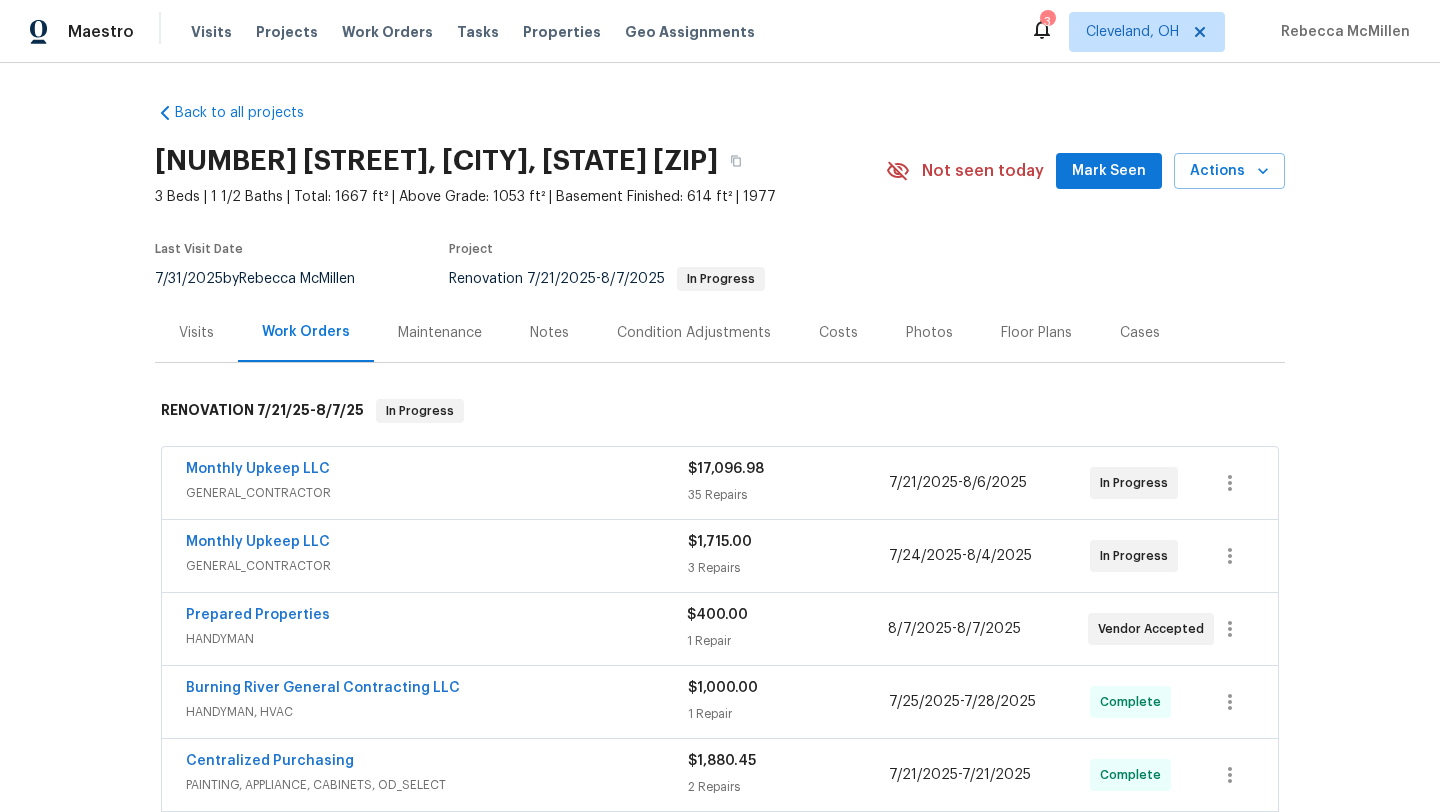 click on "Mark Seen" at bounding box center (1109, 171) 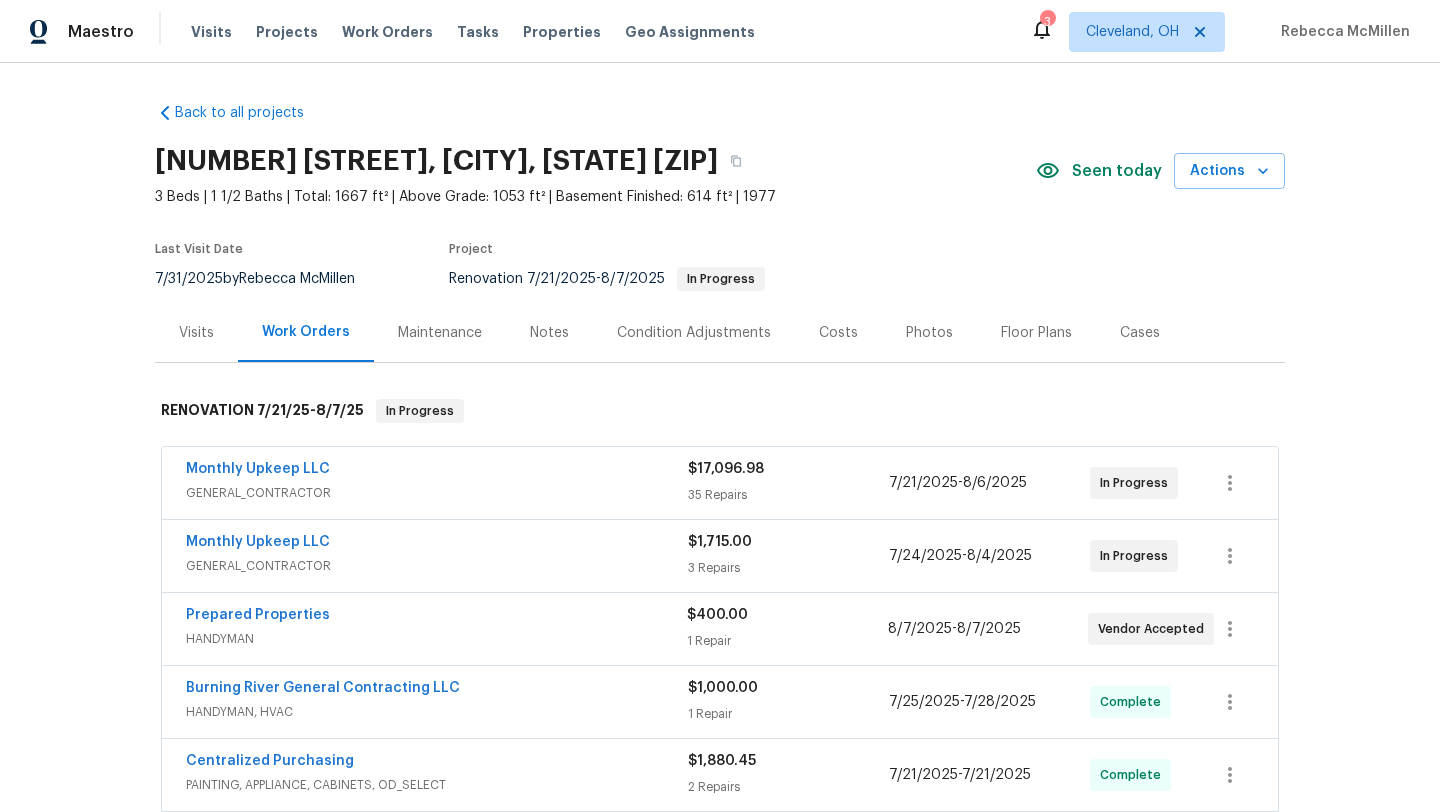 click on "Visits" at bounding box center (196, 333) 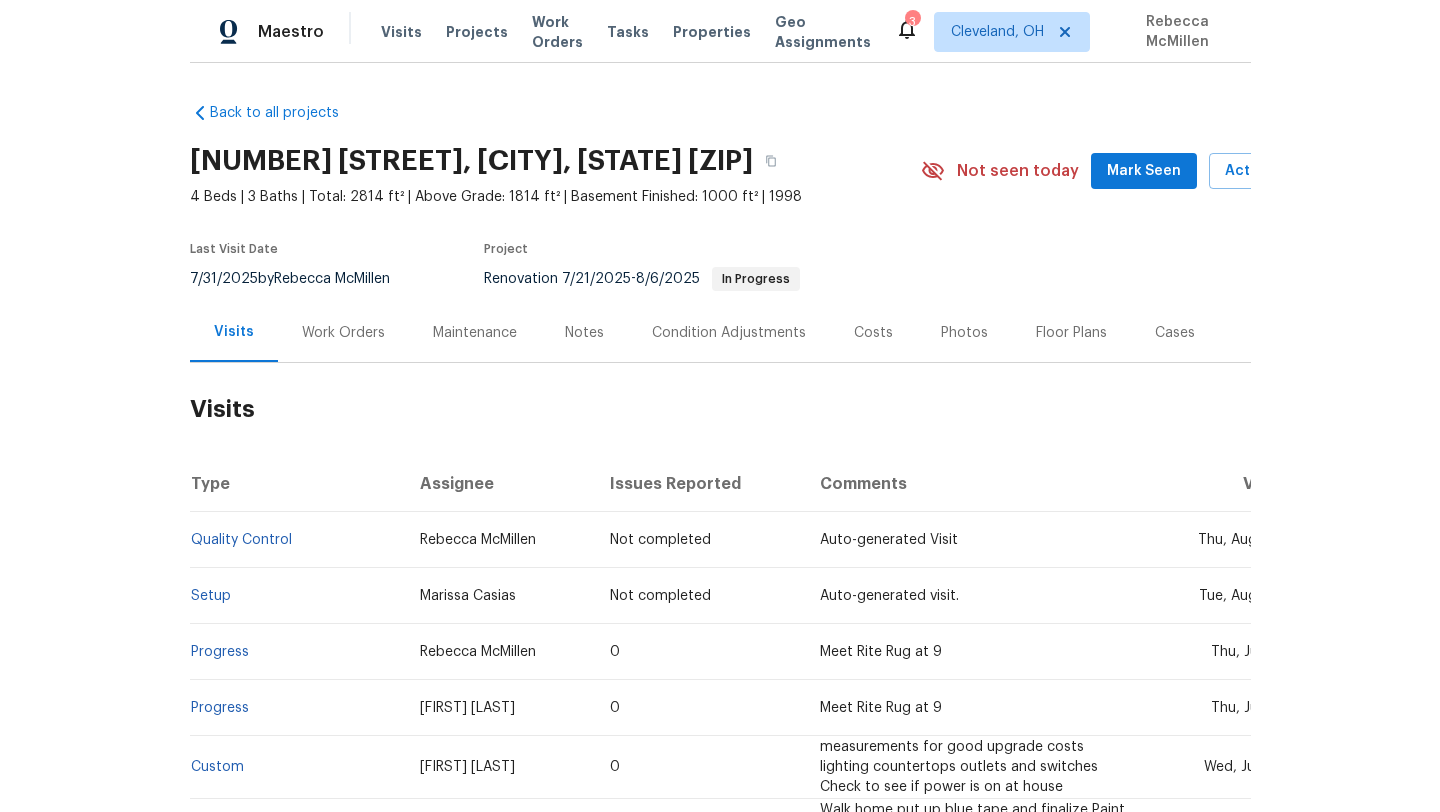 scroll, scrollTop: 0, scrollLeft: 0, axis: both 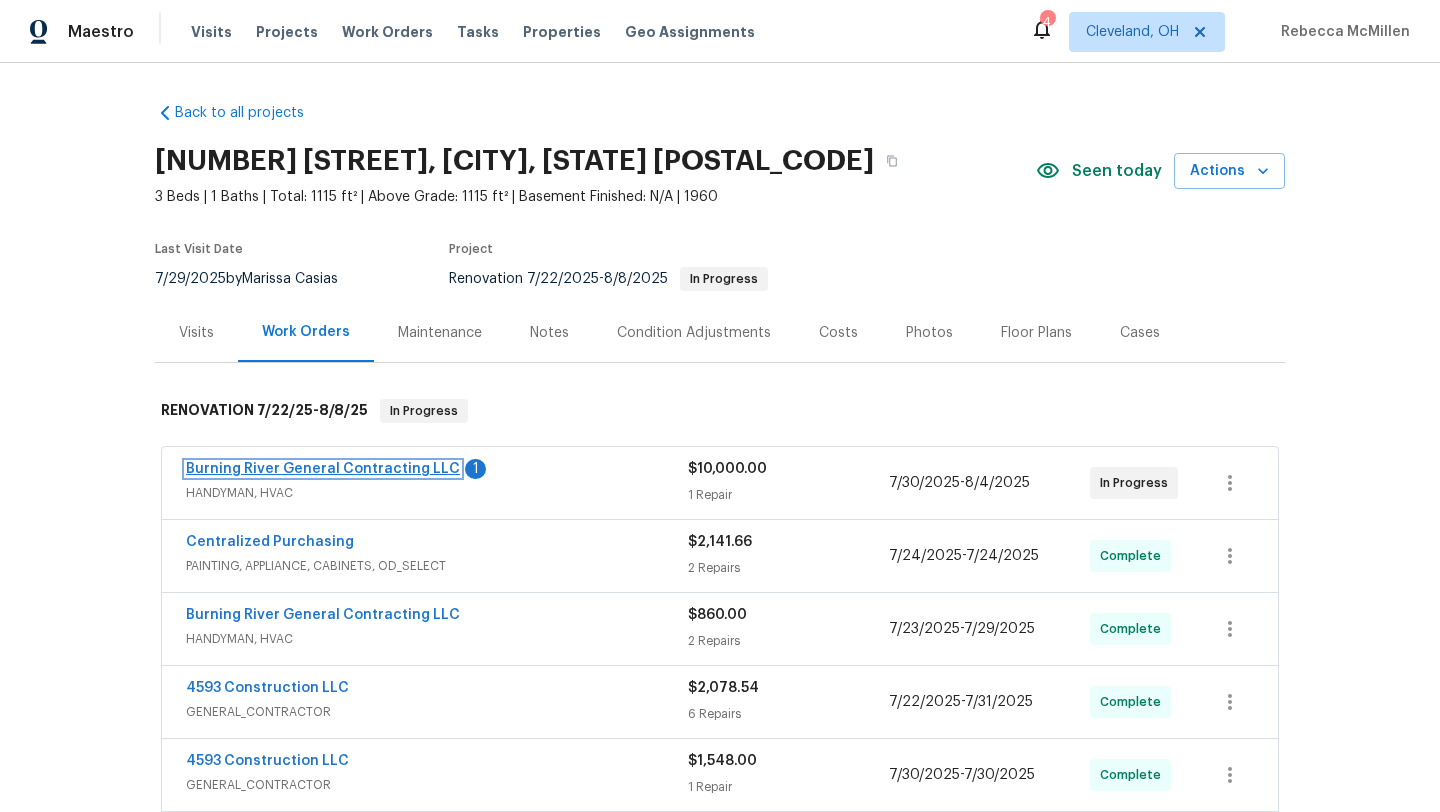 click on "Burning River General Contracting LLC" at bounding box center [323, 469] 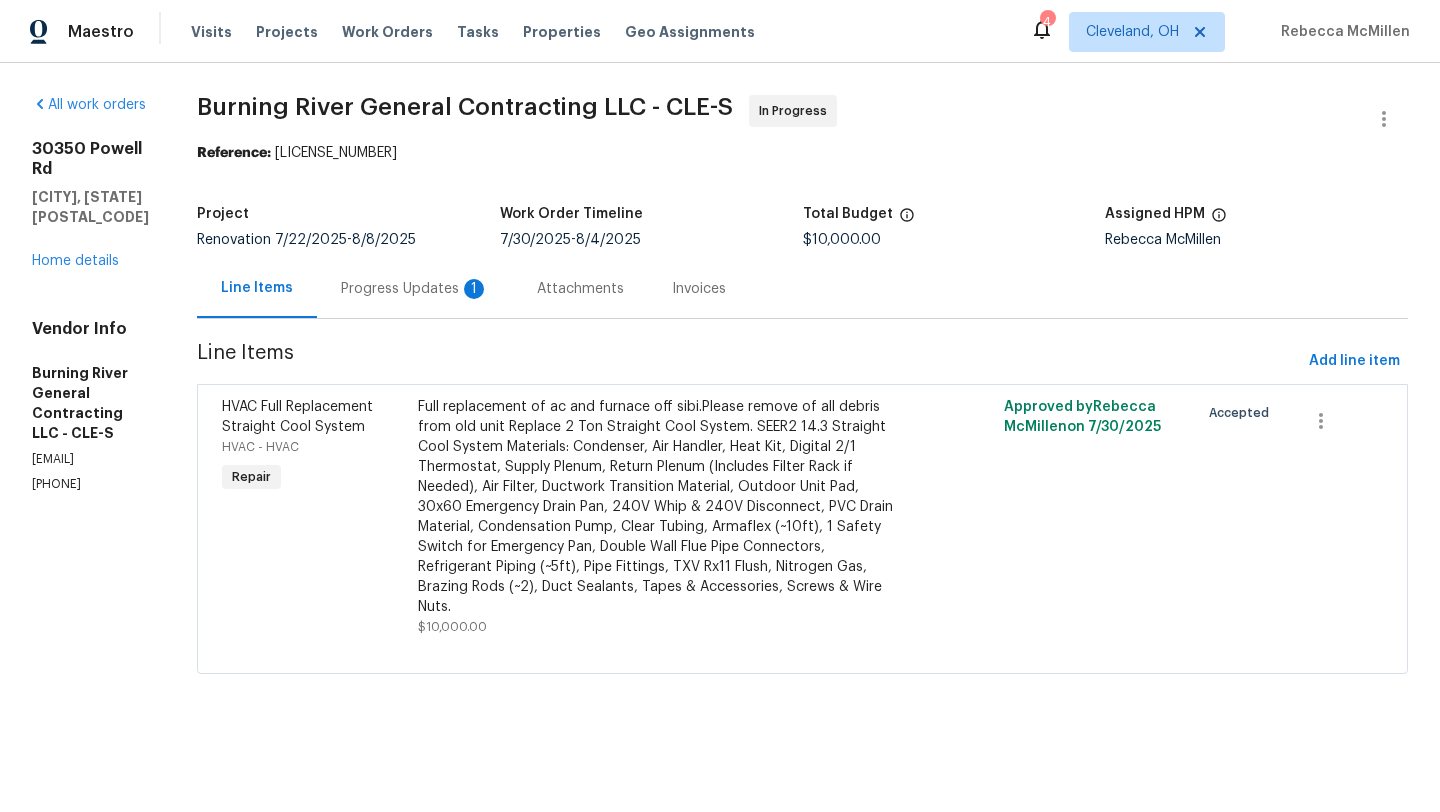 click on "Progress Updates 1" at bounding box center [415, 289] 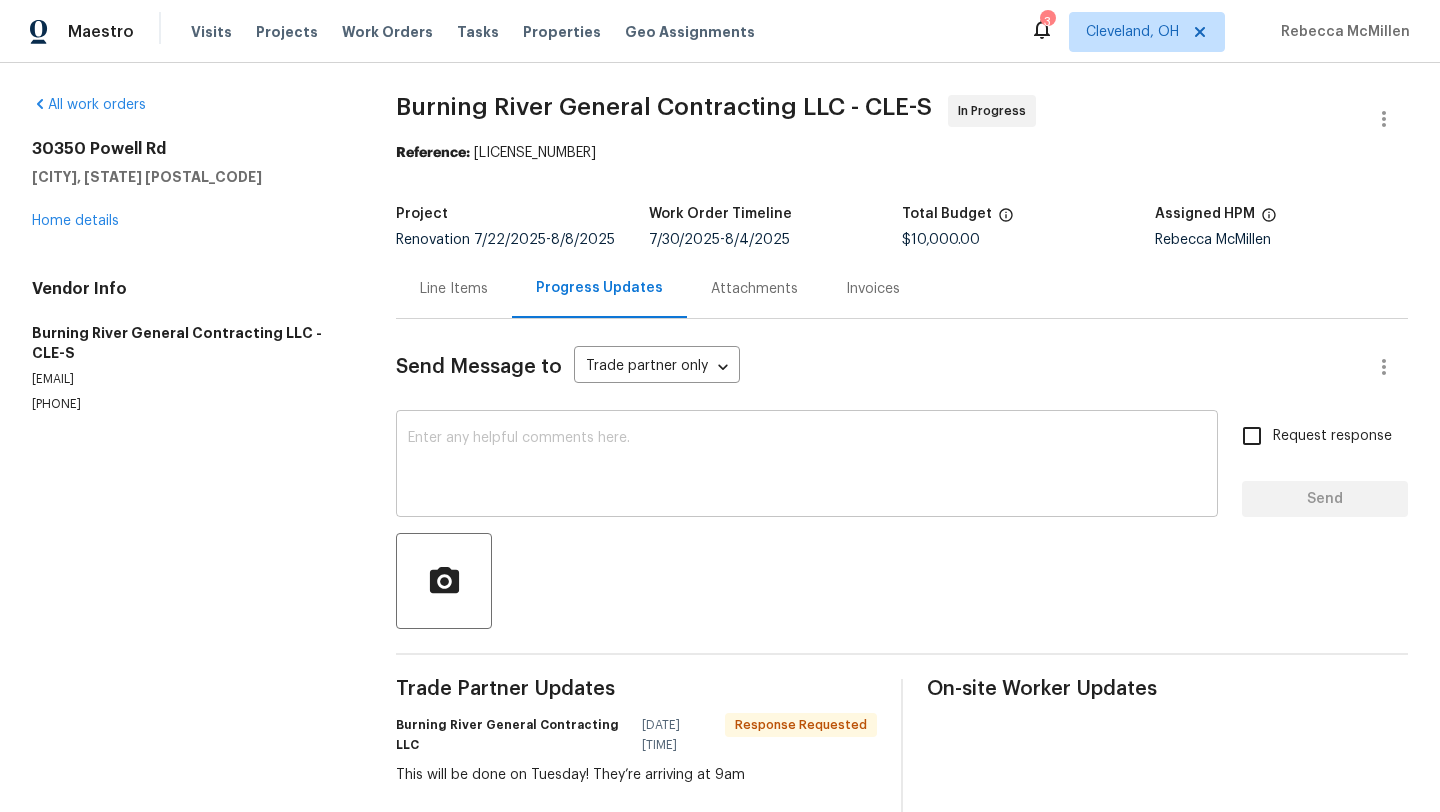 click at bounding box center [807, 466] 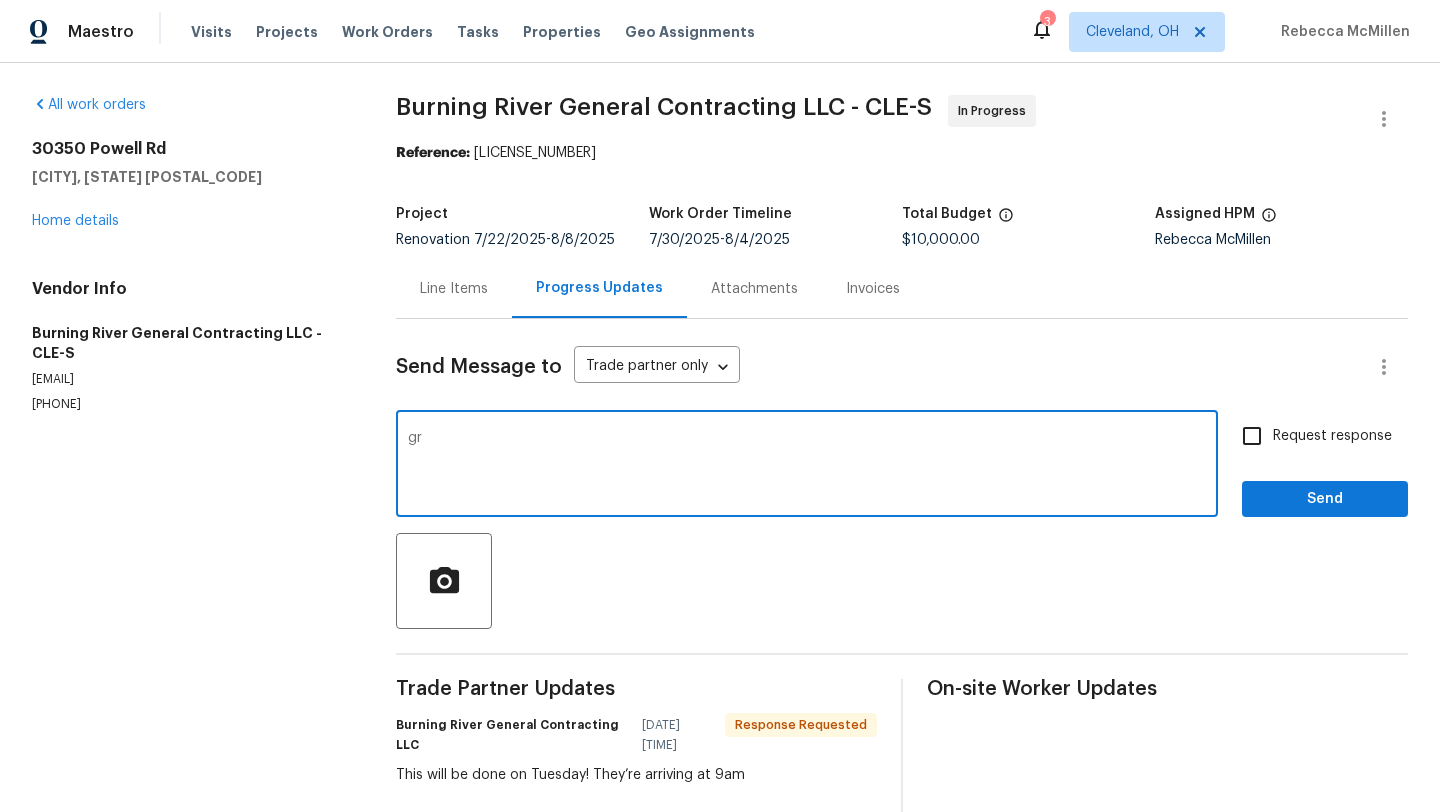 type on "g" 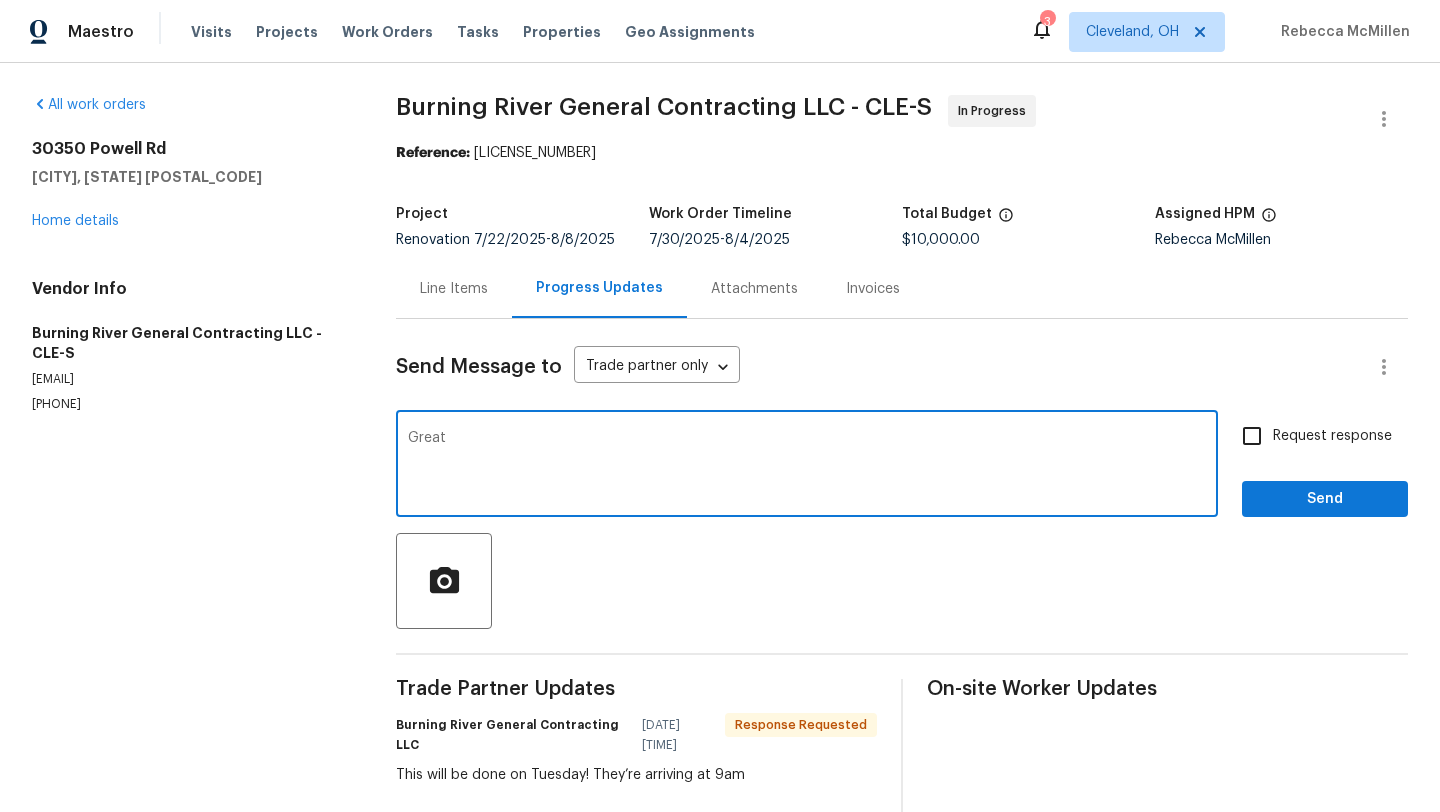 type on "Great" 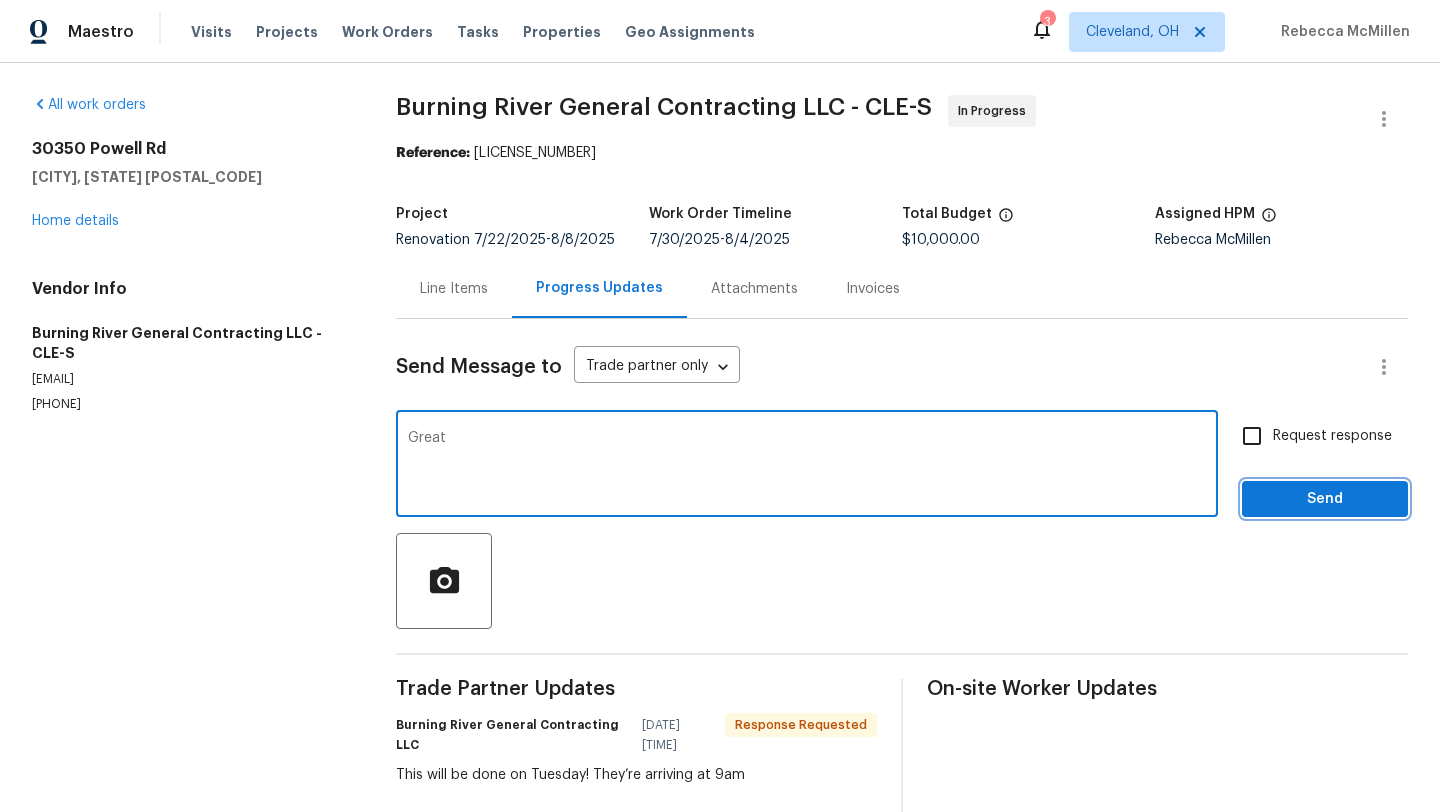 click on "Send" at bounding box center [1325, 499] 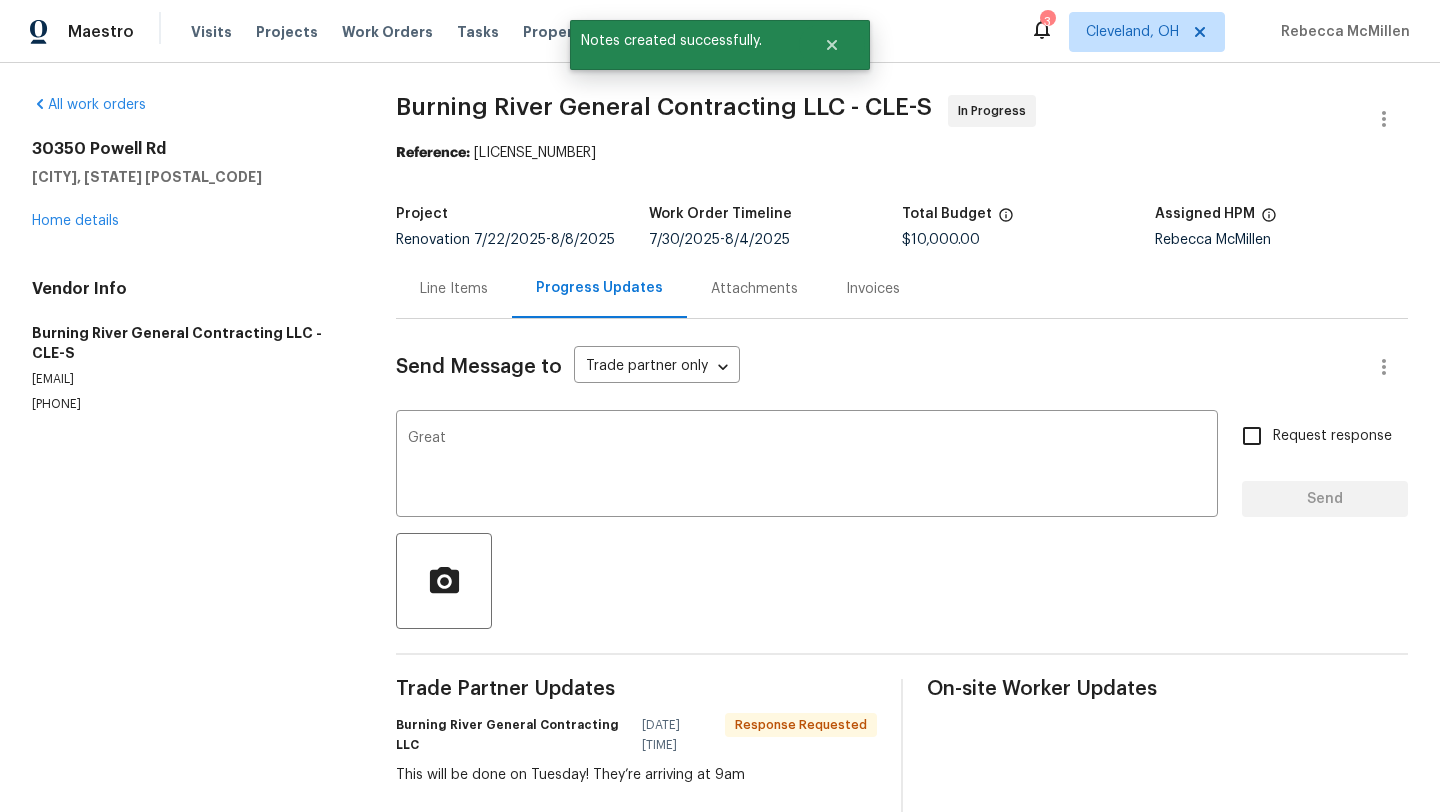 type 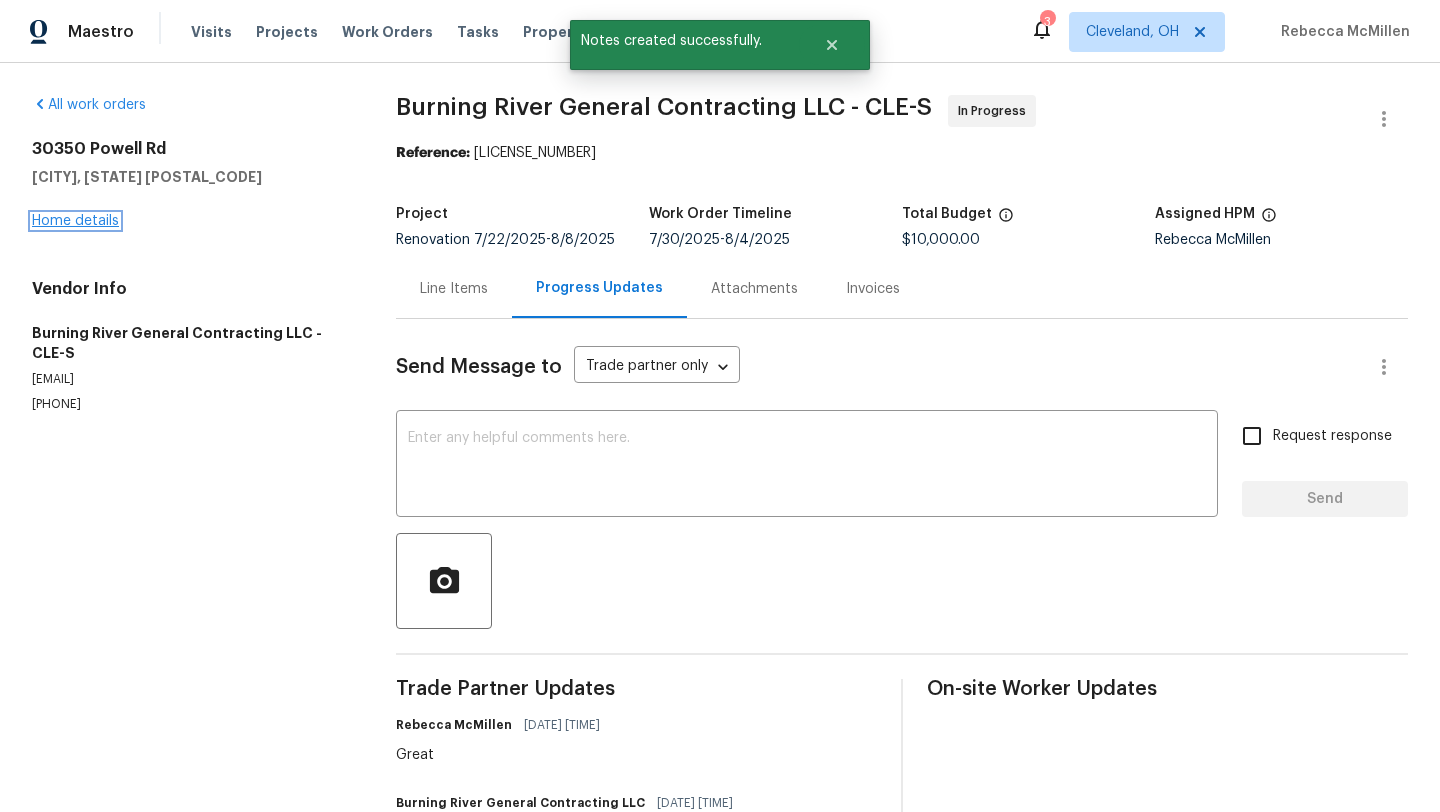click on "Home details" at bounding box center [75, 221] 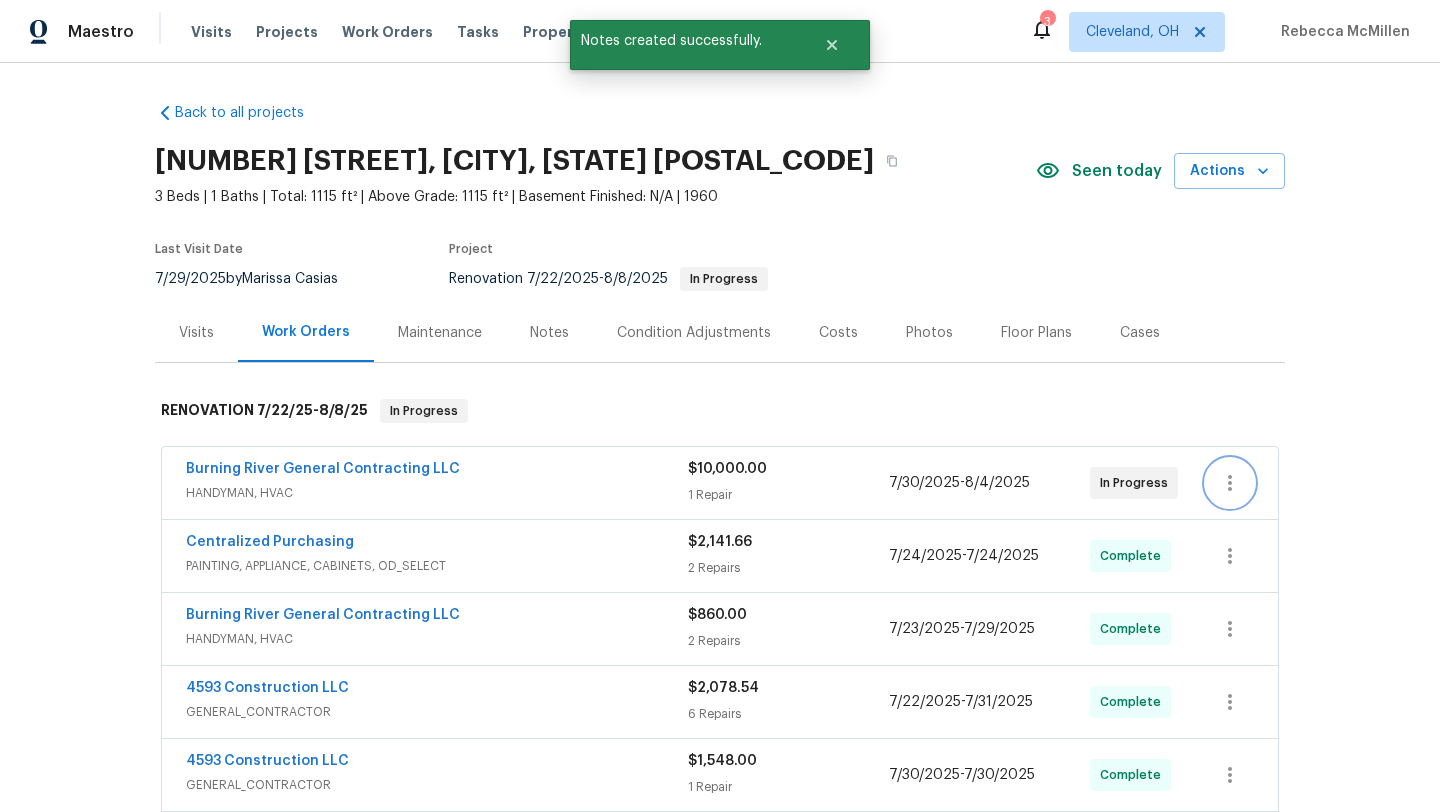 click 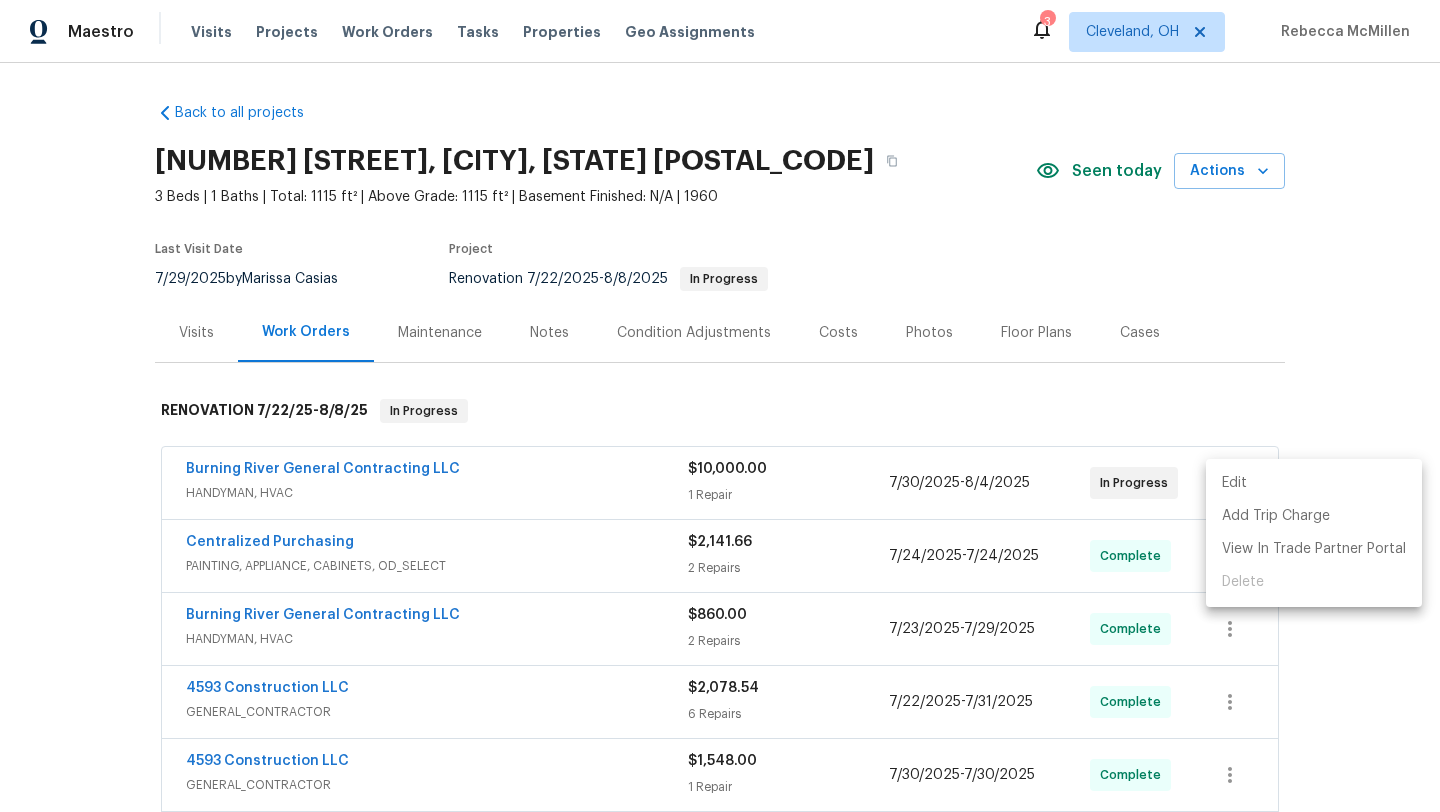 click on "Edit" at bounding box center (1314, 483) 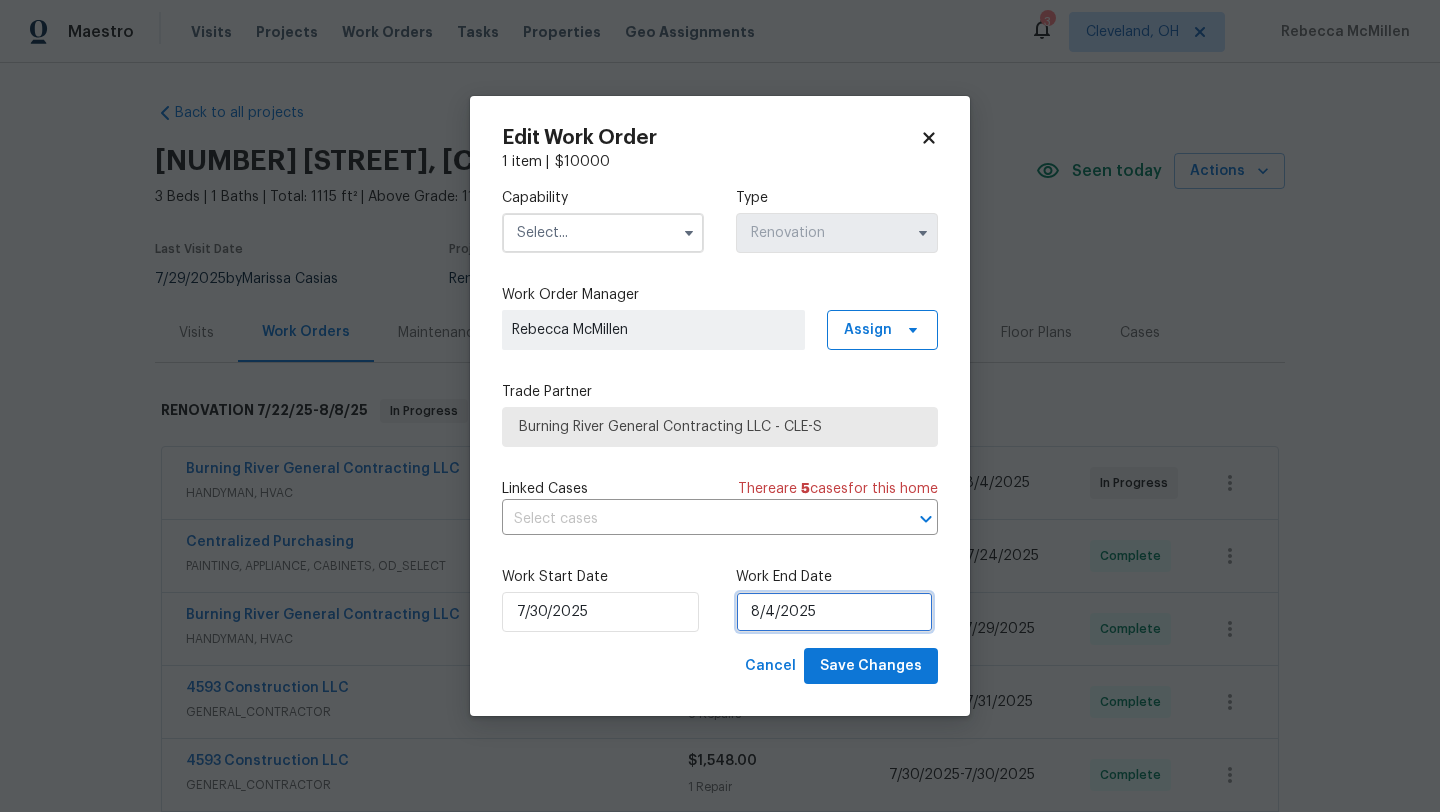 select on "7" 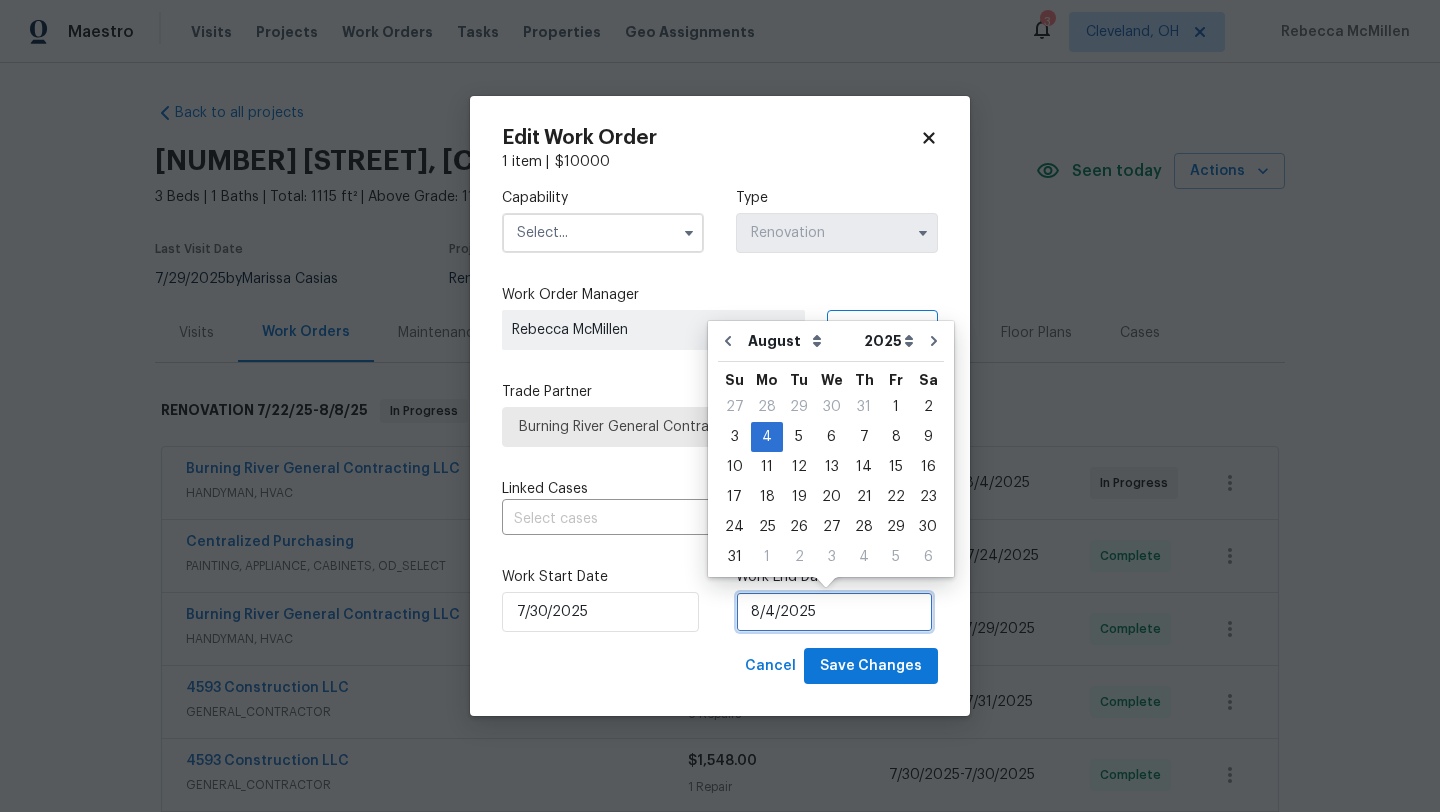 click on "8/4/2025" at bounding box center (834, 612) 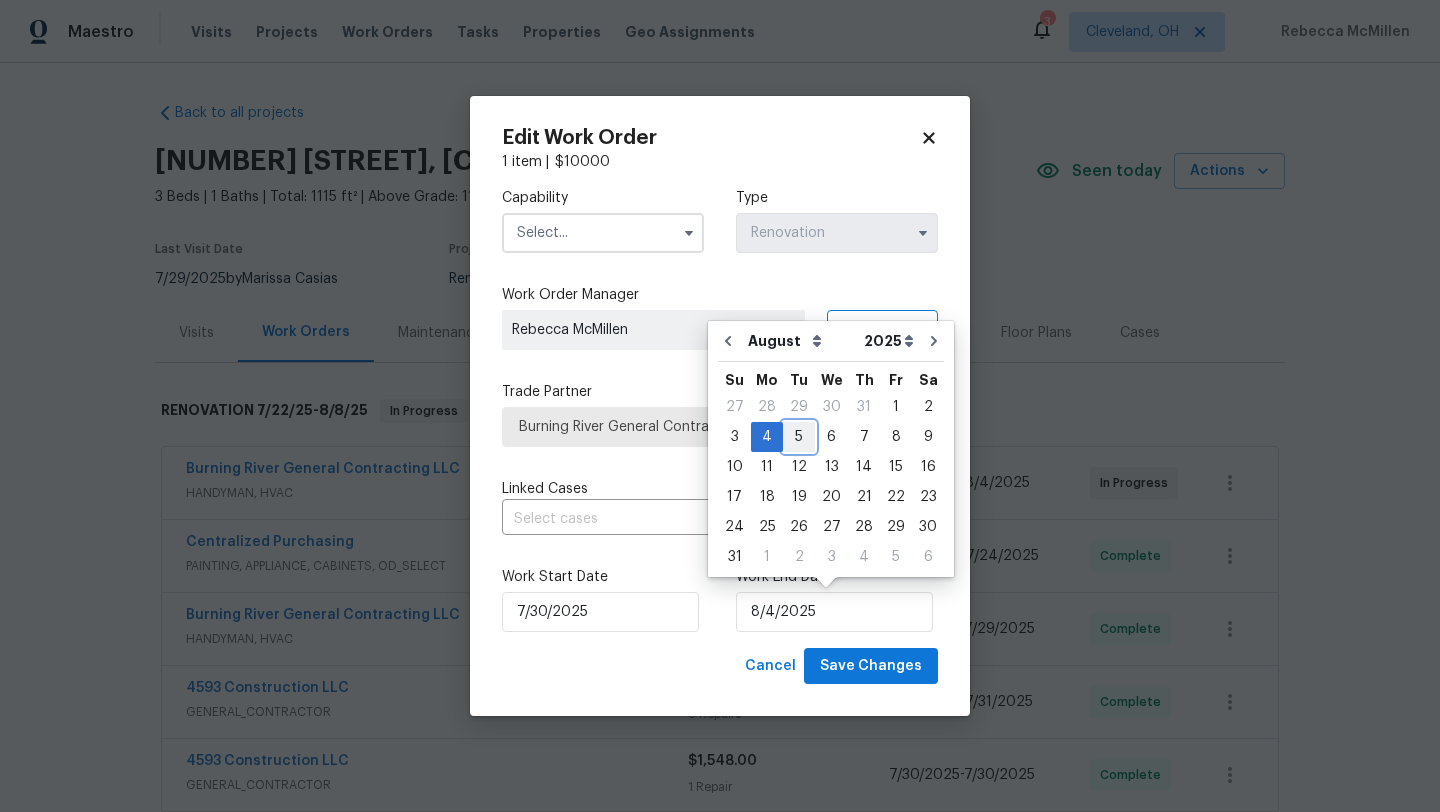click on "5" at bounding box center (799, 437) 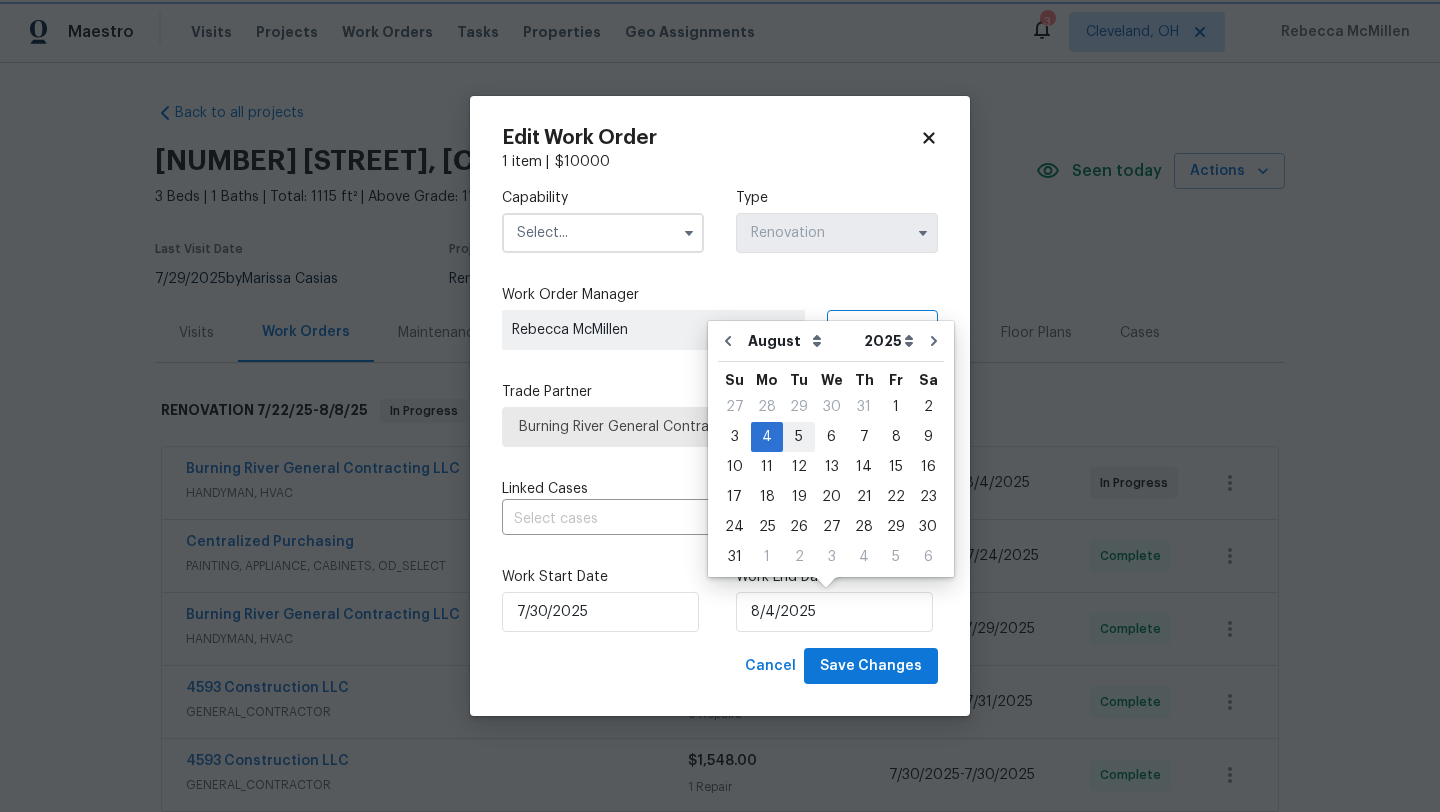 type on "8/5/2025" 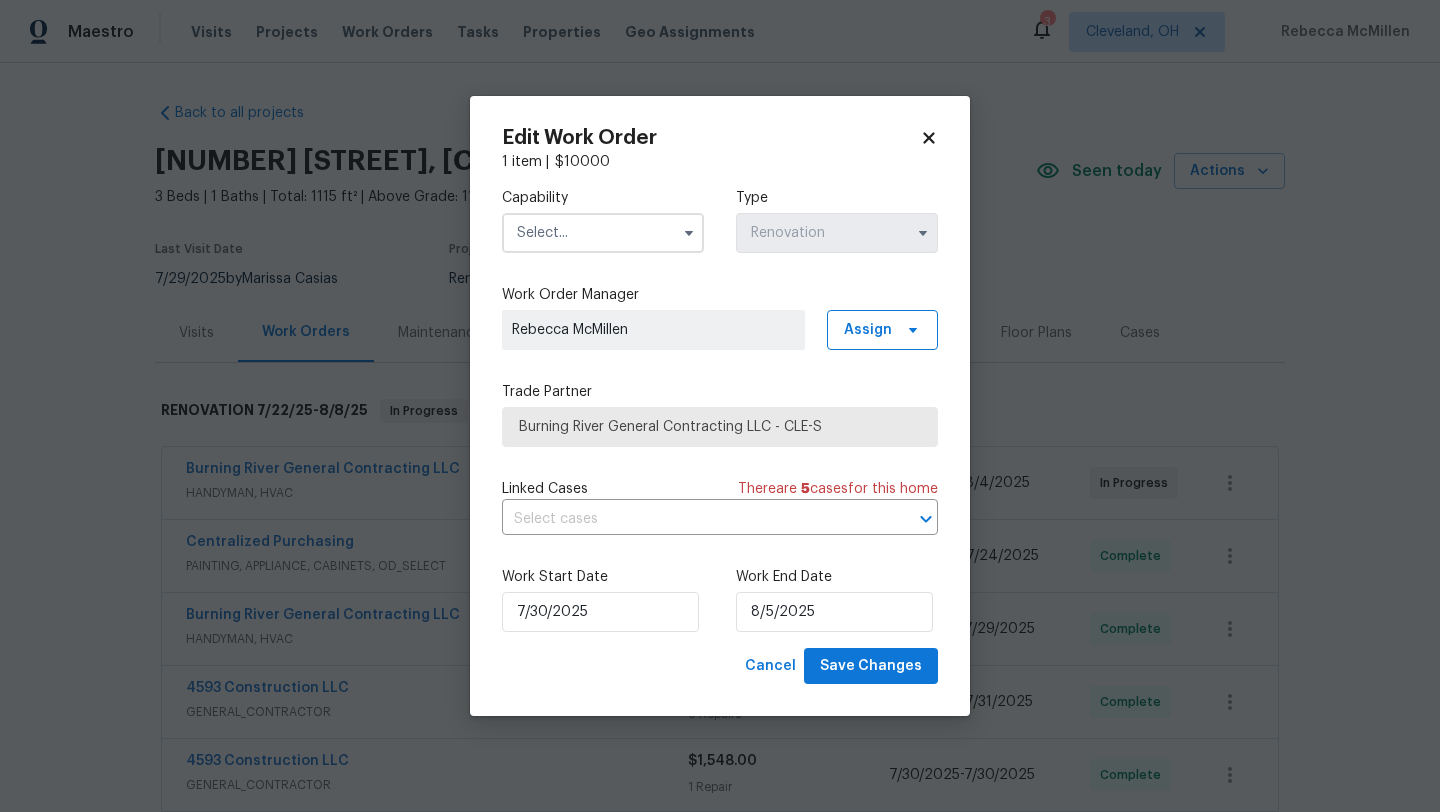 click at bounding box center (603, 233) 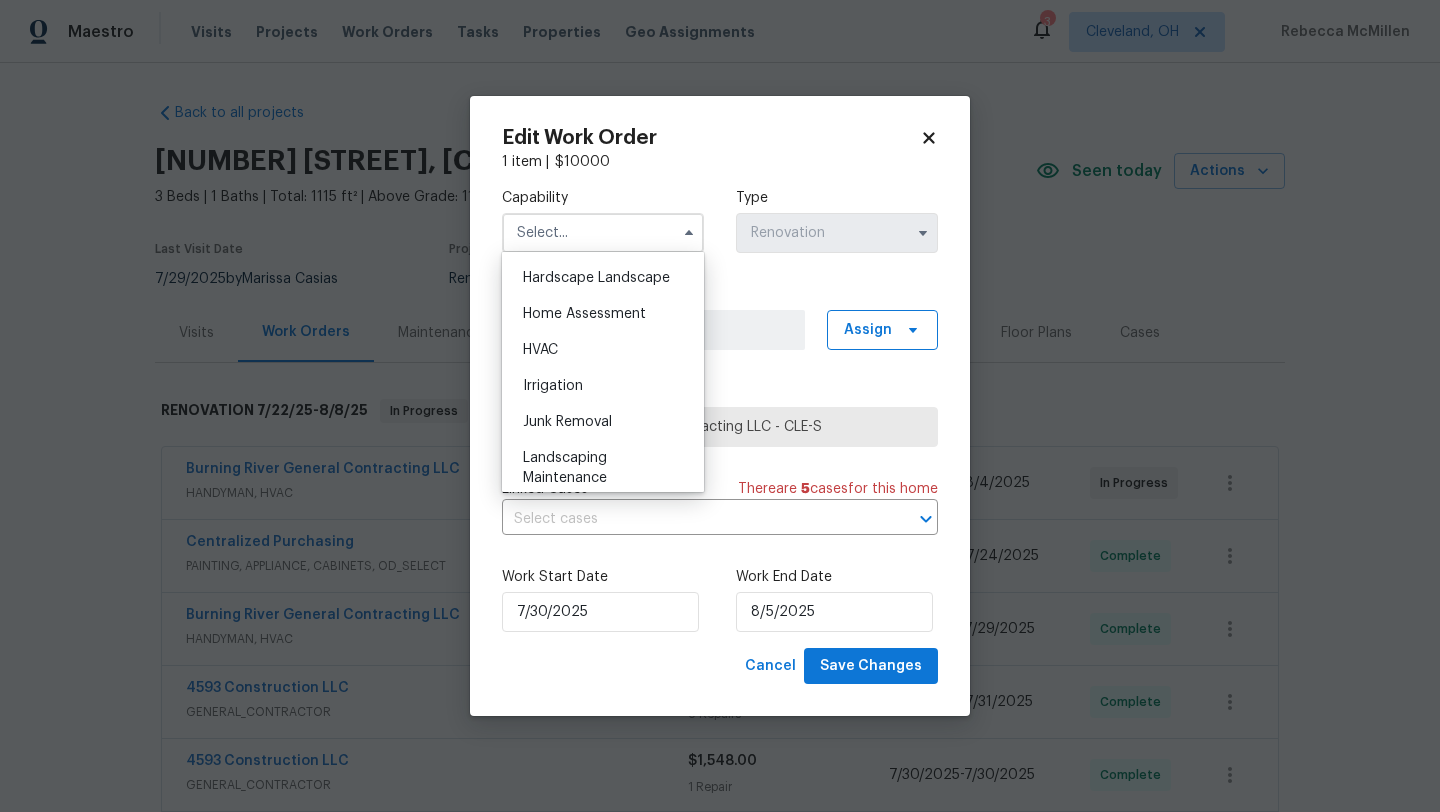 scroll, scrollTop: 1136, scrollLeft: 0, axis: vertical 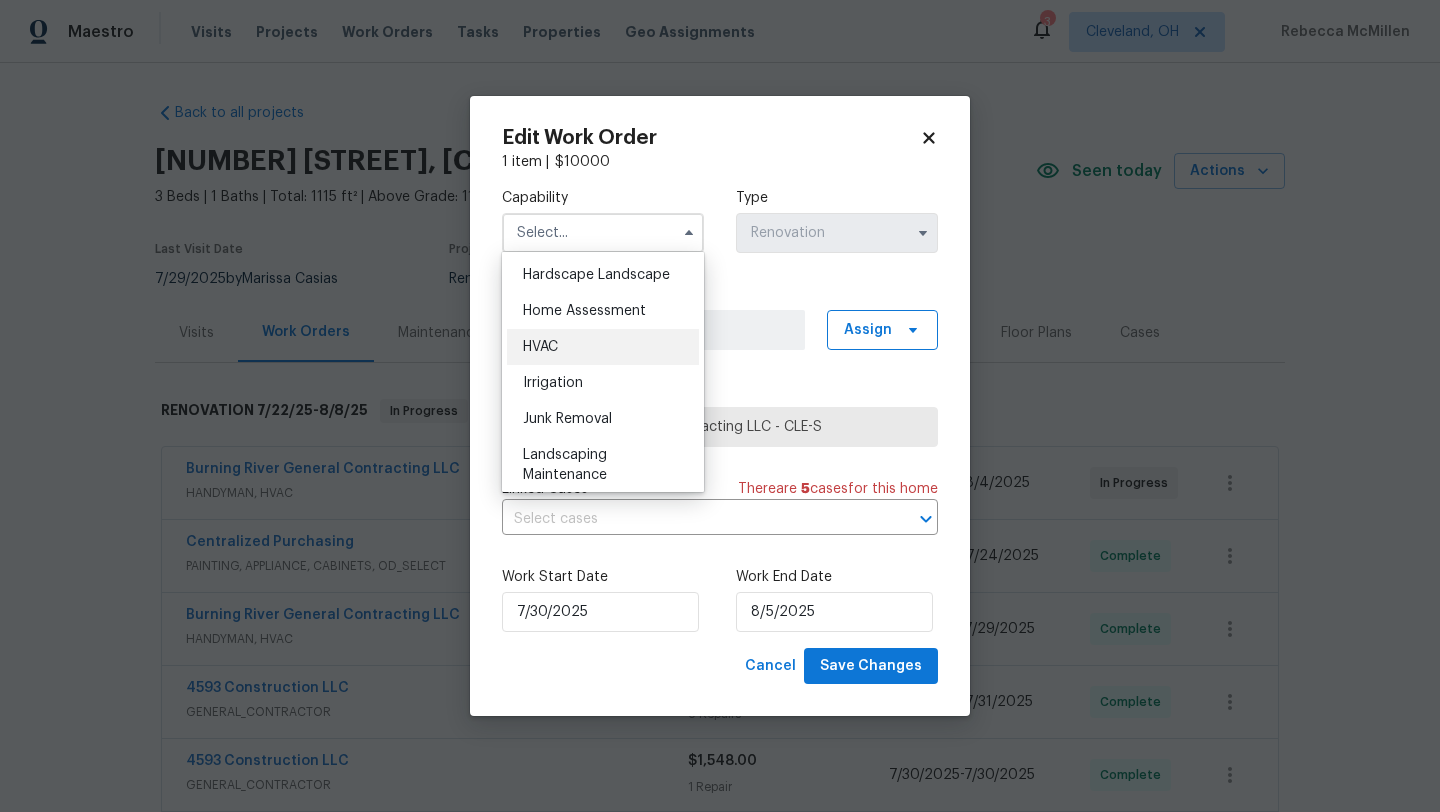 click on "HVAC" at bounding box center [603, 347] 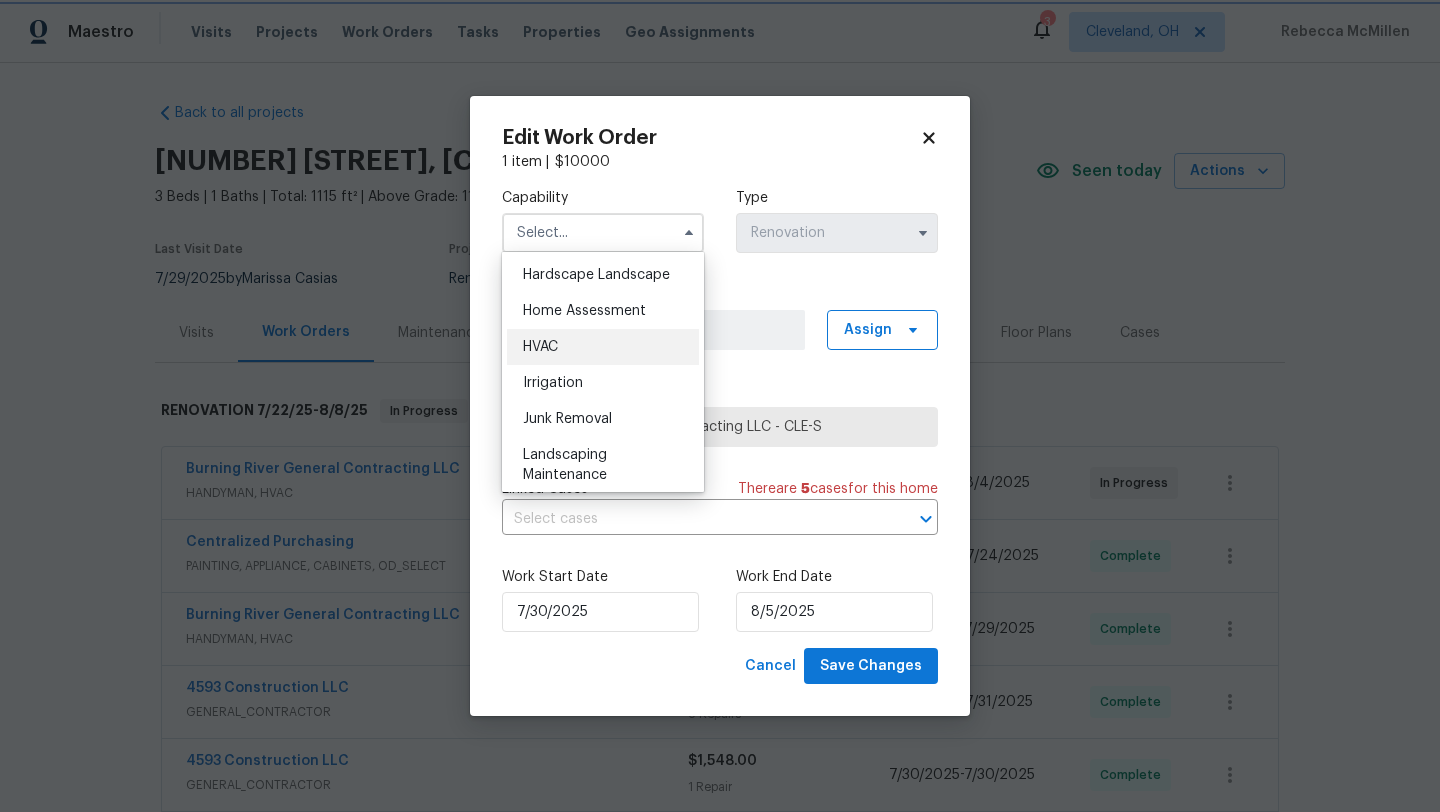 type on "HVAC" 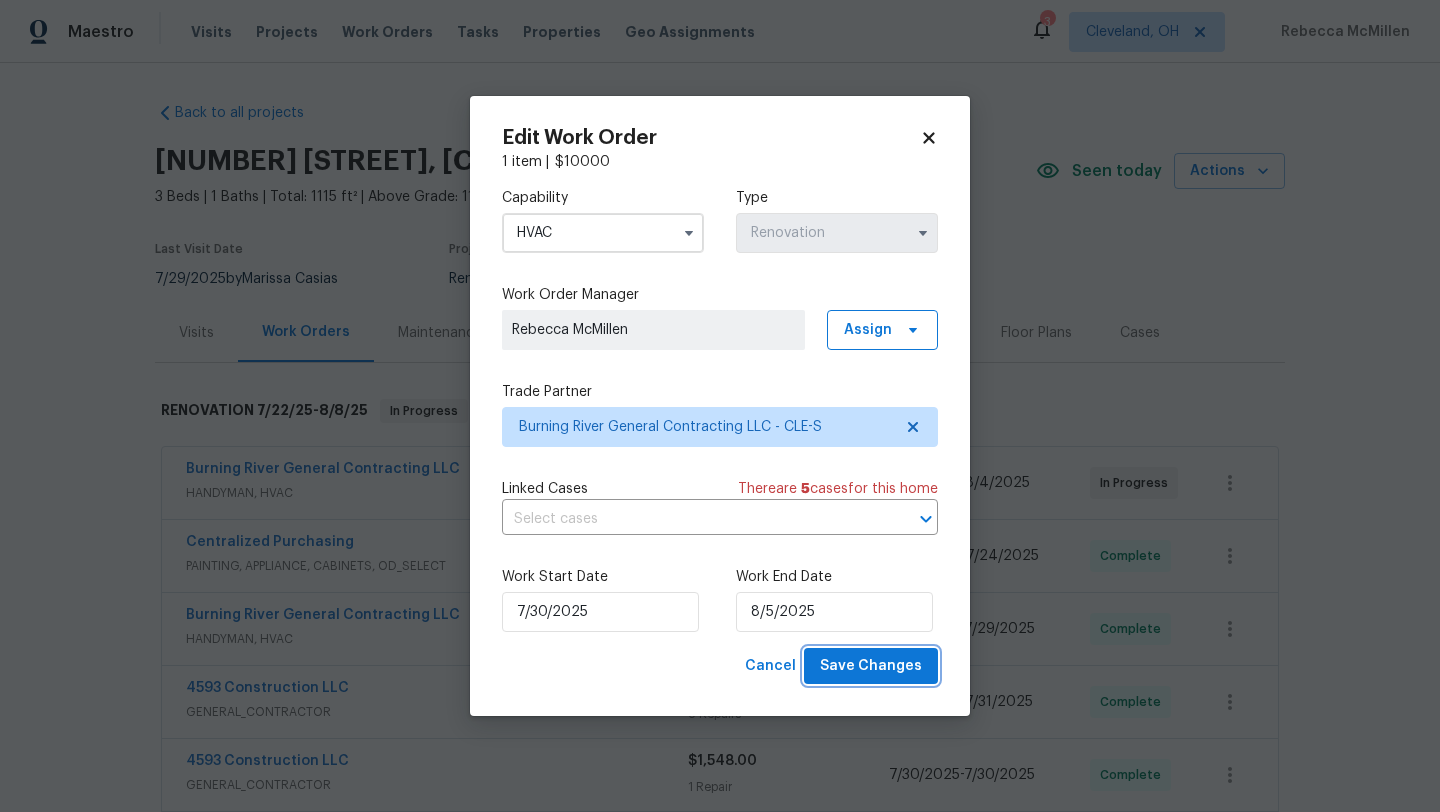 click on "Save Changes" at bounding box center (871, 666) 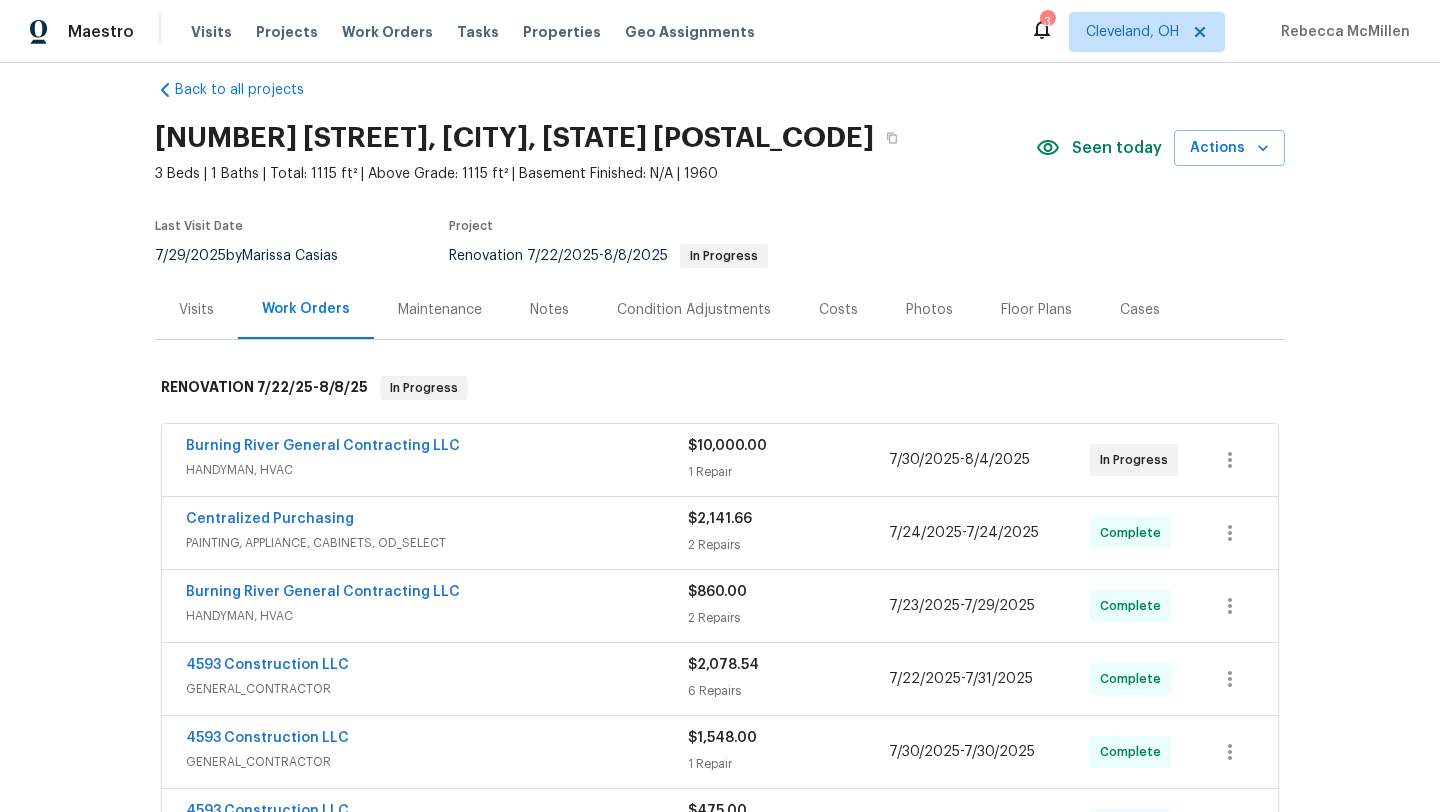 scroll, scrollTop: 0, scrollLeft: 0, axis: both 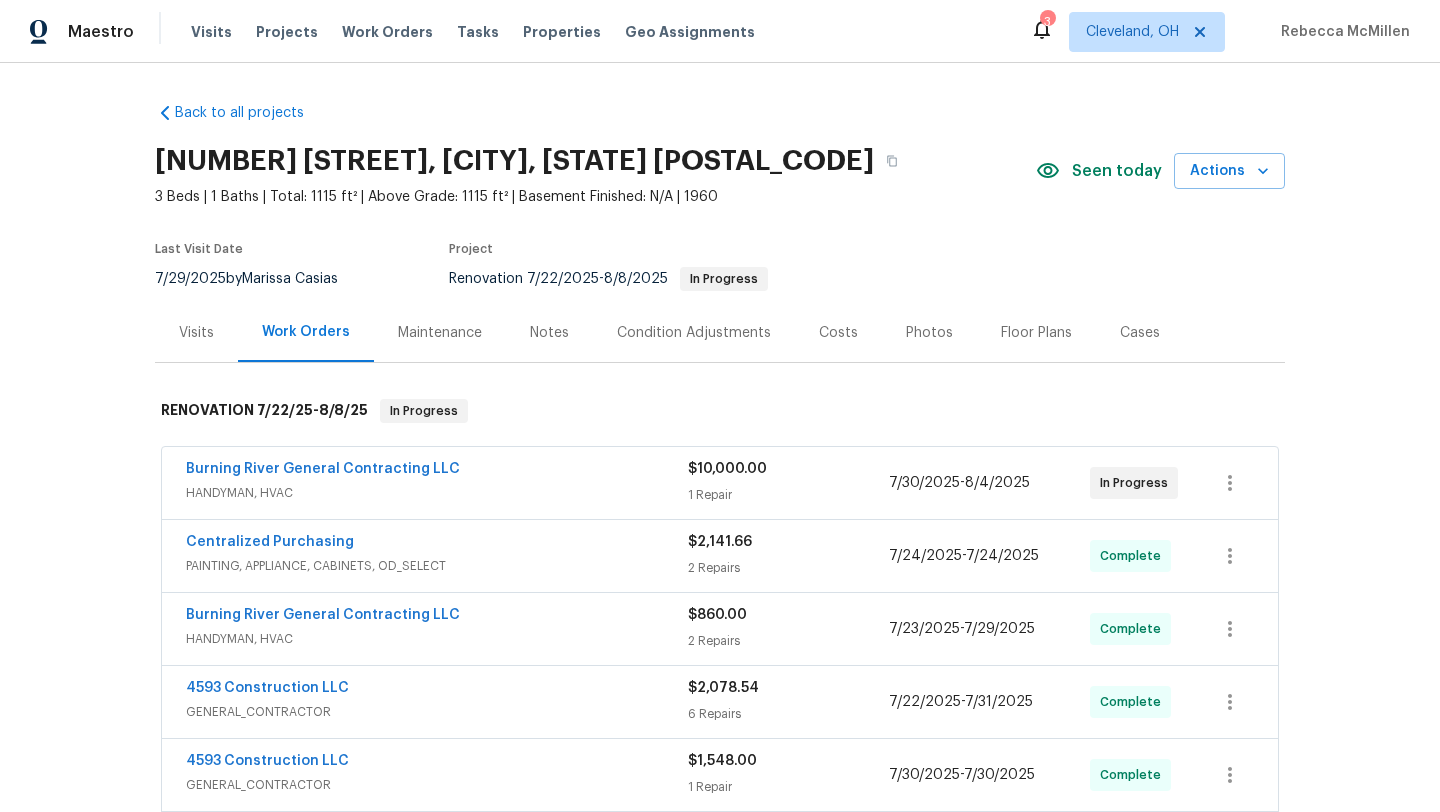 click on "Visits" at bounding box center [196, 333] 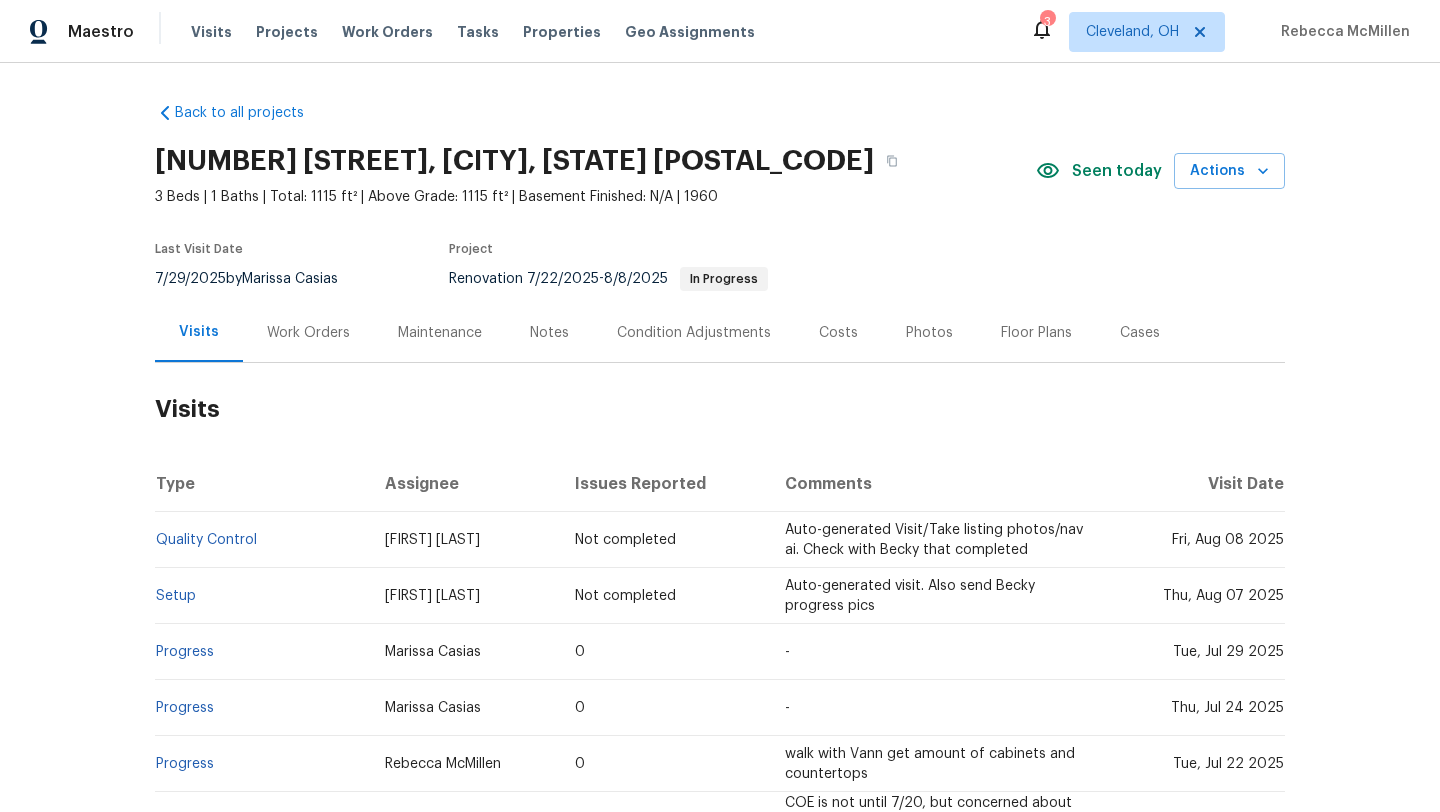 click on "Visits" at bounding box center (720, 409) 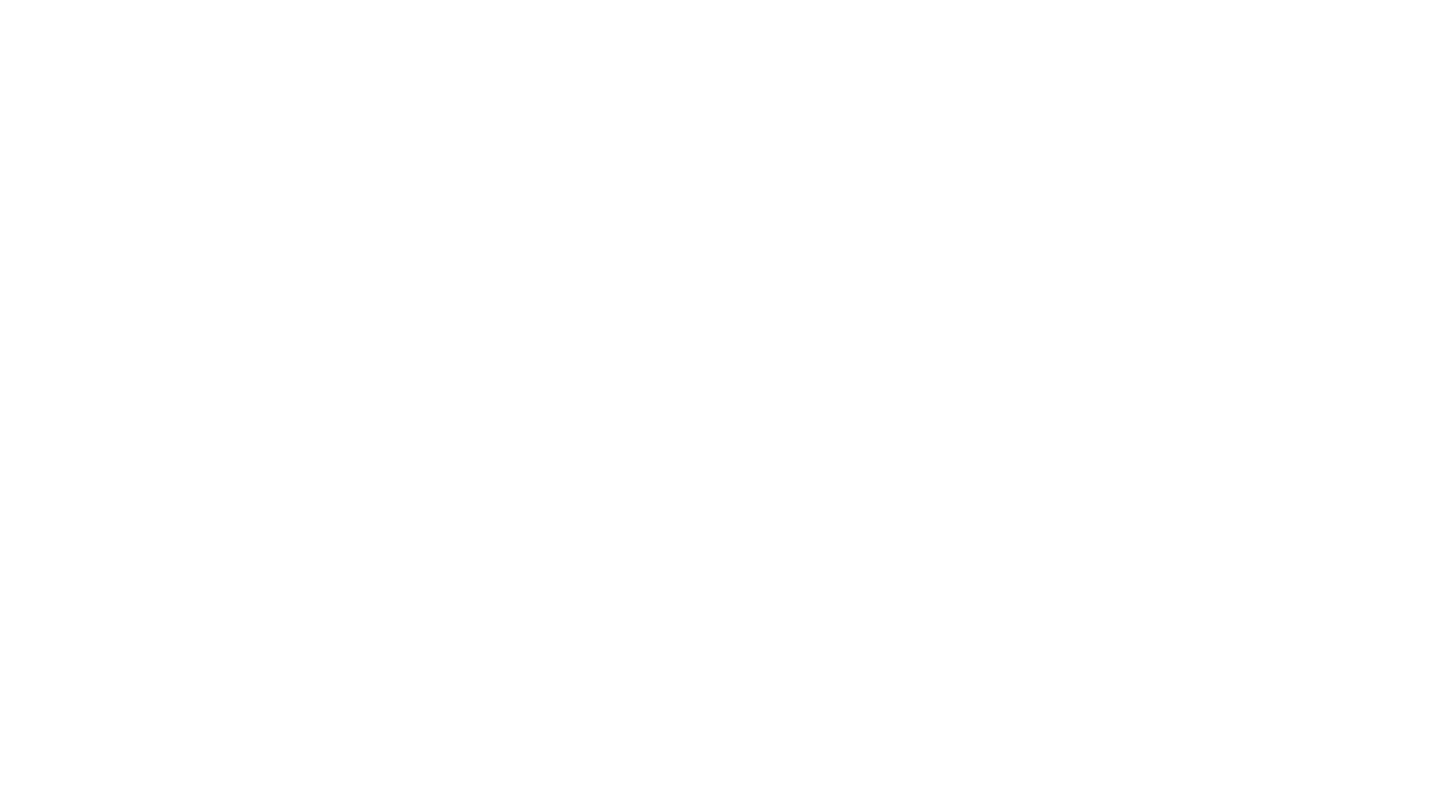scroll, scrollTop: 0, scrollLeft: 0, axis: both 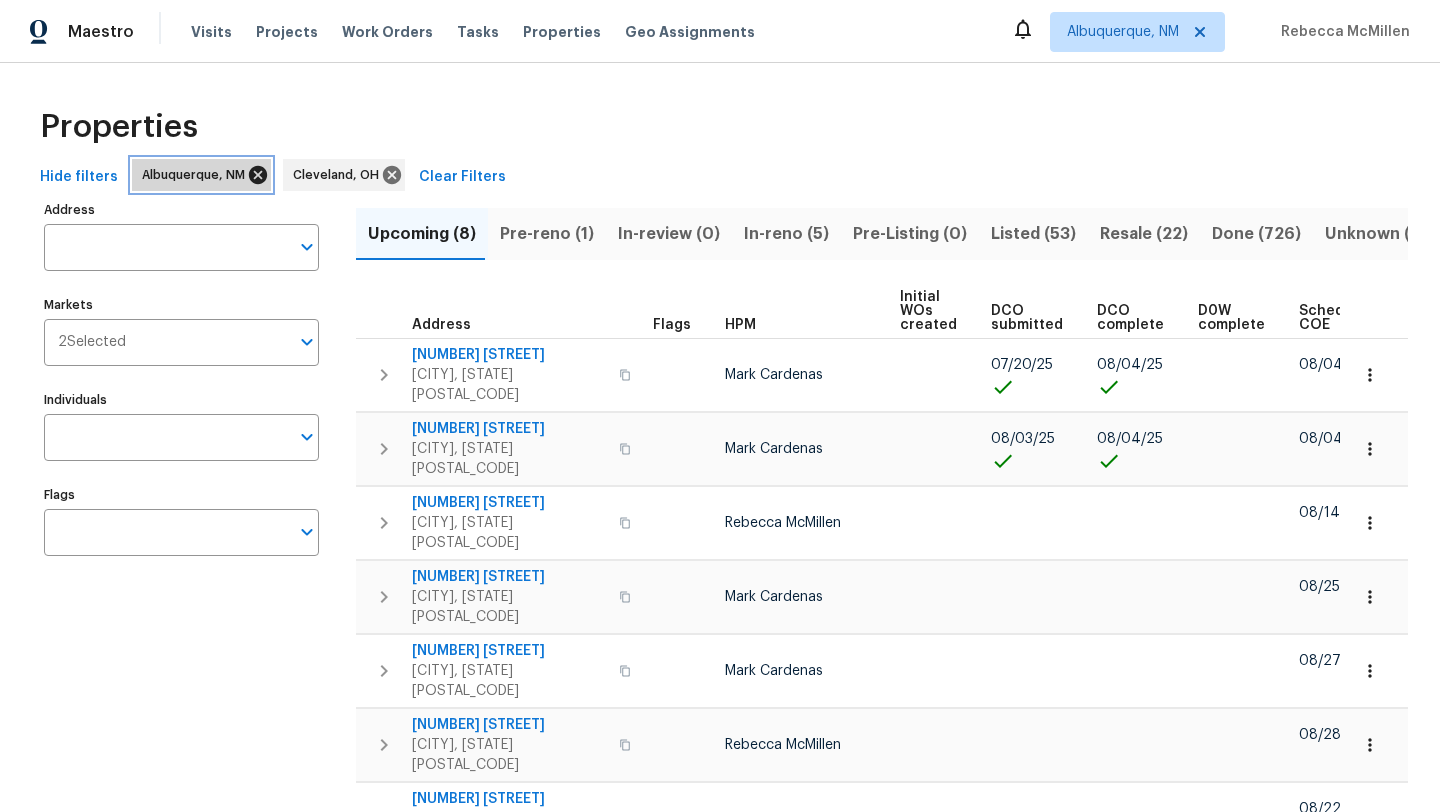 click 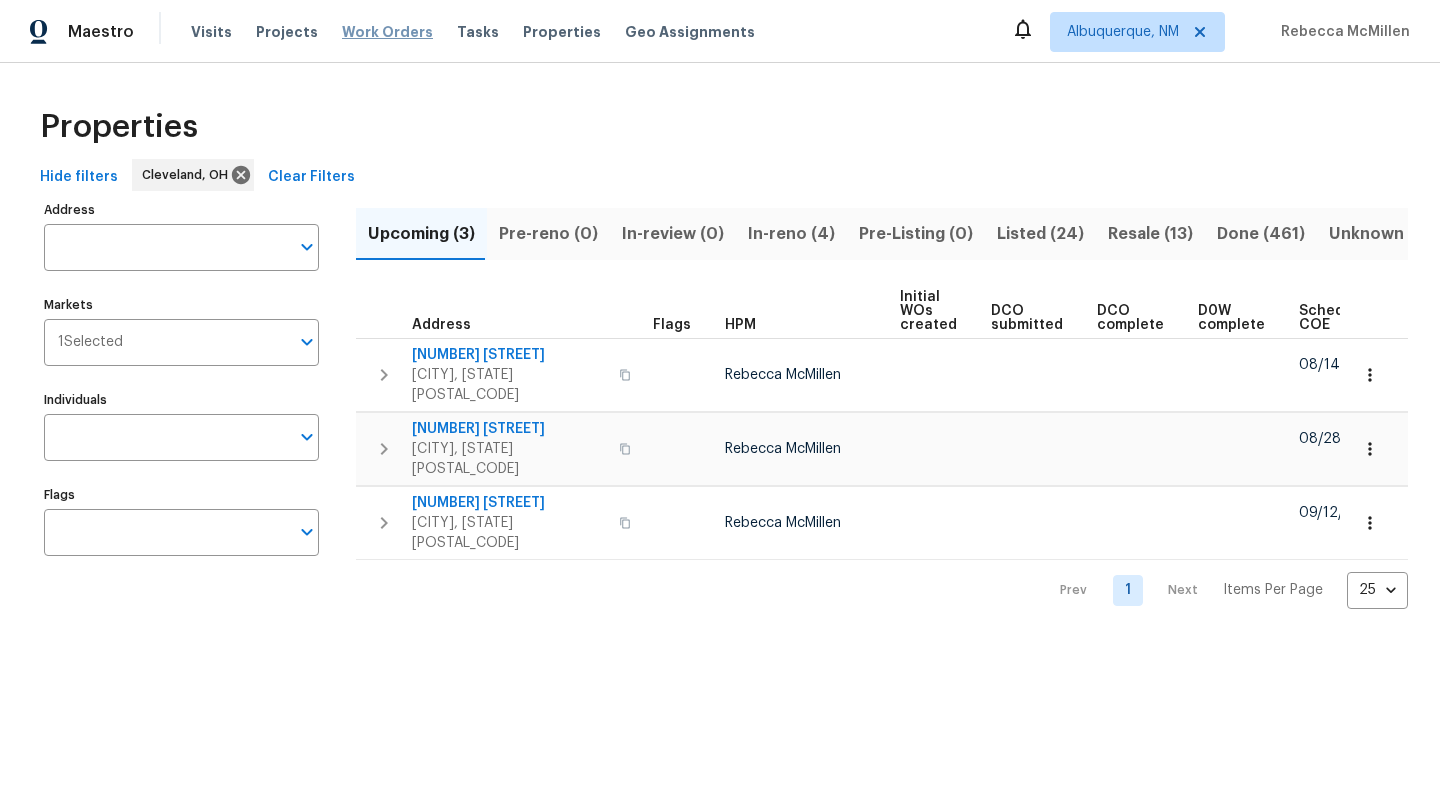 click on "Work Orders" at bounding box center [387, 32] 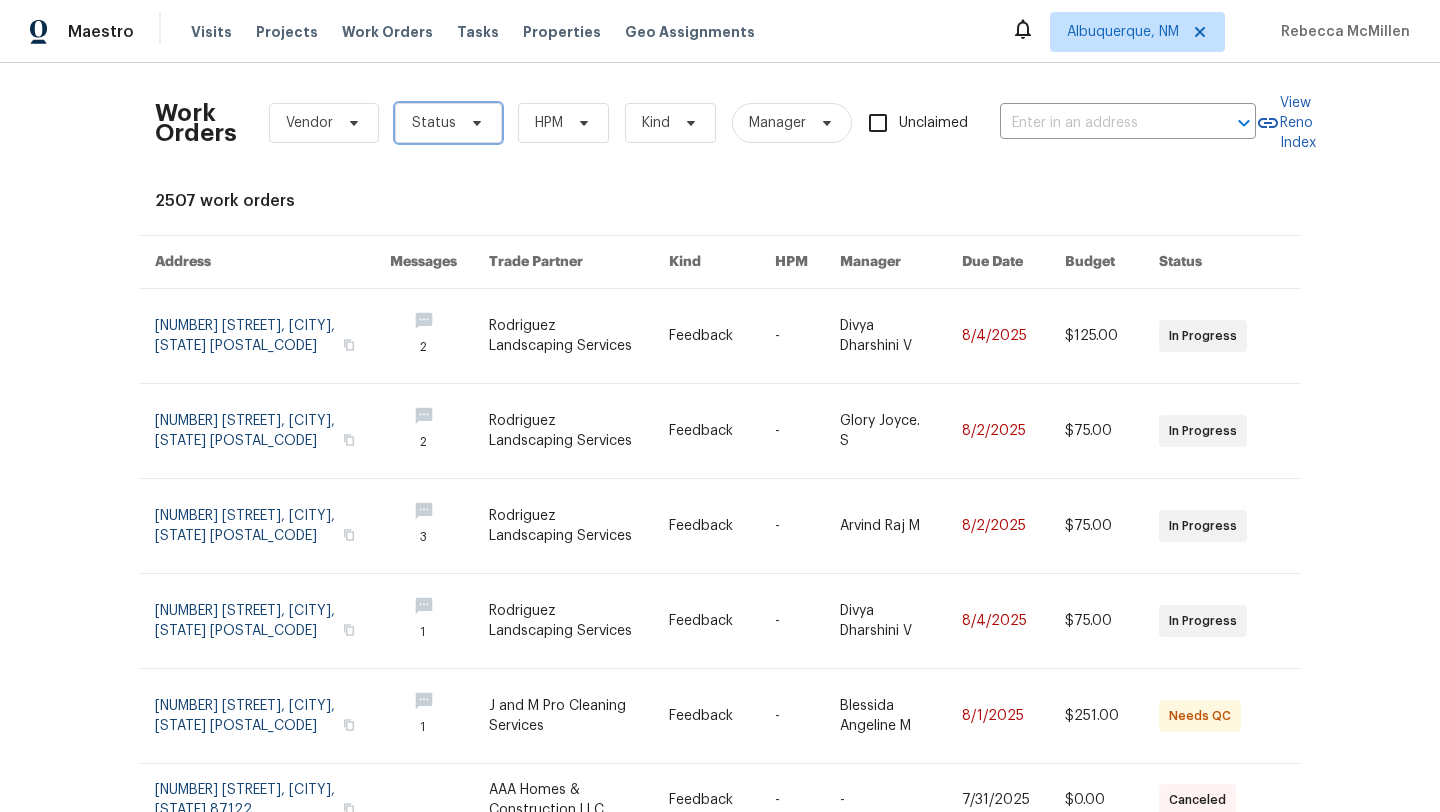 click on "Status" at bounding box center [448, 123] 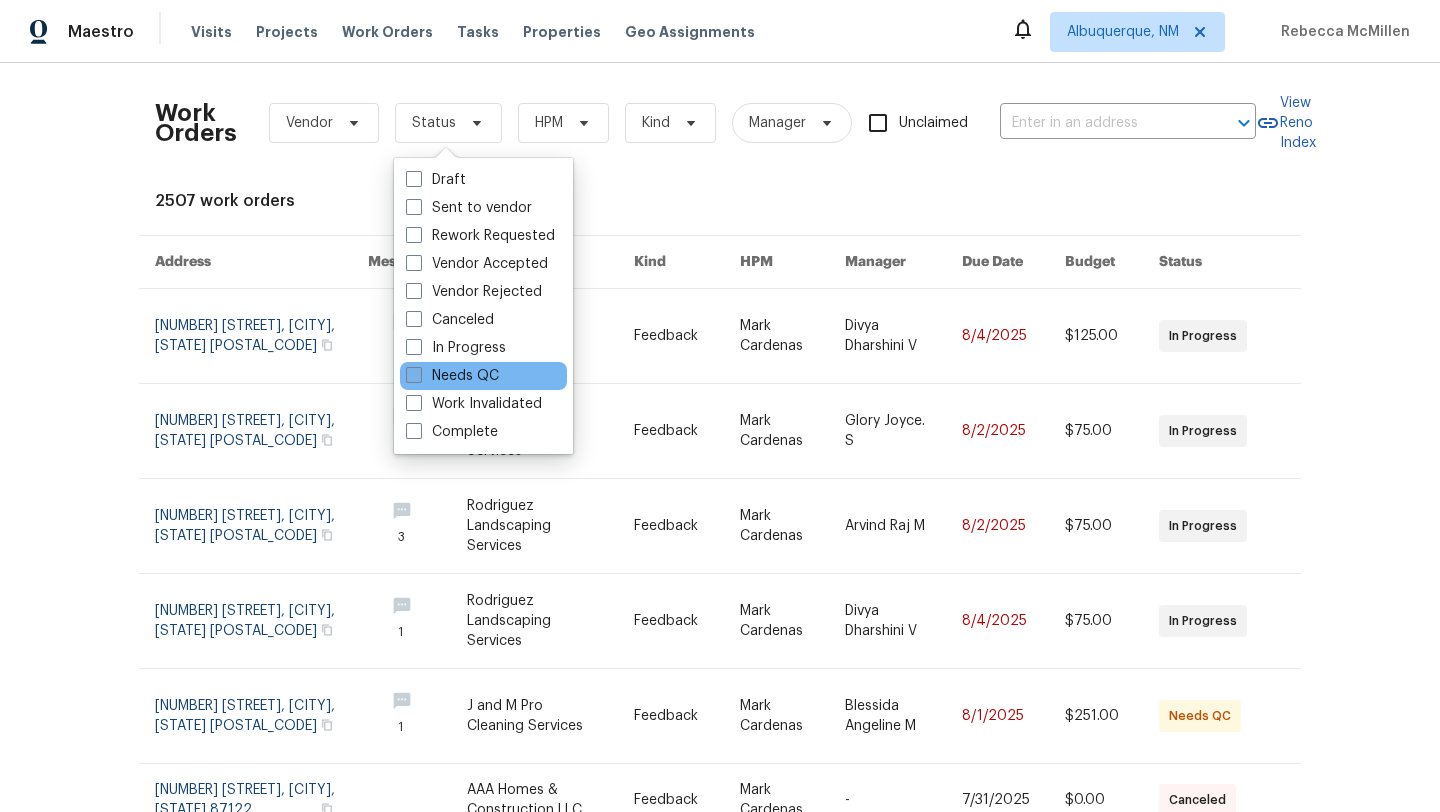 click on "Needs QC" at bounding box center (452, 376) 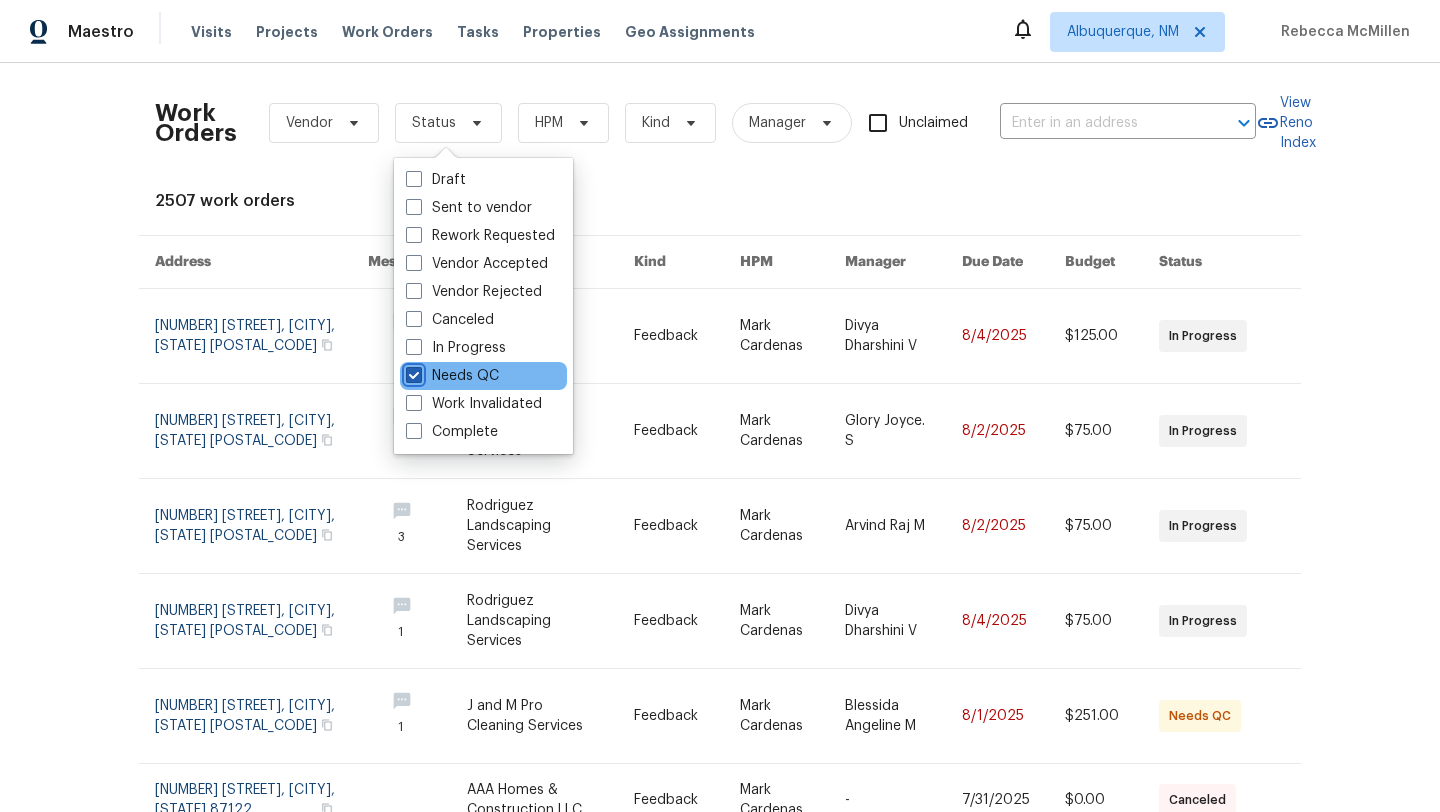 checkbox on "true" 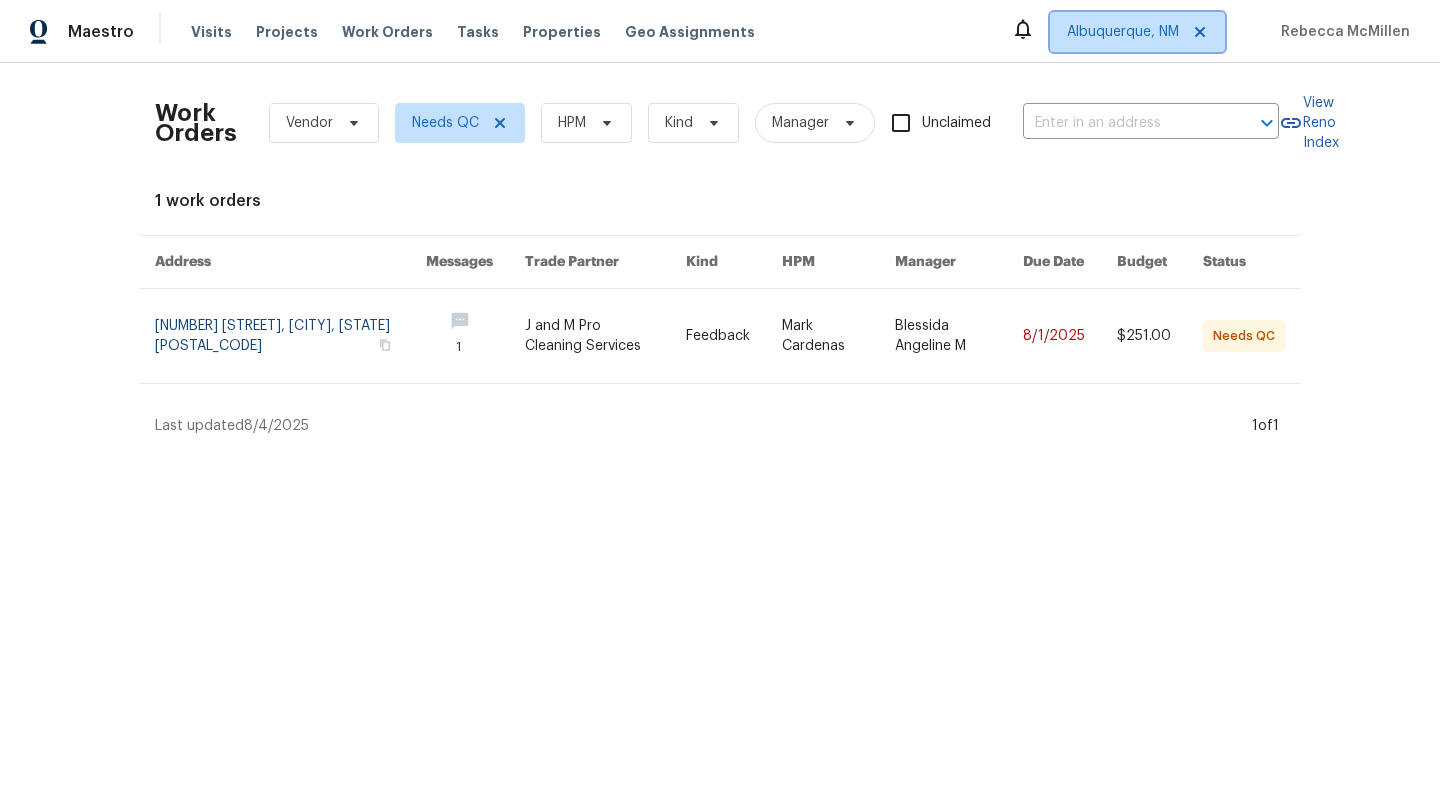 click on "Albuquerque, NM" at bounding box center [1137, 32] 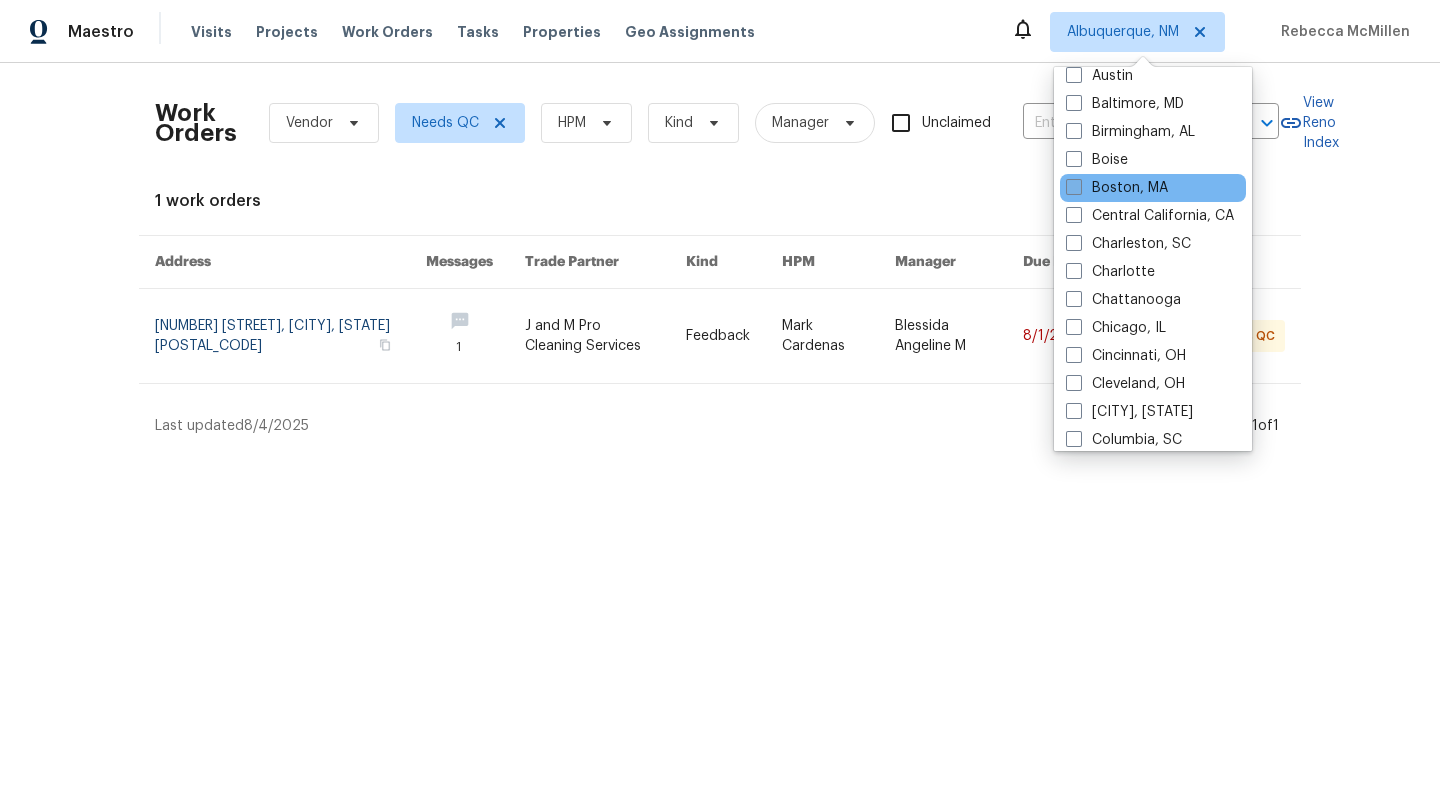 scroll, scrollTop: 98, scrollLeft: 0, axis: vertical 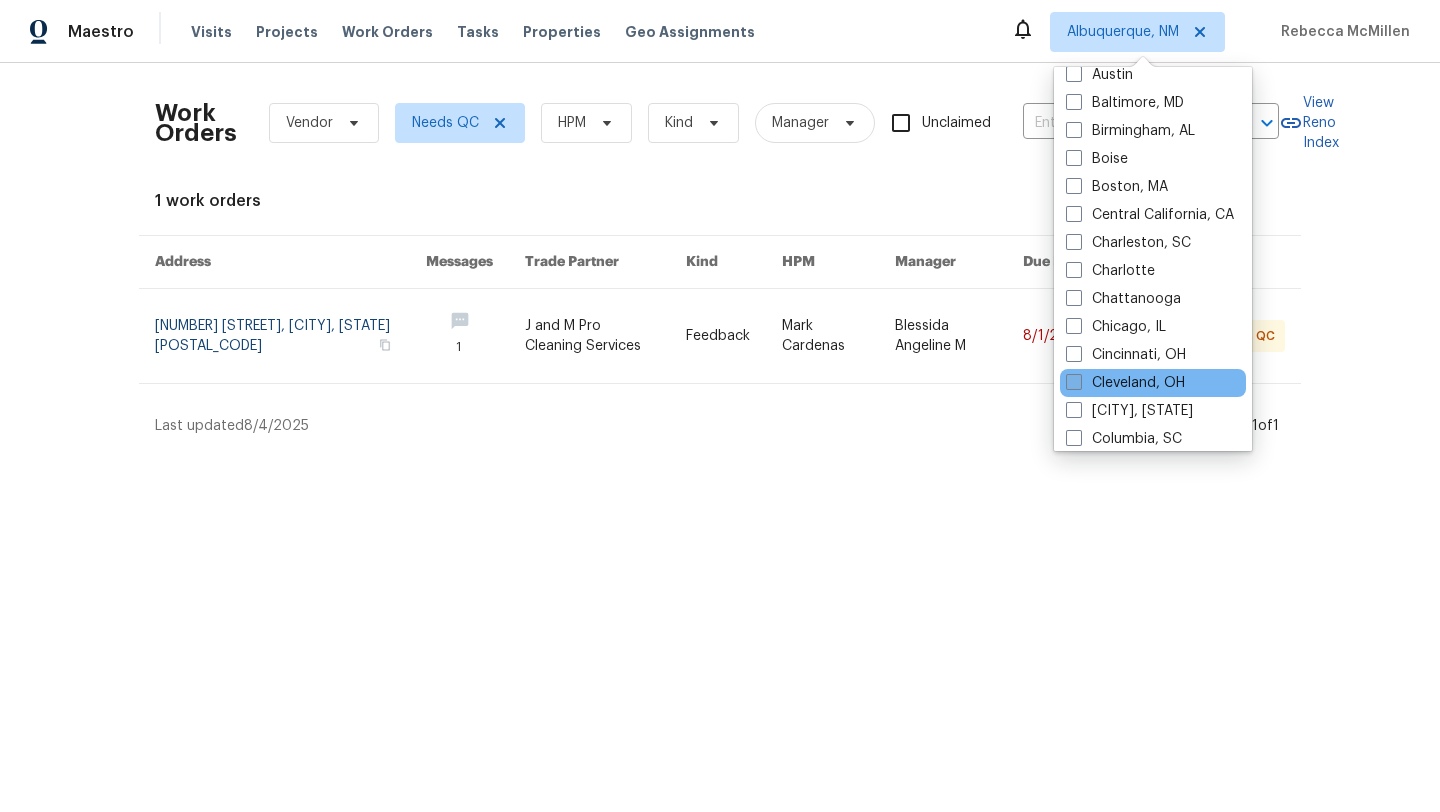 click at bounding box center (1074, 382) 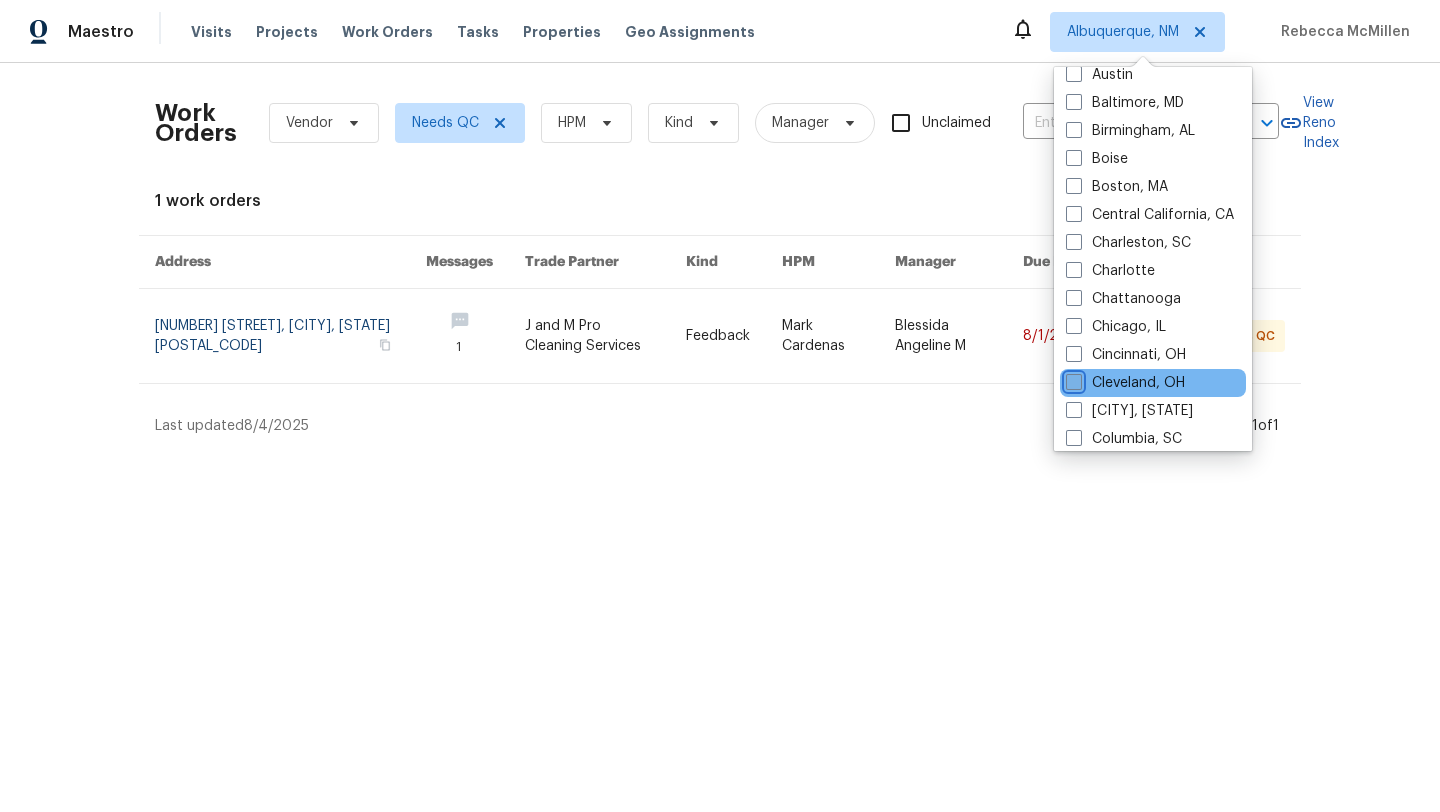 click on "Cleveland, OH" at bounding box center (1072, 379) 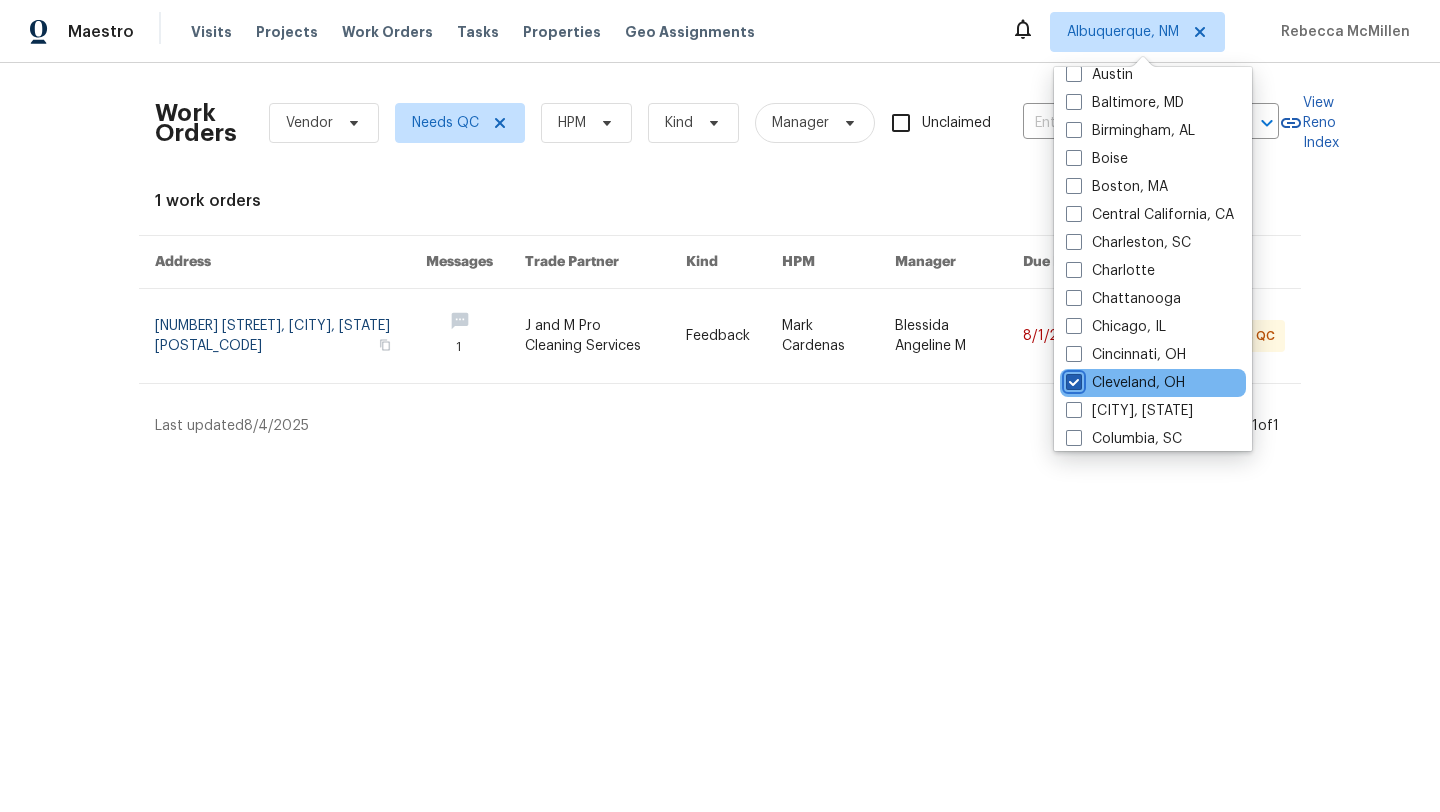 checkbox on "true" 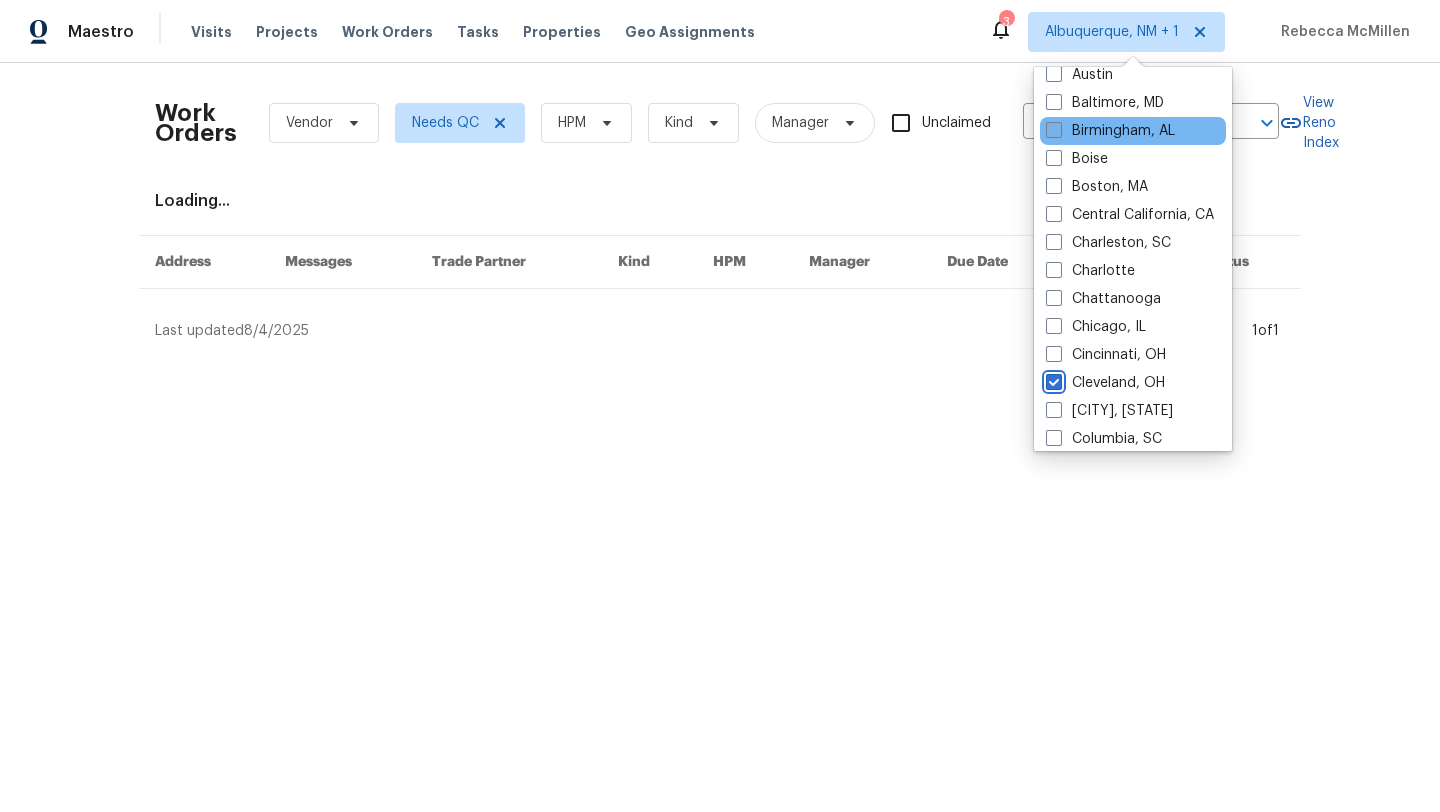 scroll, scrollTop: 0, scrollLeft: 0, axis: both 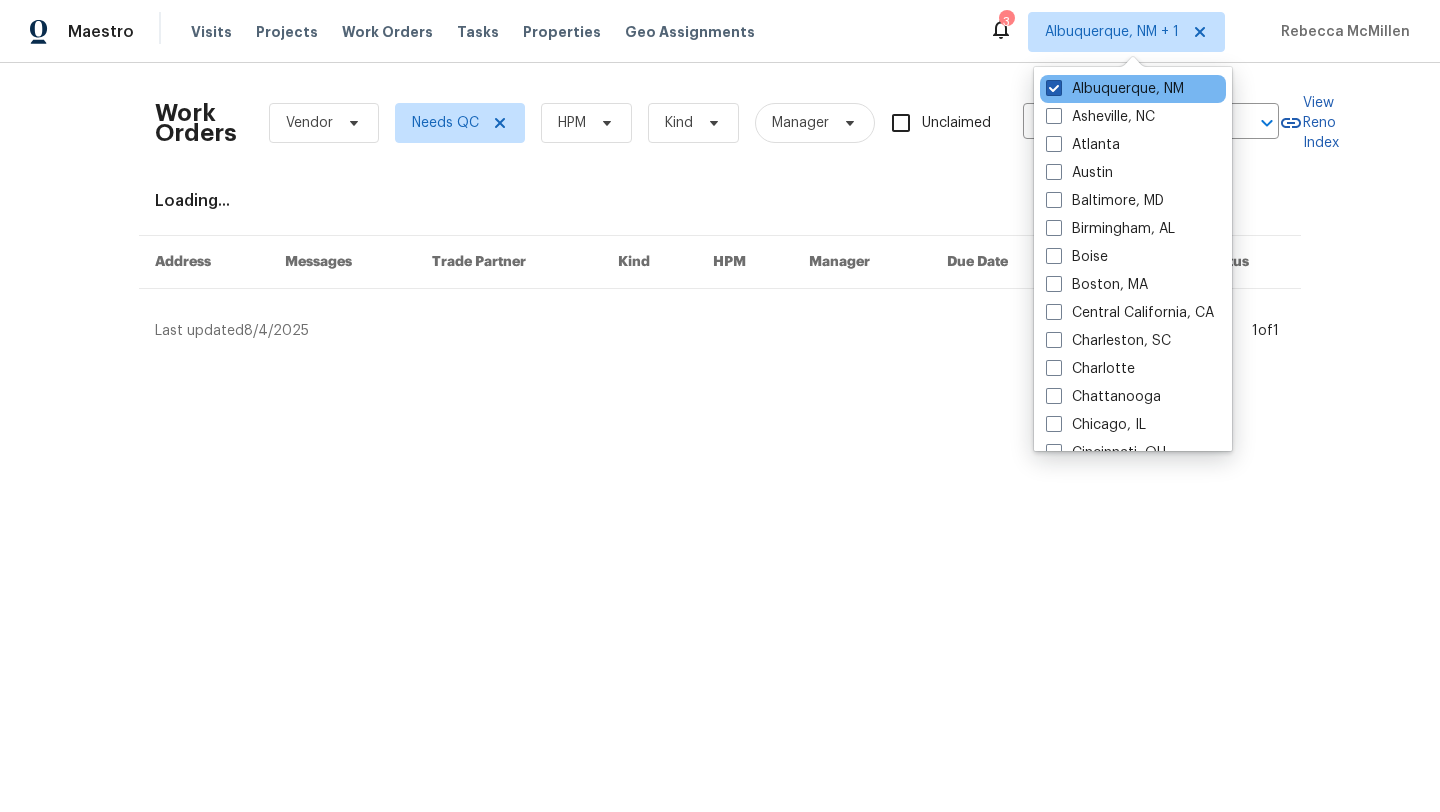 click at bounding box center [1054, 88] 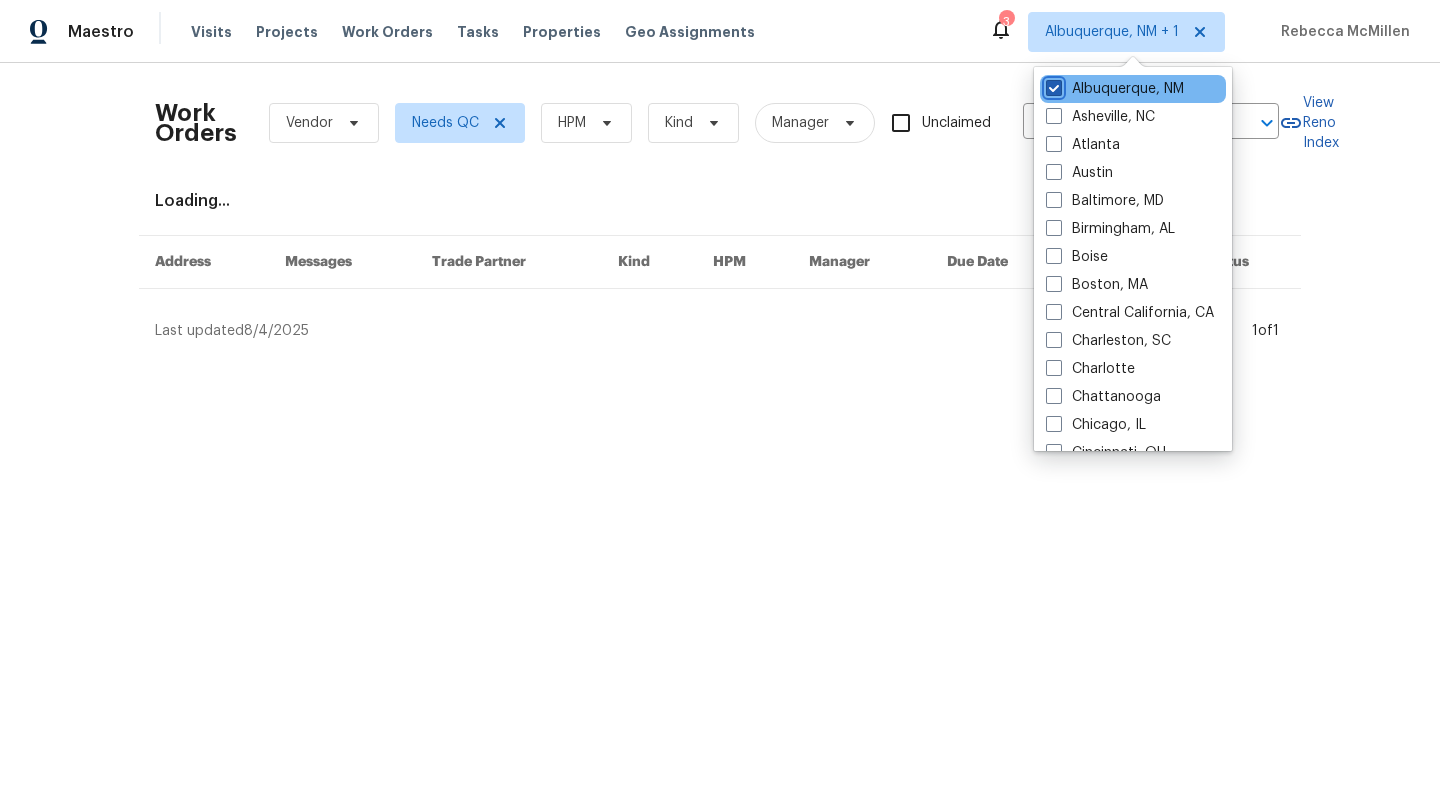 click on "Albuquerque, NM" at bounding box center [1052, 85] 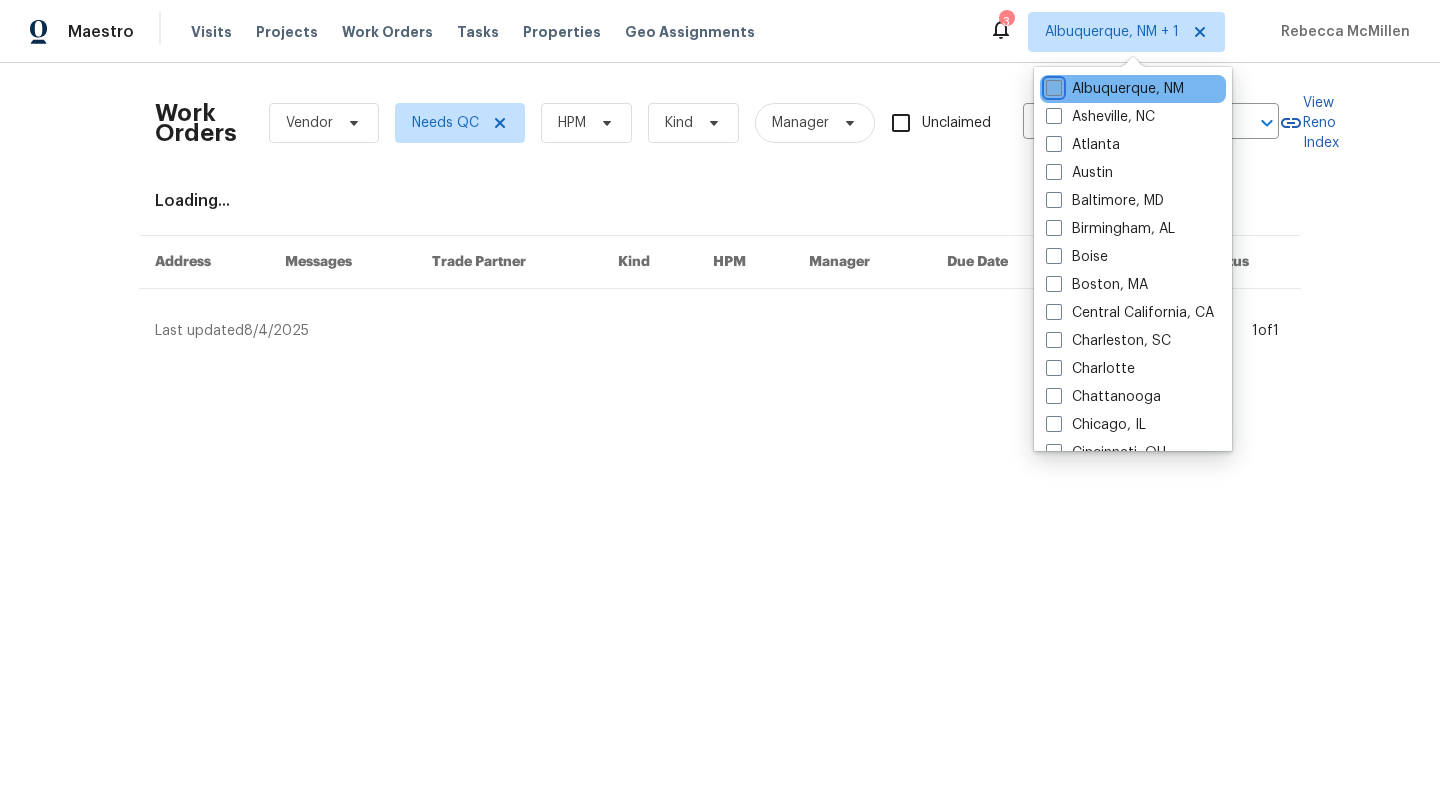 checkbox on "false" 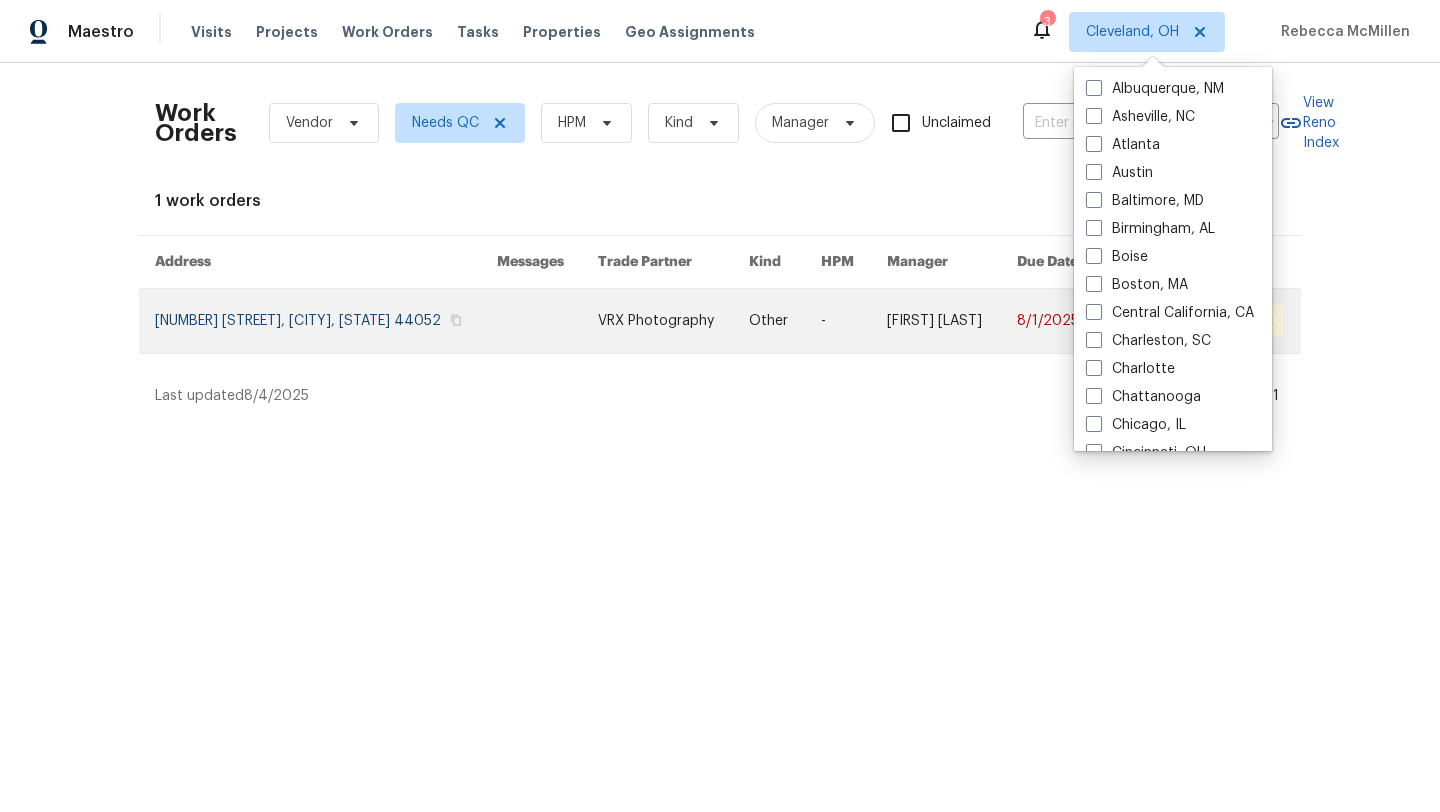 click at bounding box center (326, 321) 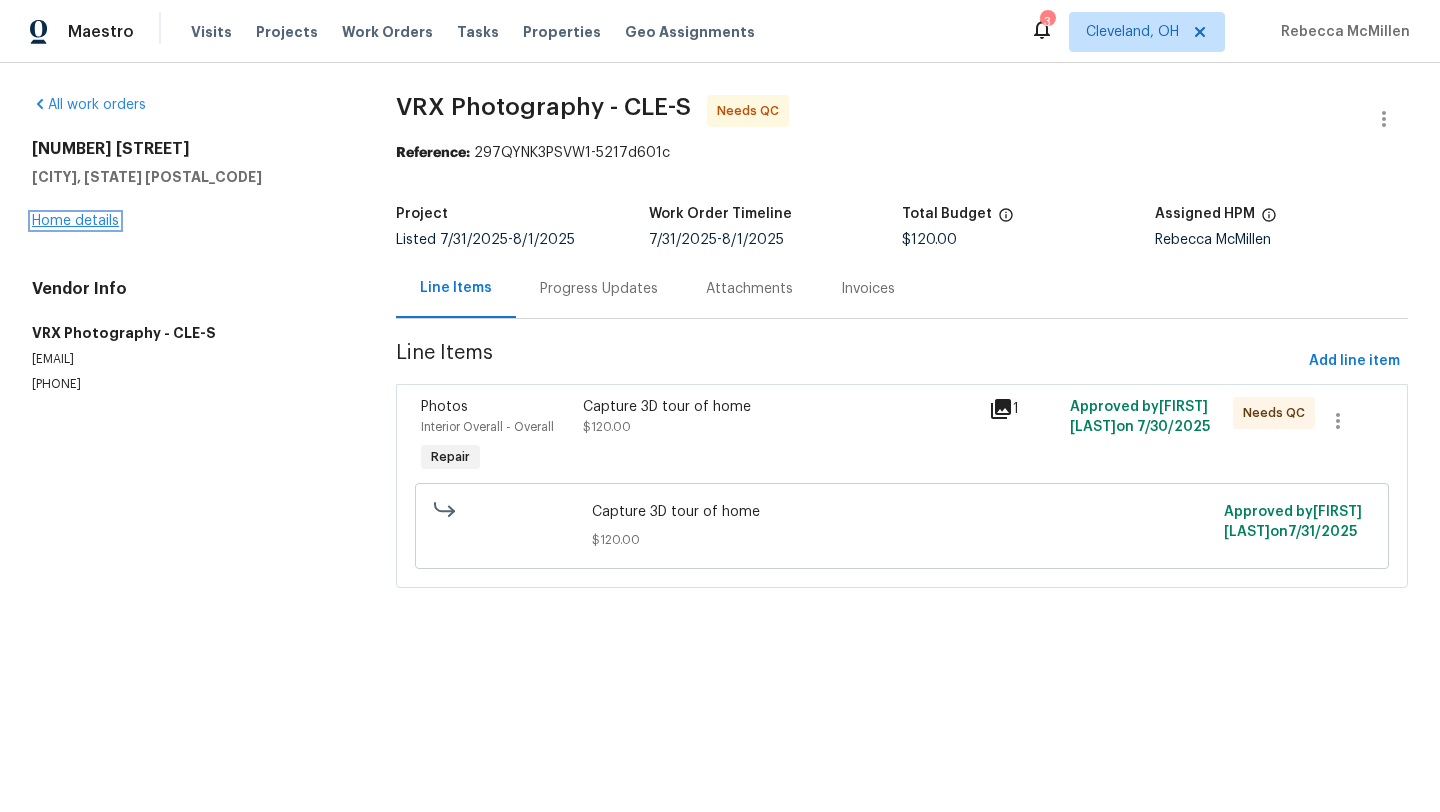 click on "Home details" at bounding box center (75, 221) 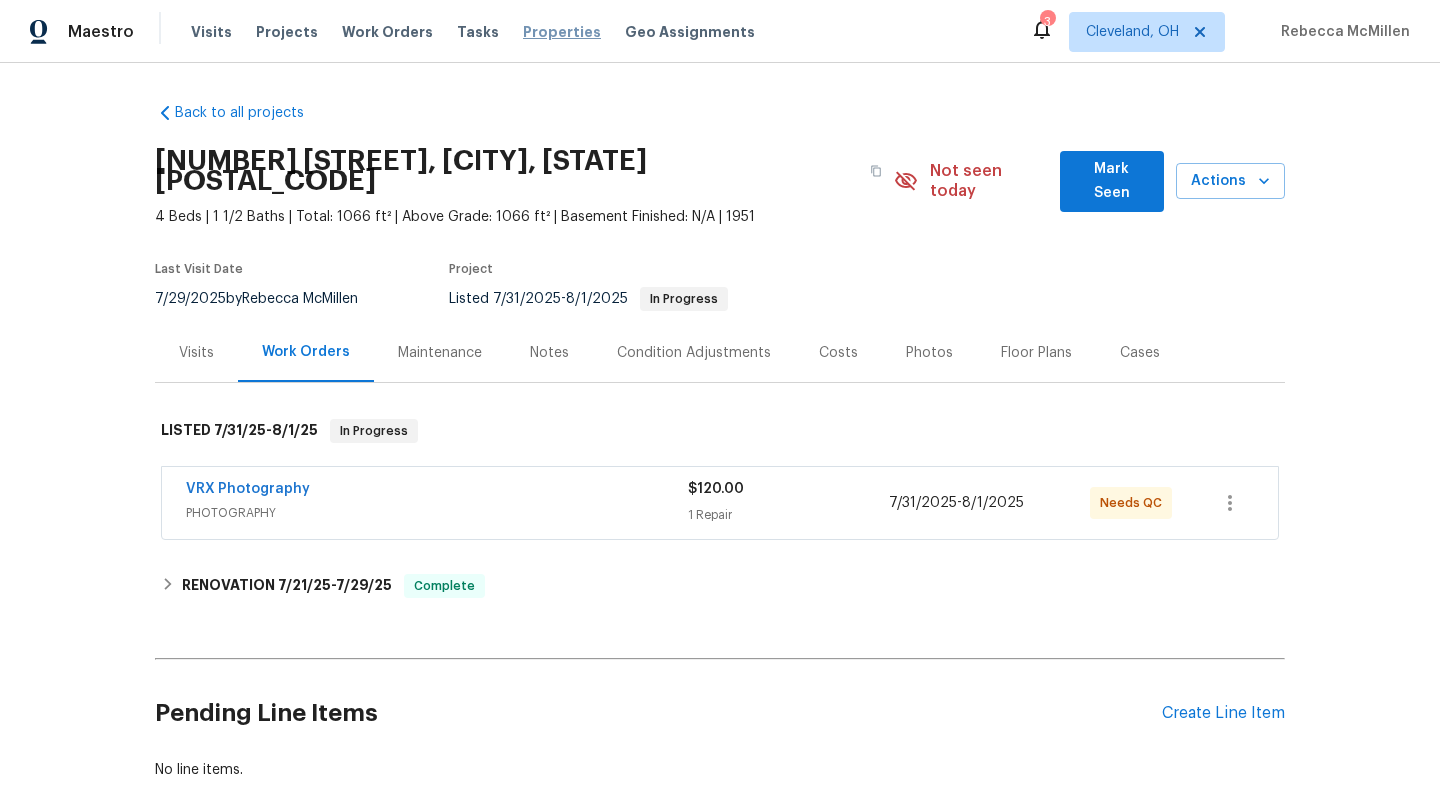 click on "Properties" at bounding box center (562, 32) 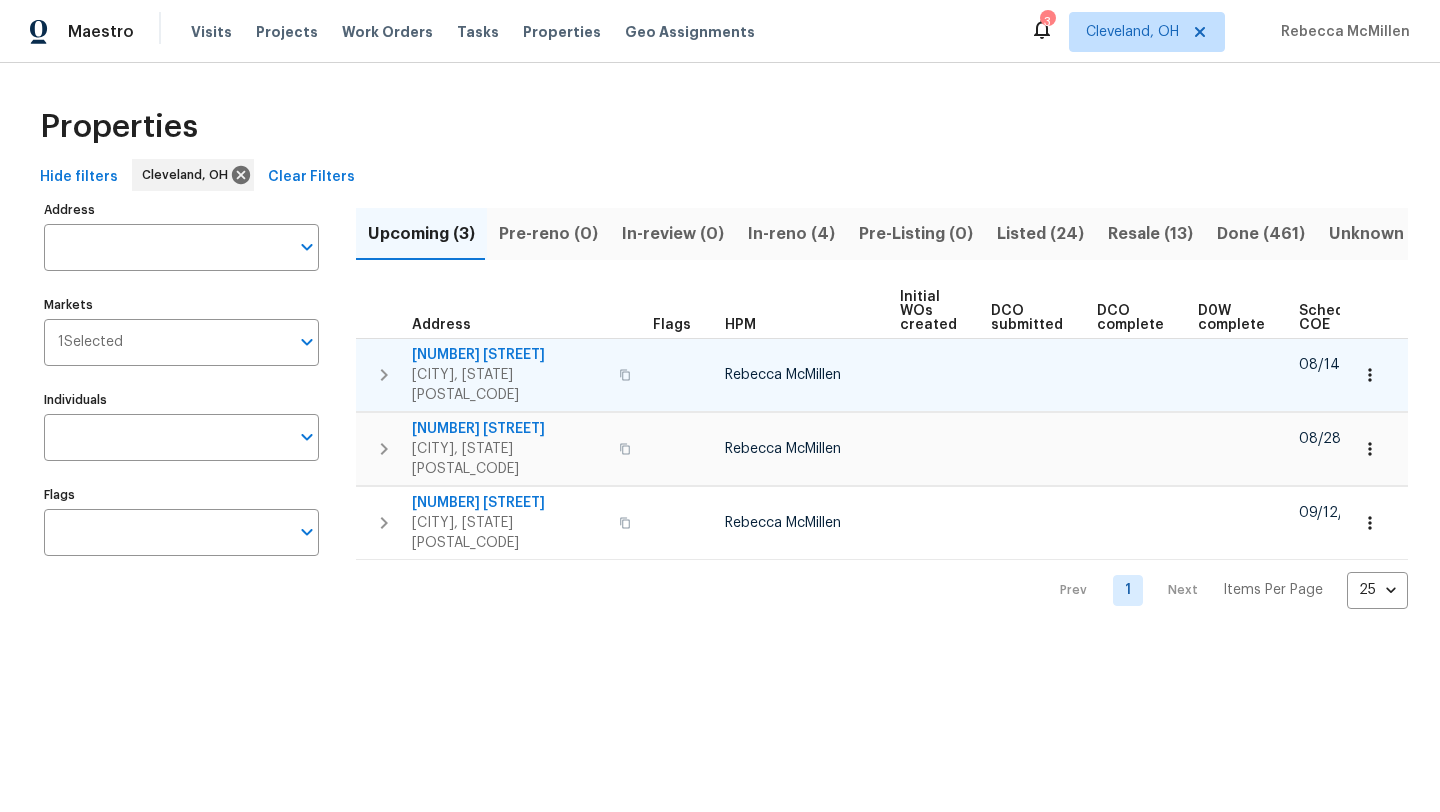 click on "7010 Woodhaven Ave" at bounding box center [509, 355] 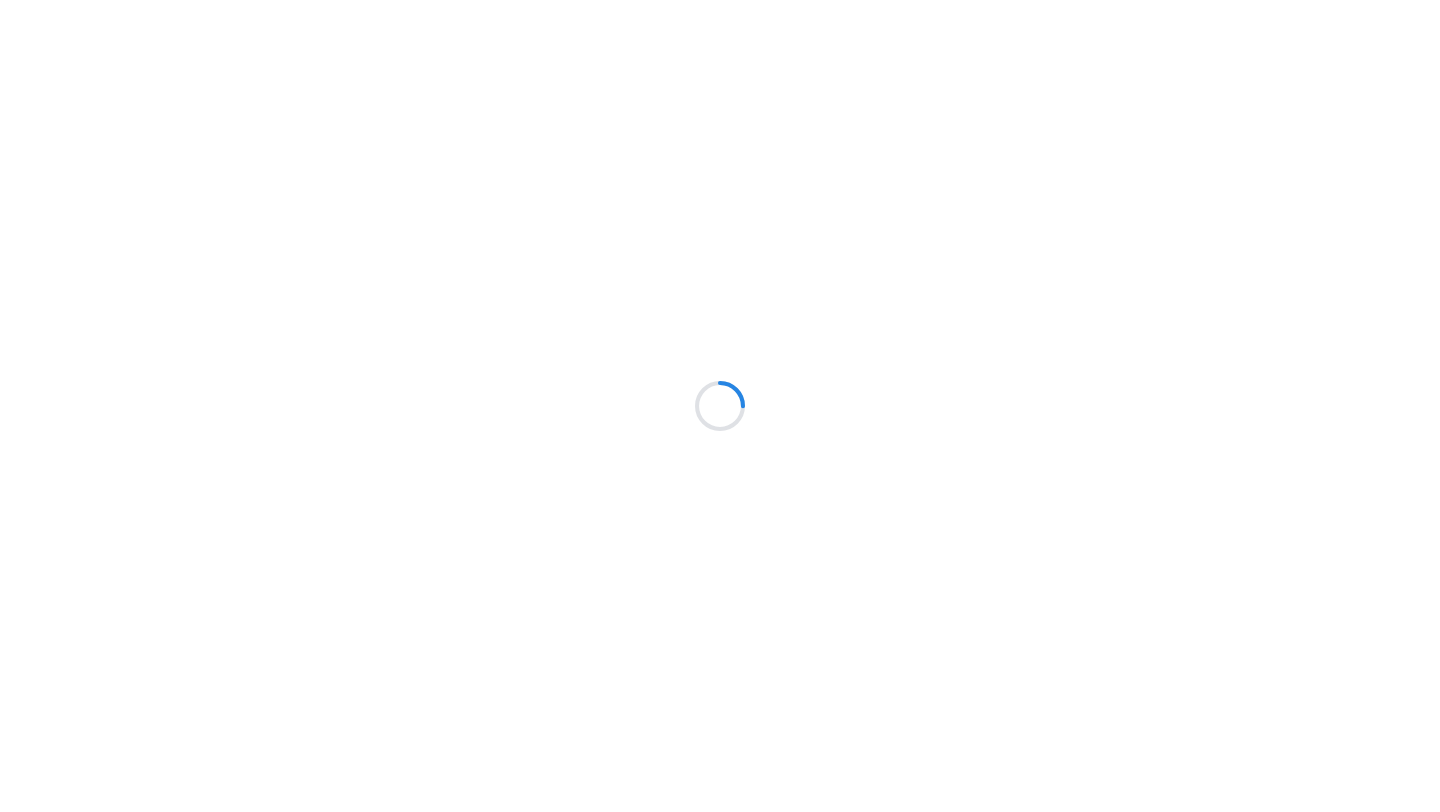scroll, scrollTop: 0, scrollLeft: 0, axis: both 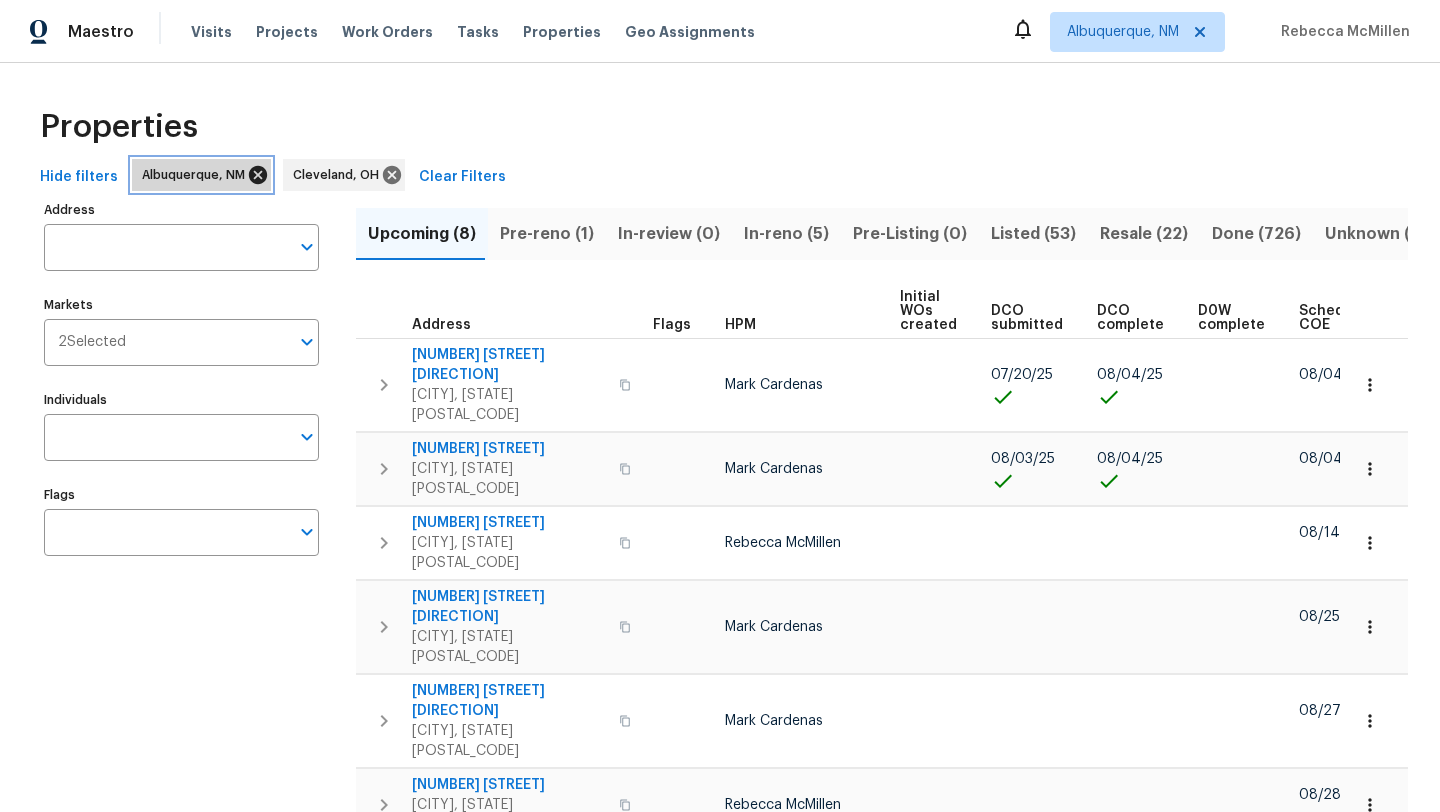 click 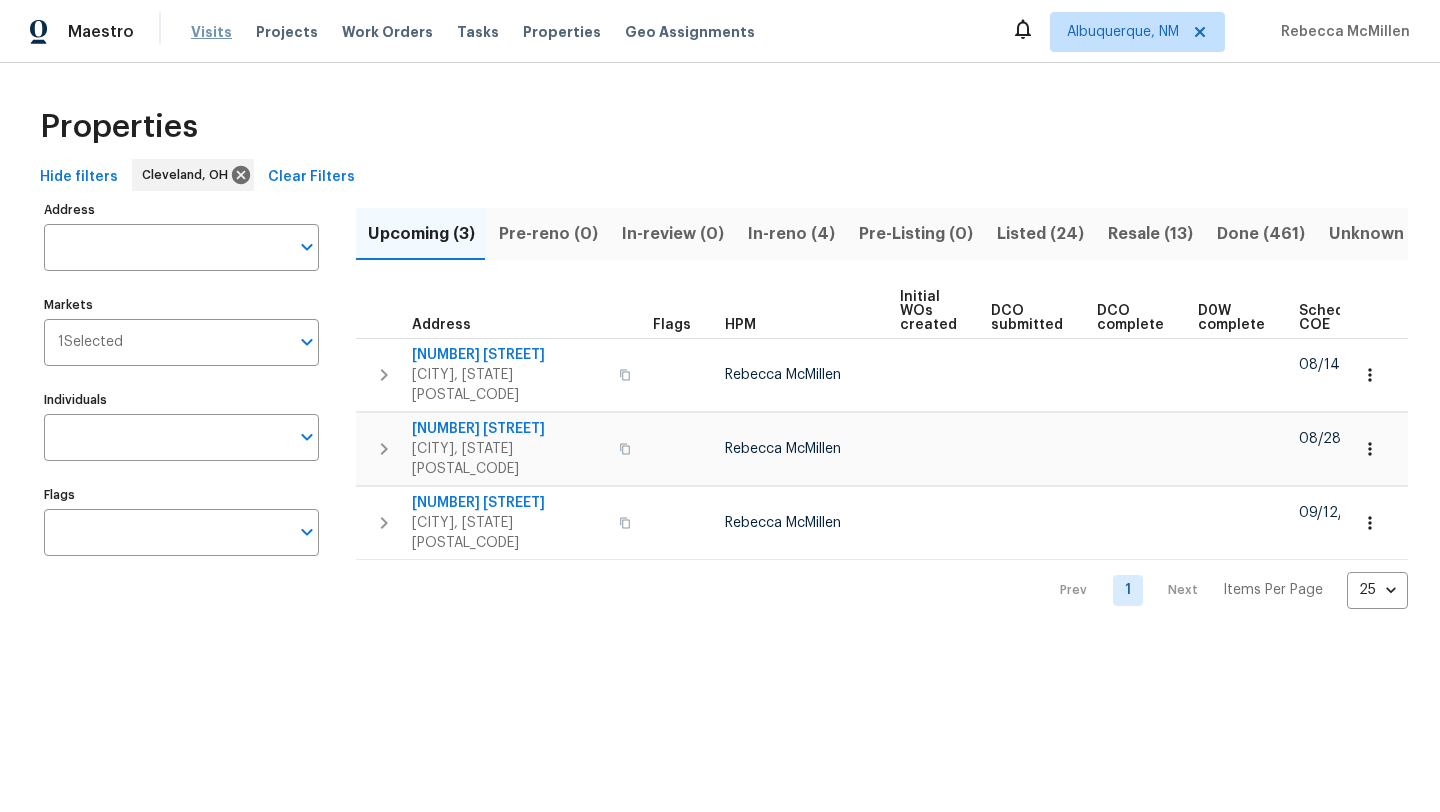click on "Visits" at bounding box center [211, 32] 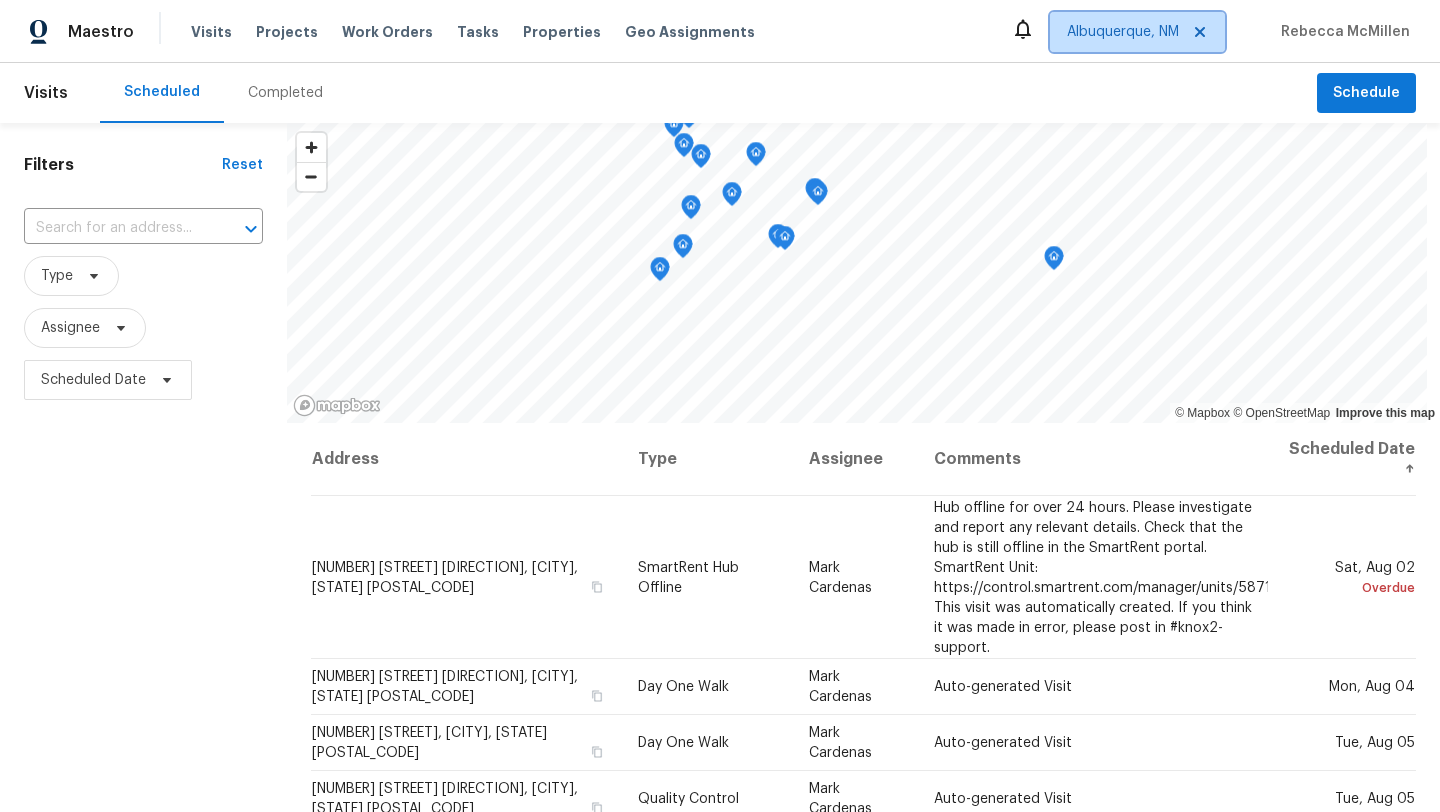 click on "Albuquerque, NM" at bounding box center (1123, 32) 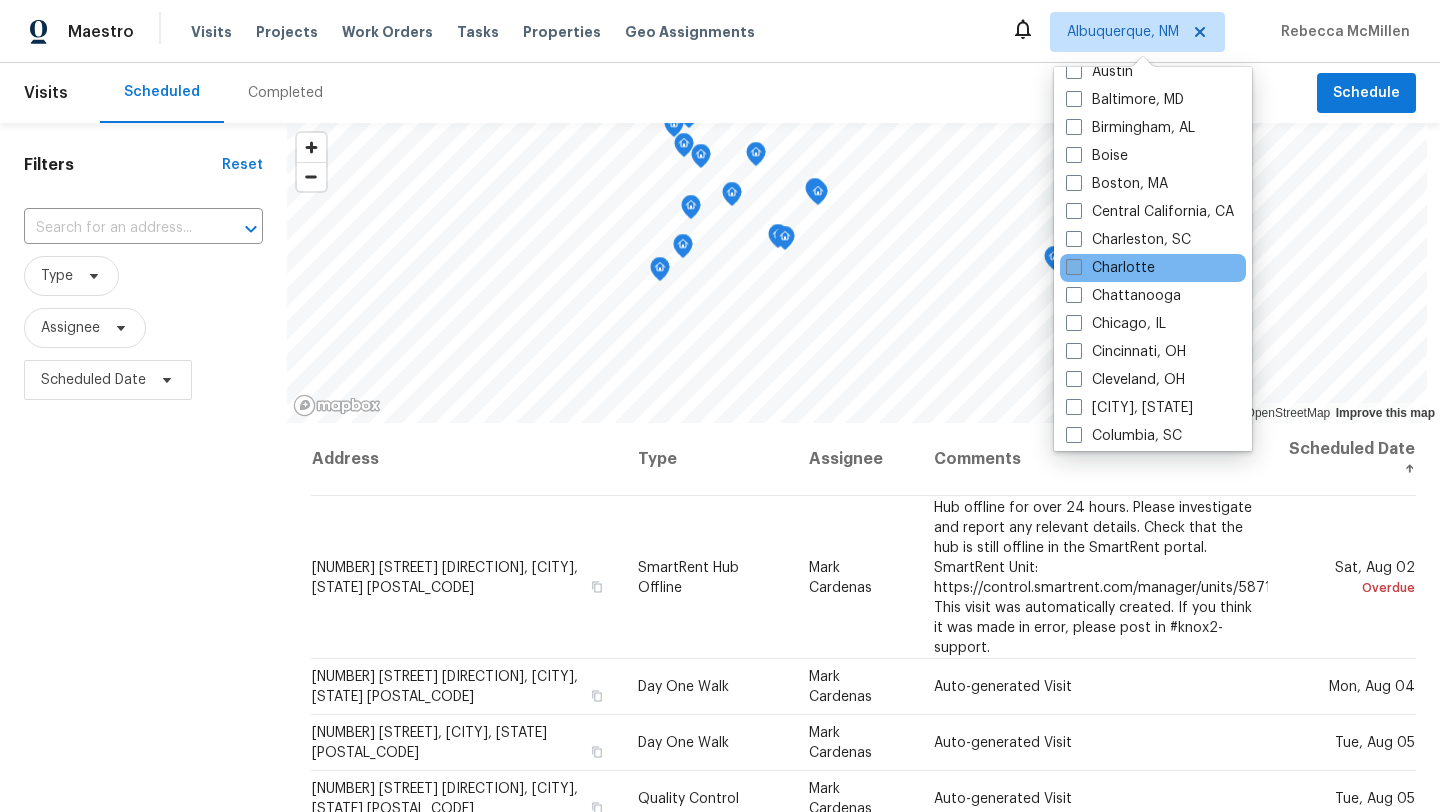 scroll, scrollTop: 196, scrollLeft: 0, axis: vertical 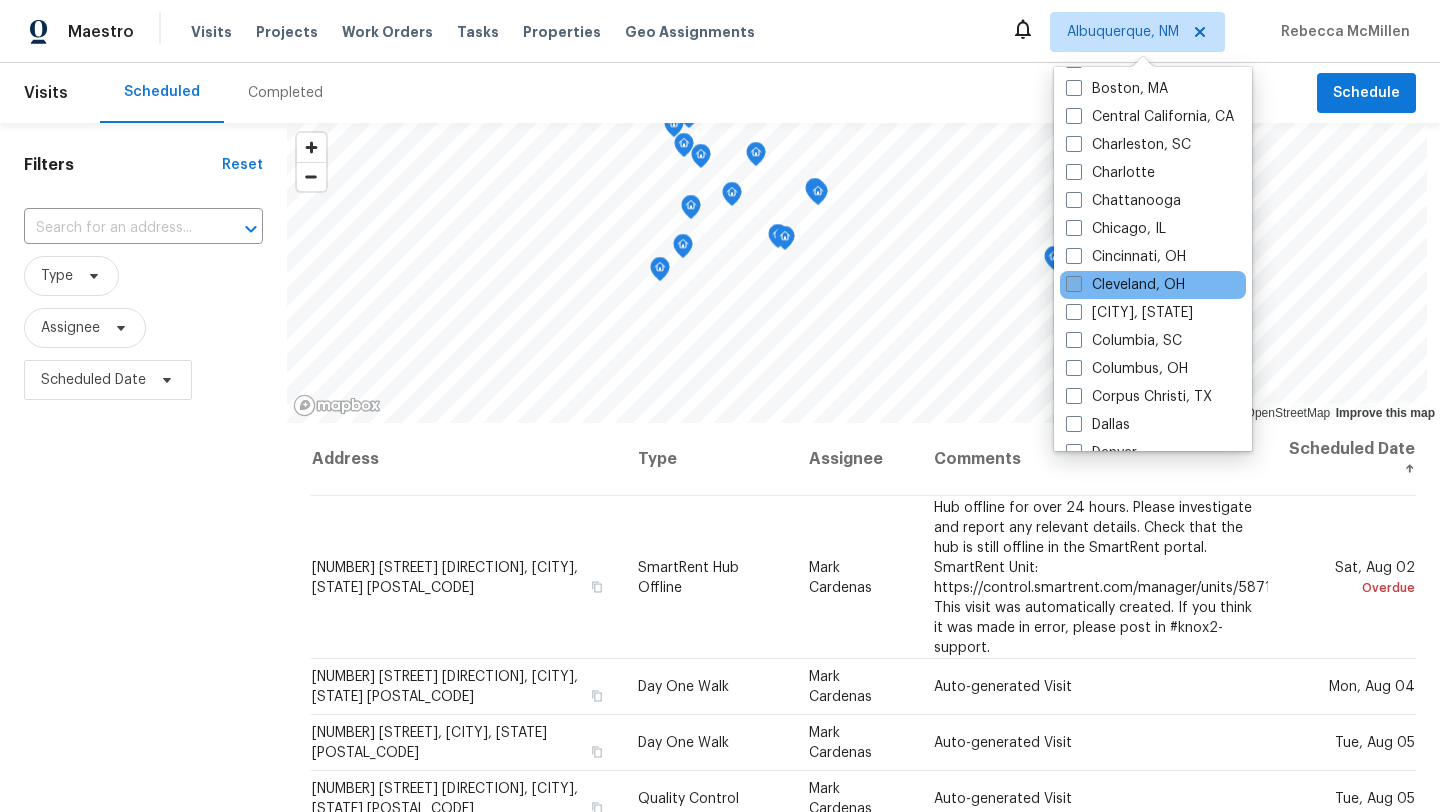 click at bounding box center [1074, 284] 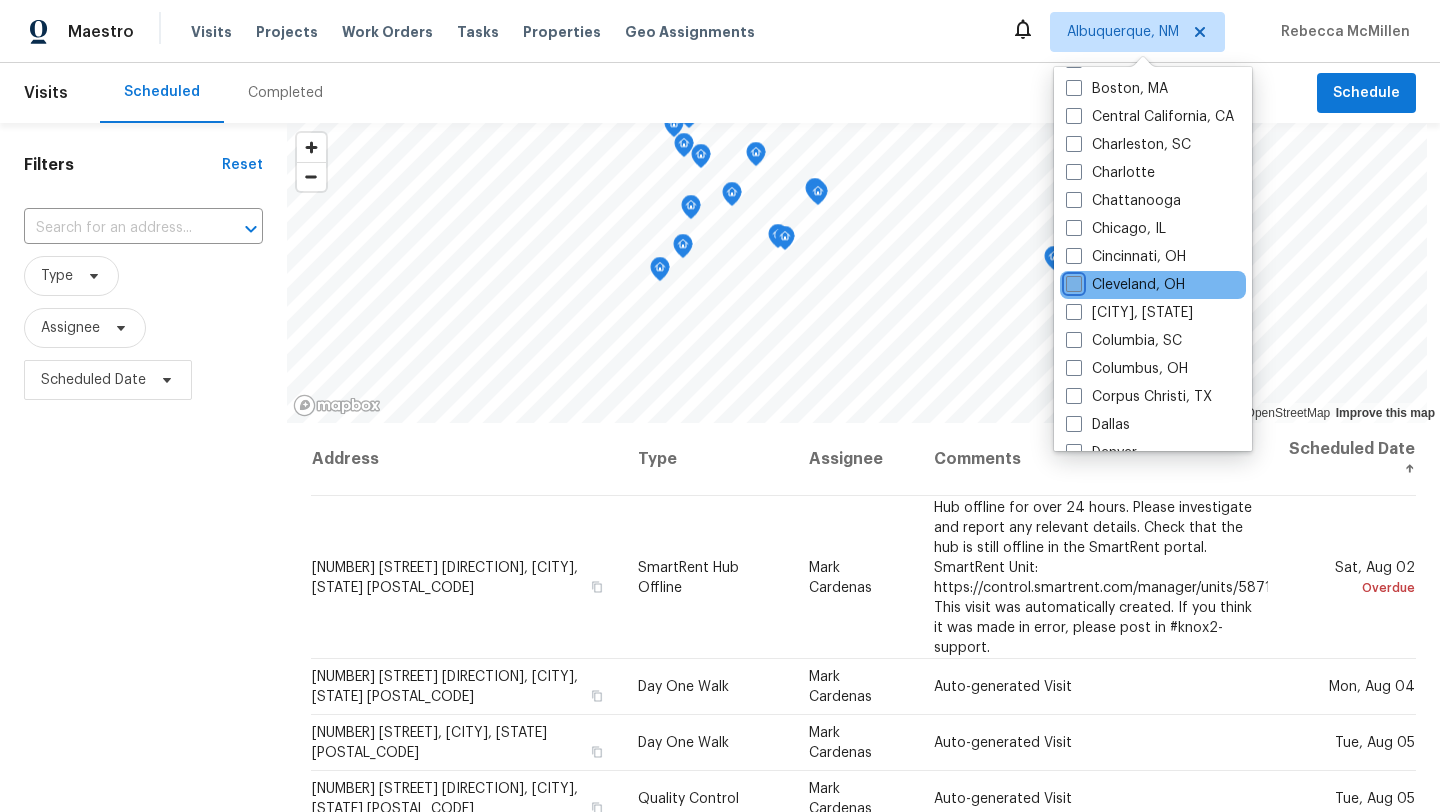 click on "Cleveland, OH" at bounding box center [1072, 281] 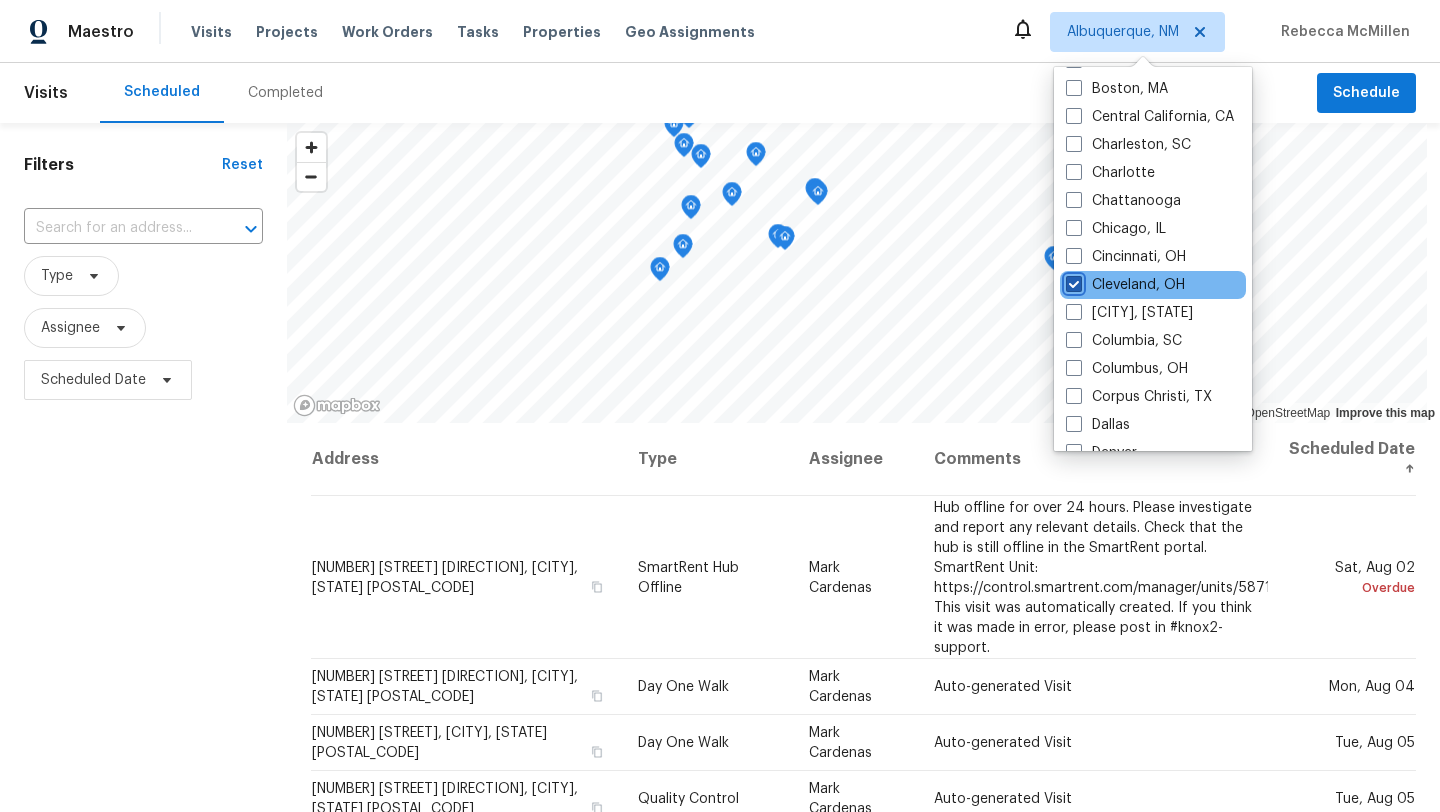 checkbox on "true" 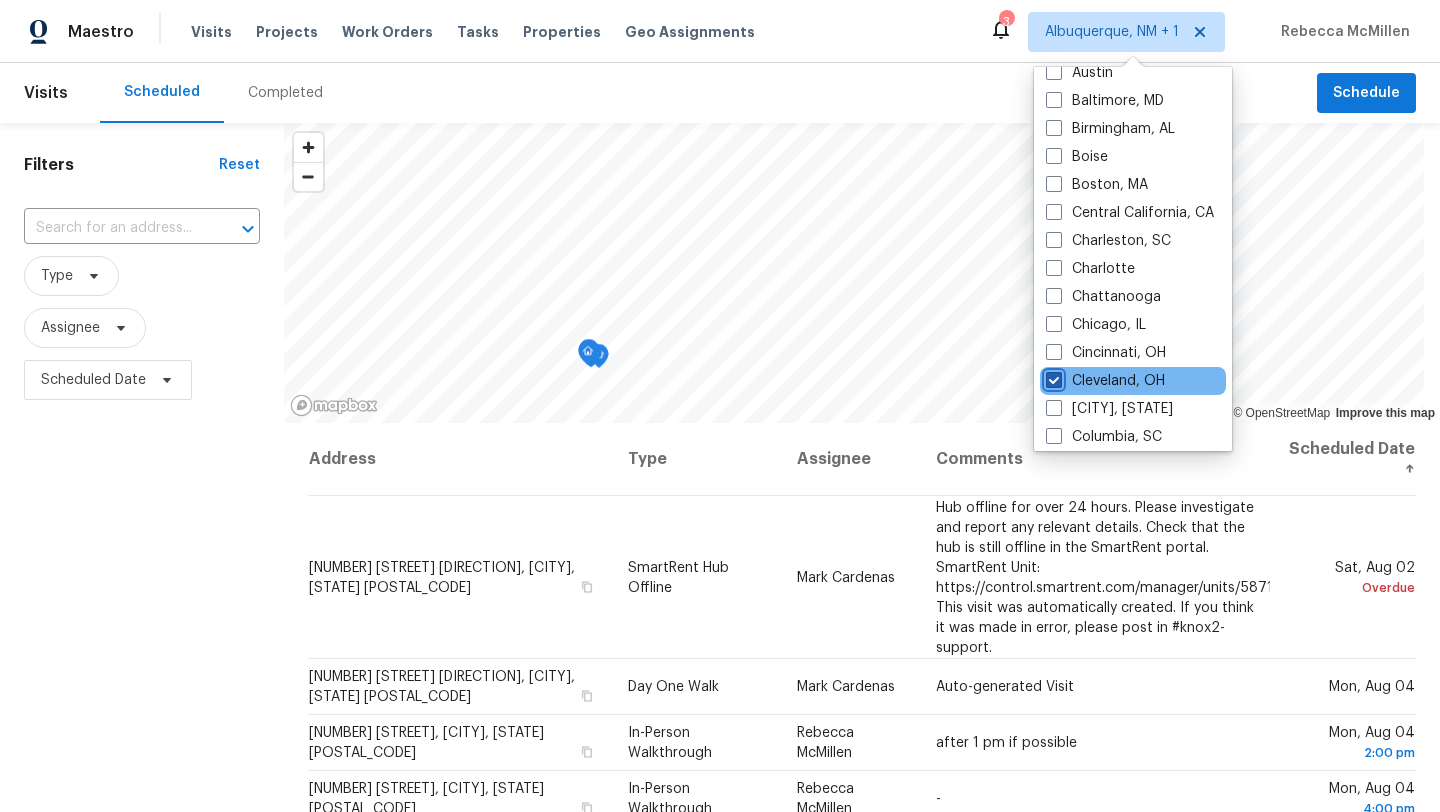 scroll, scrollTop: 0, scrollLeft: 0, axis: both 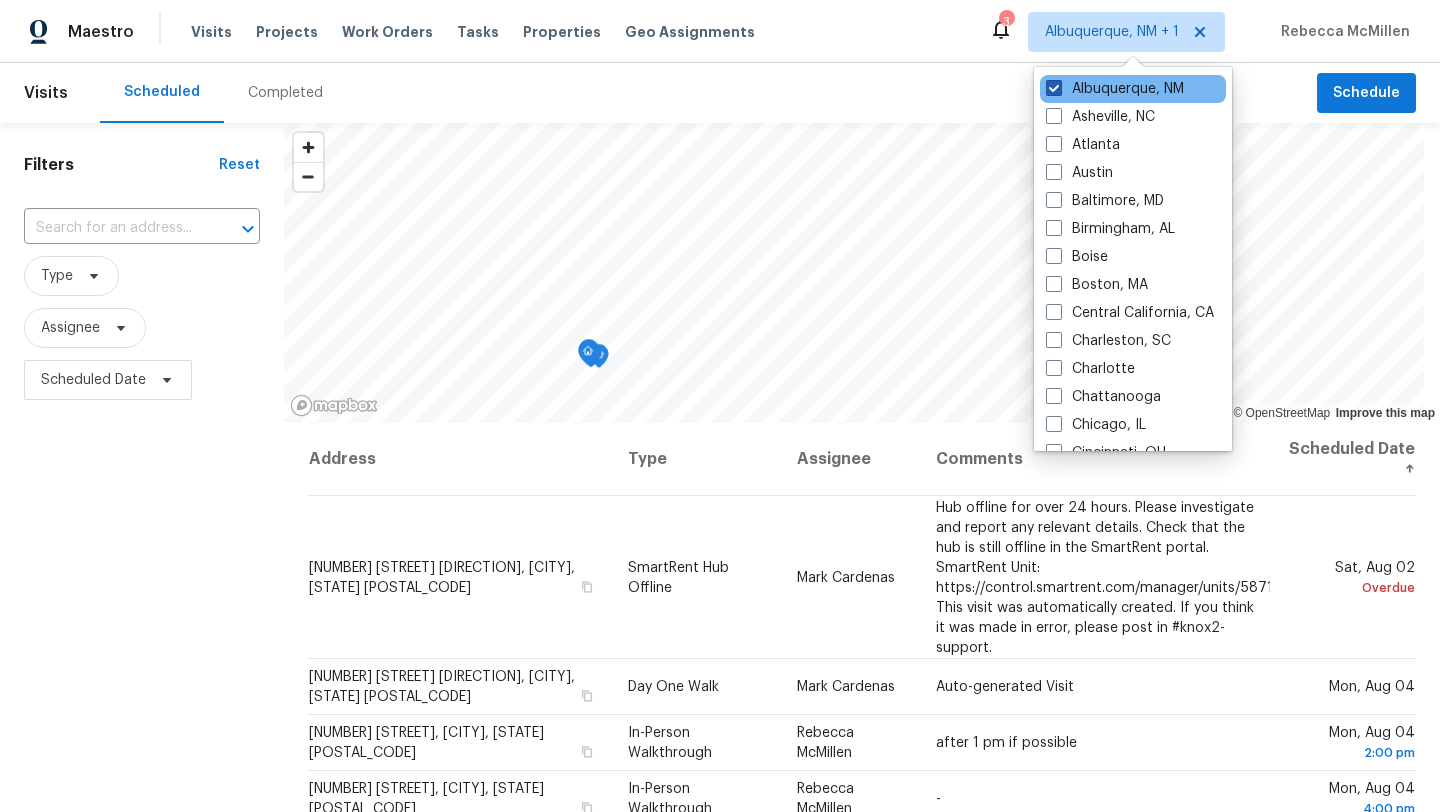click at bounding box center (1054, 88) 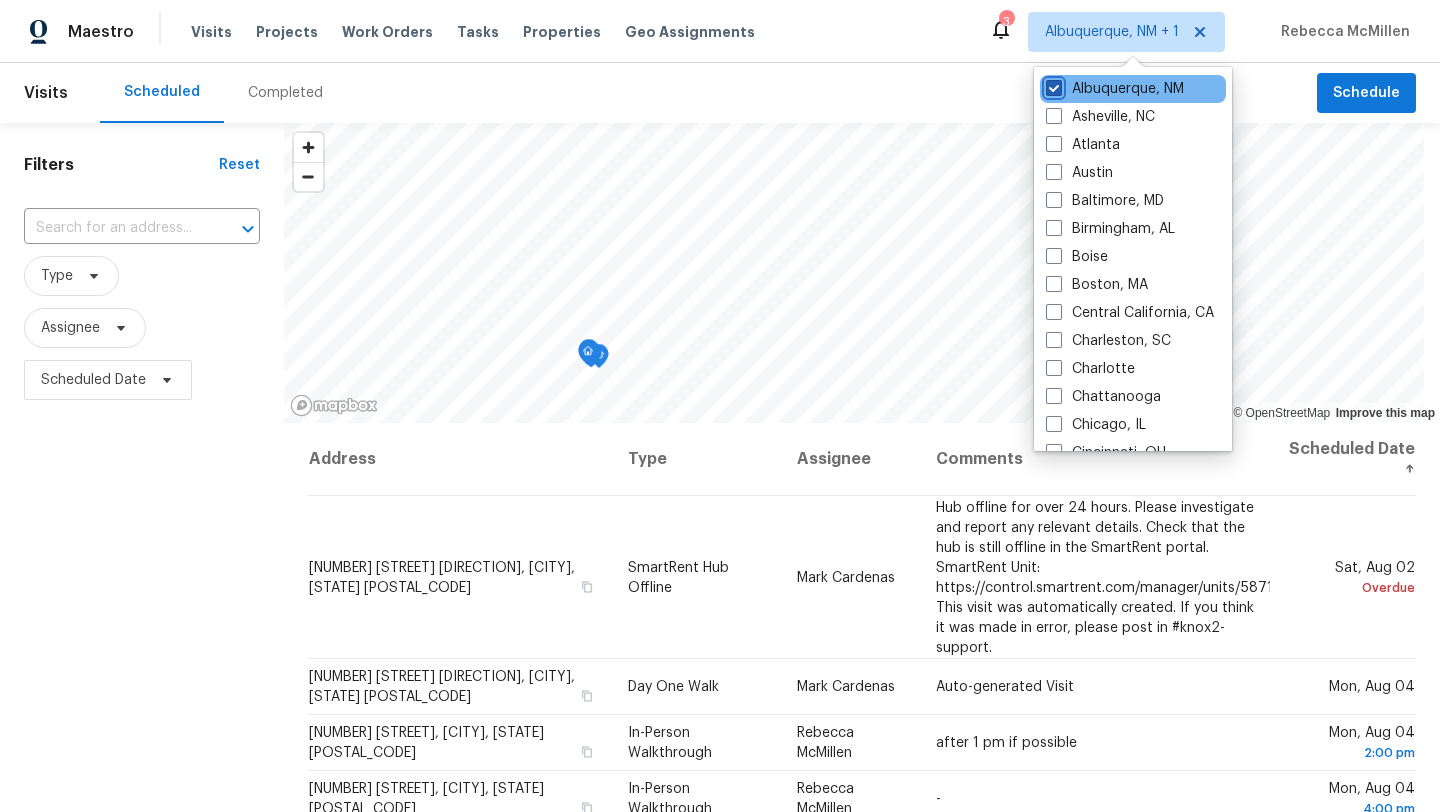 click on "Albuquerque, NM" at bounding box center (1052, 85) 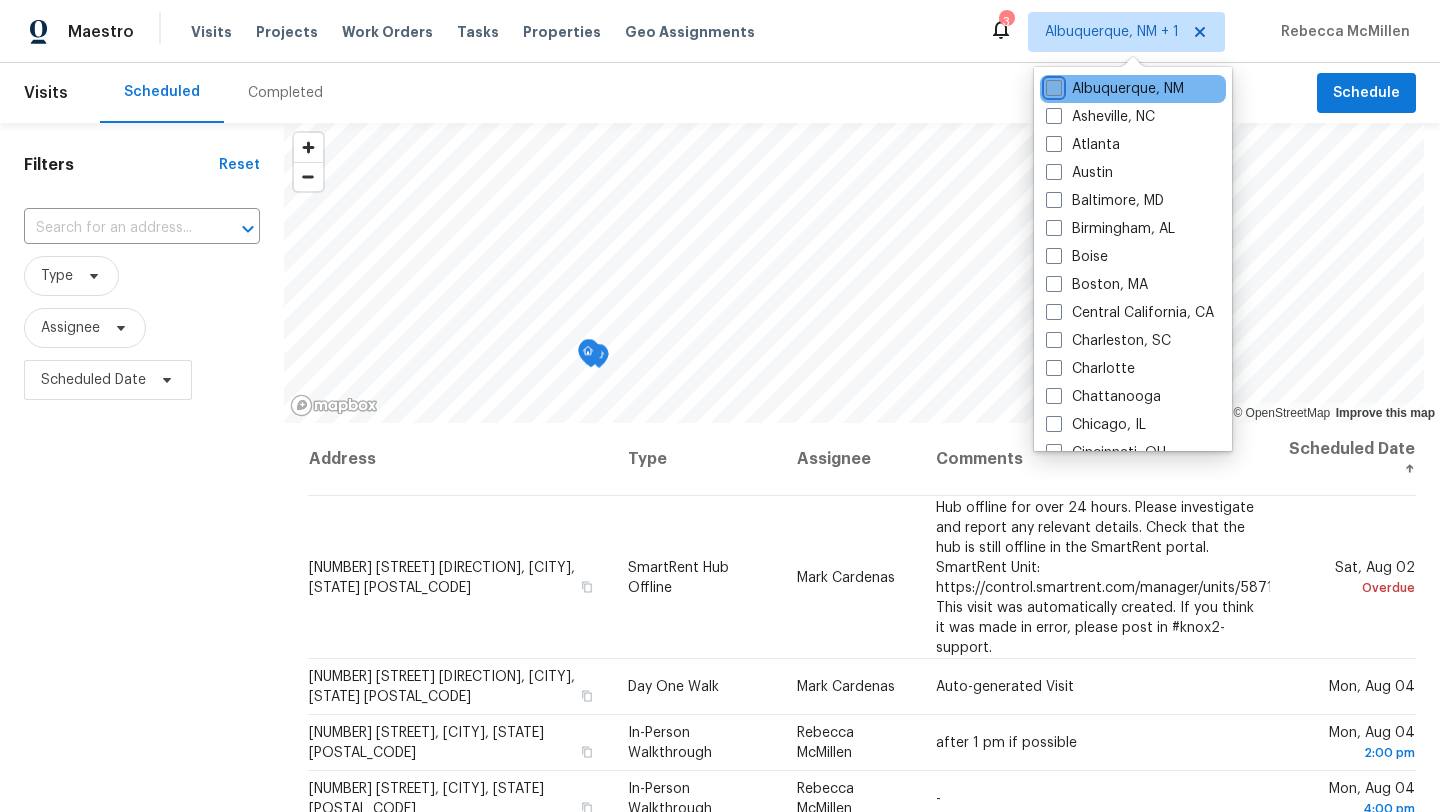 checkbox on "false" 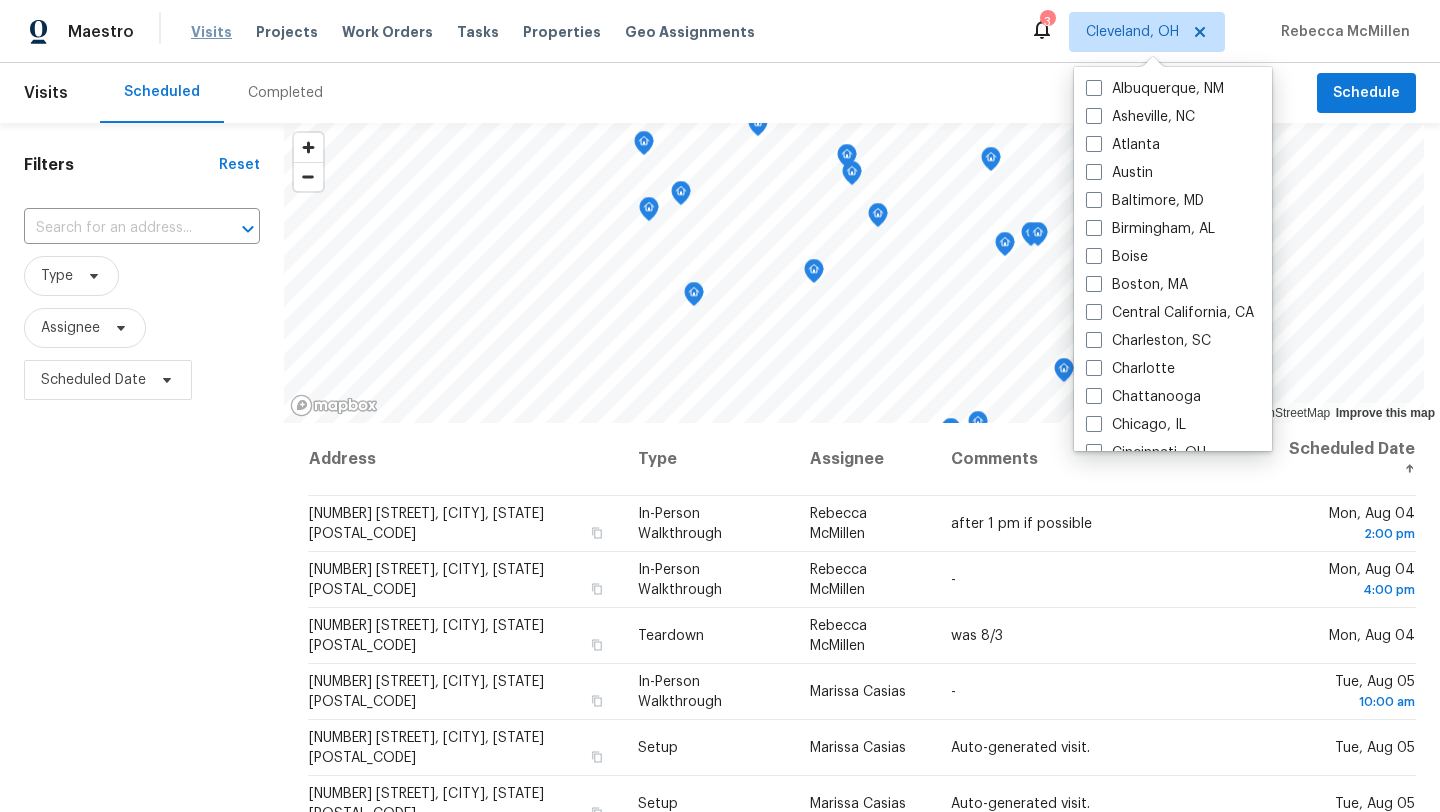 click on "Visits" at bounding box center (211, 32) 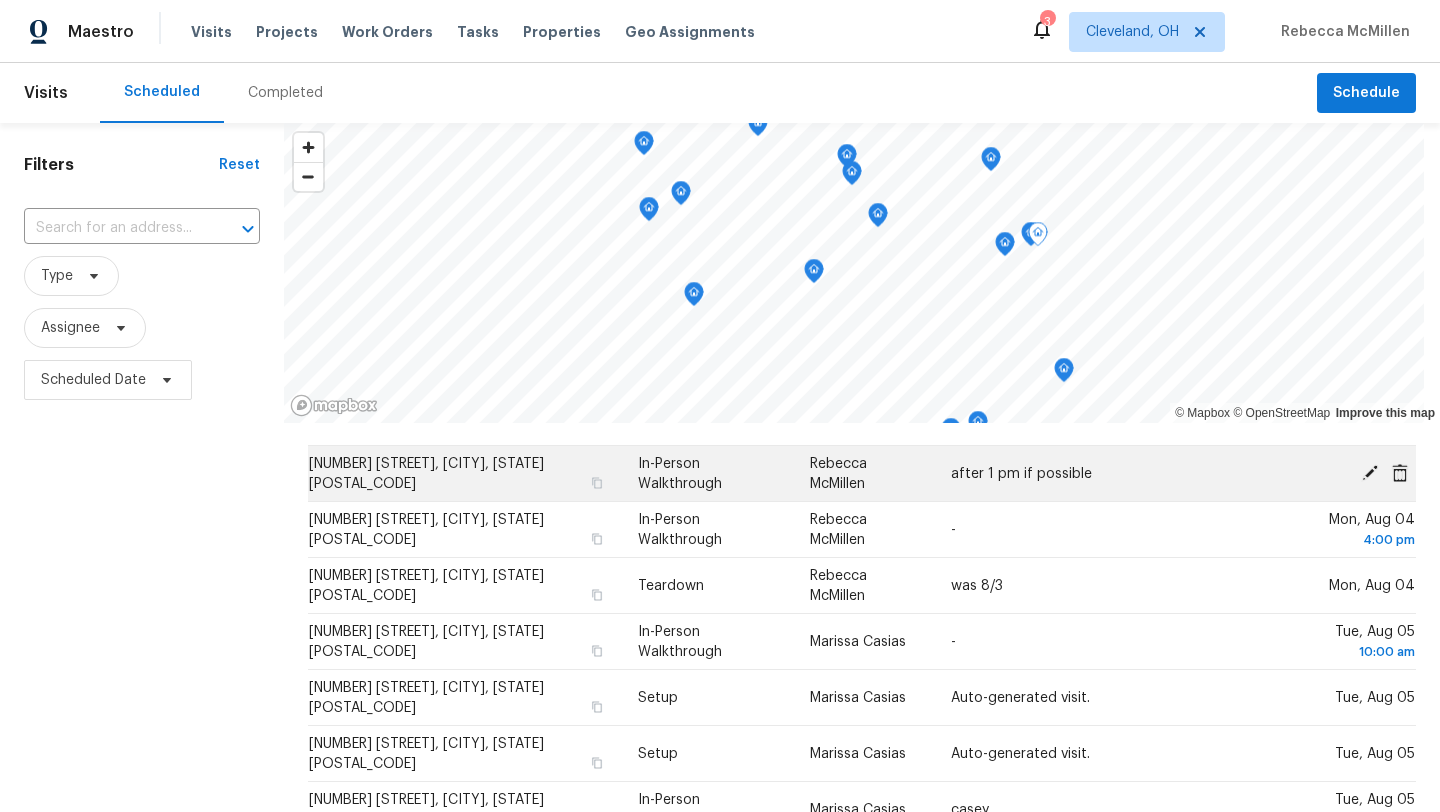 scroll, scrollTop: 0, scrollLeft: 0, axis: both 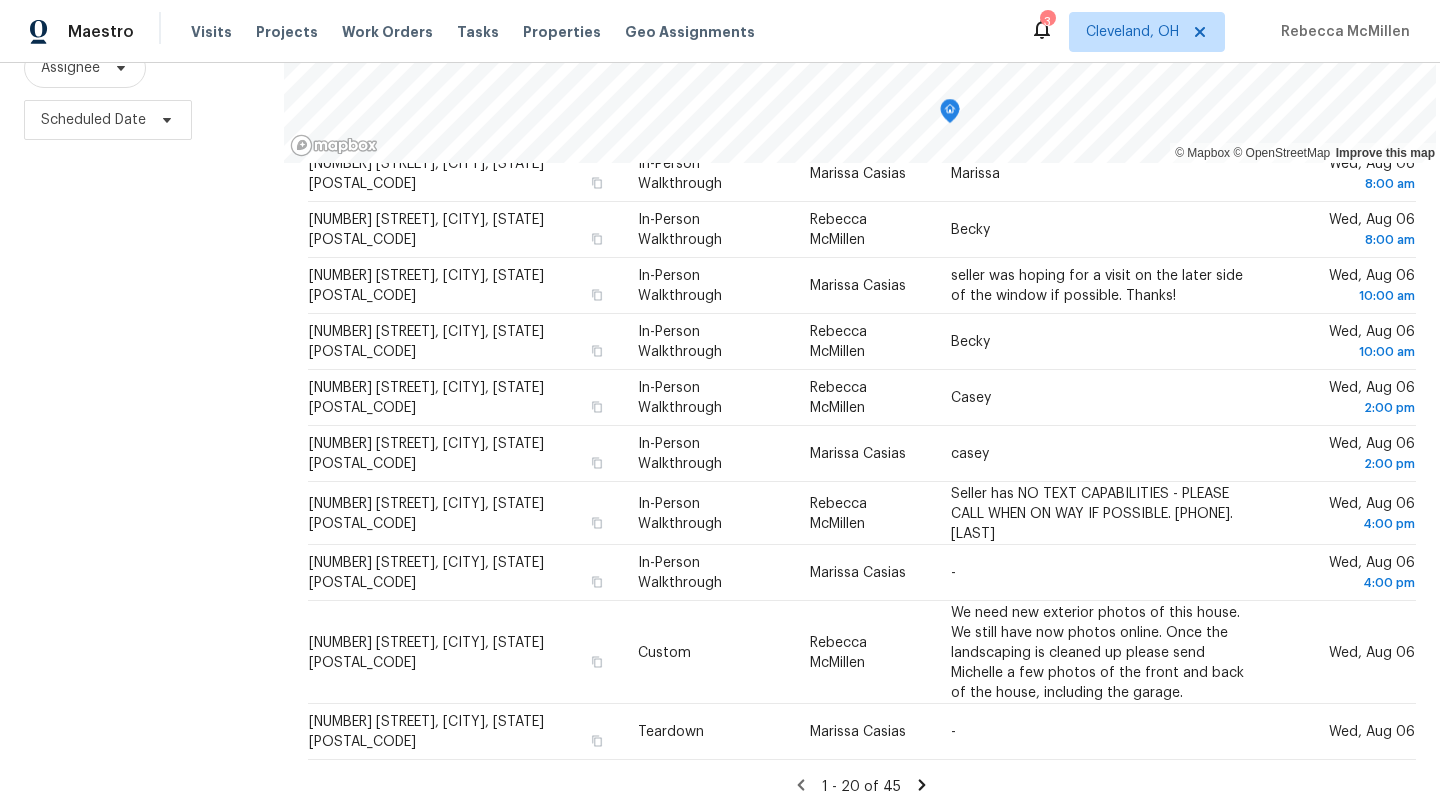 click 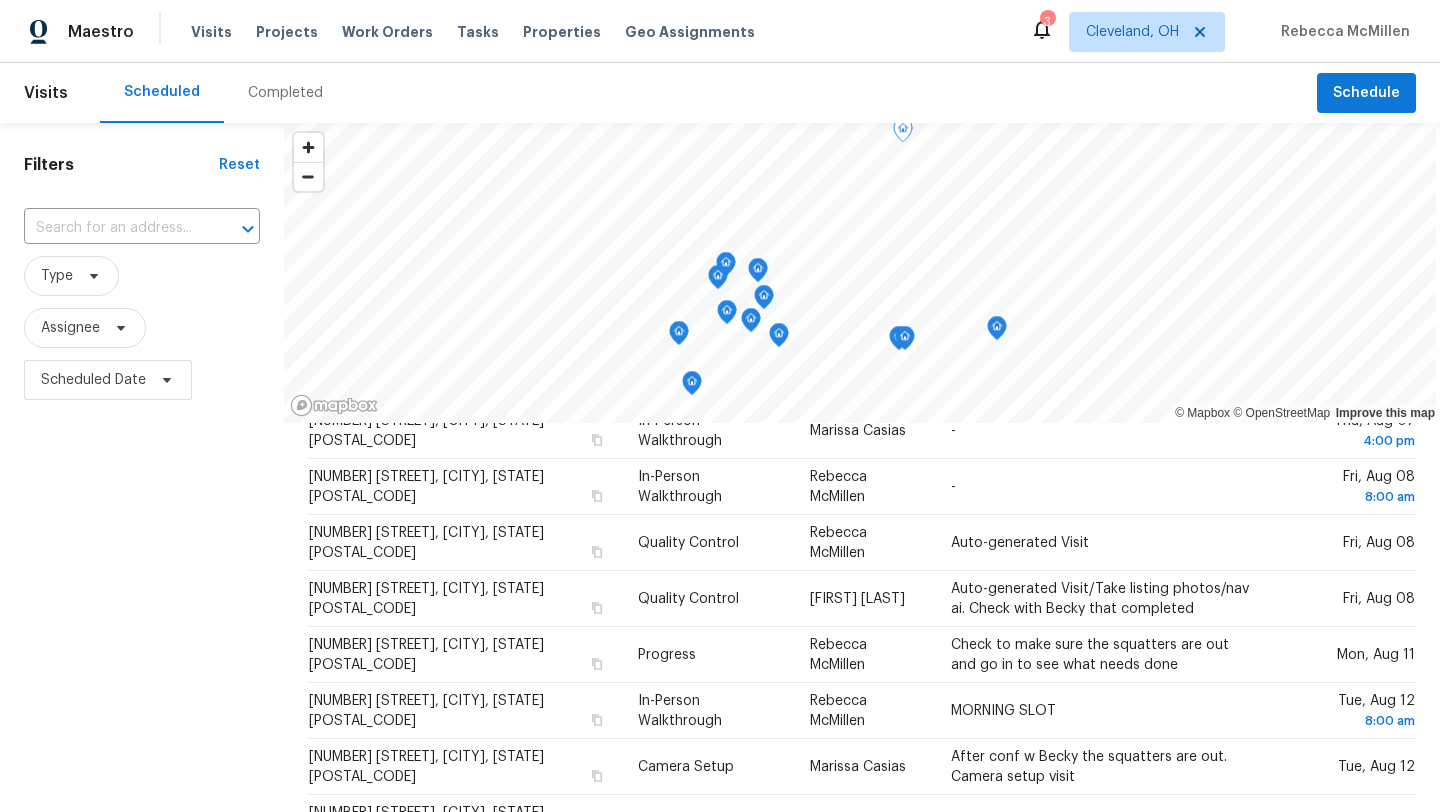 scroll, scrollTop: 596, scrollLeft: 0, axis: vertical 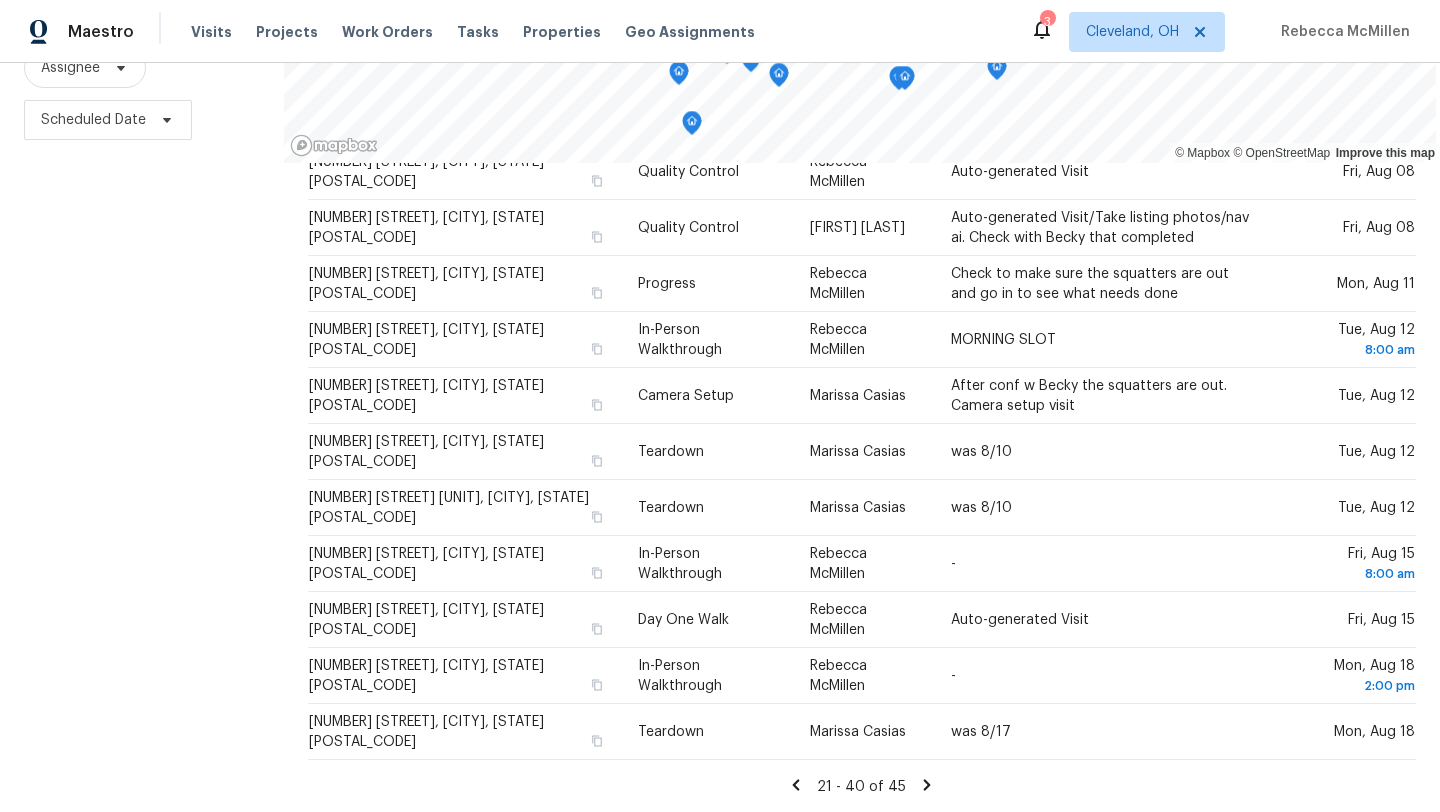 click 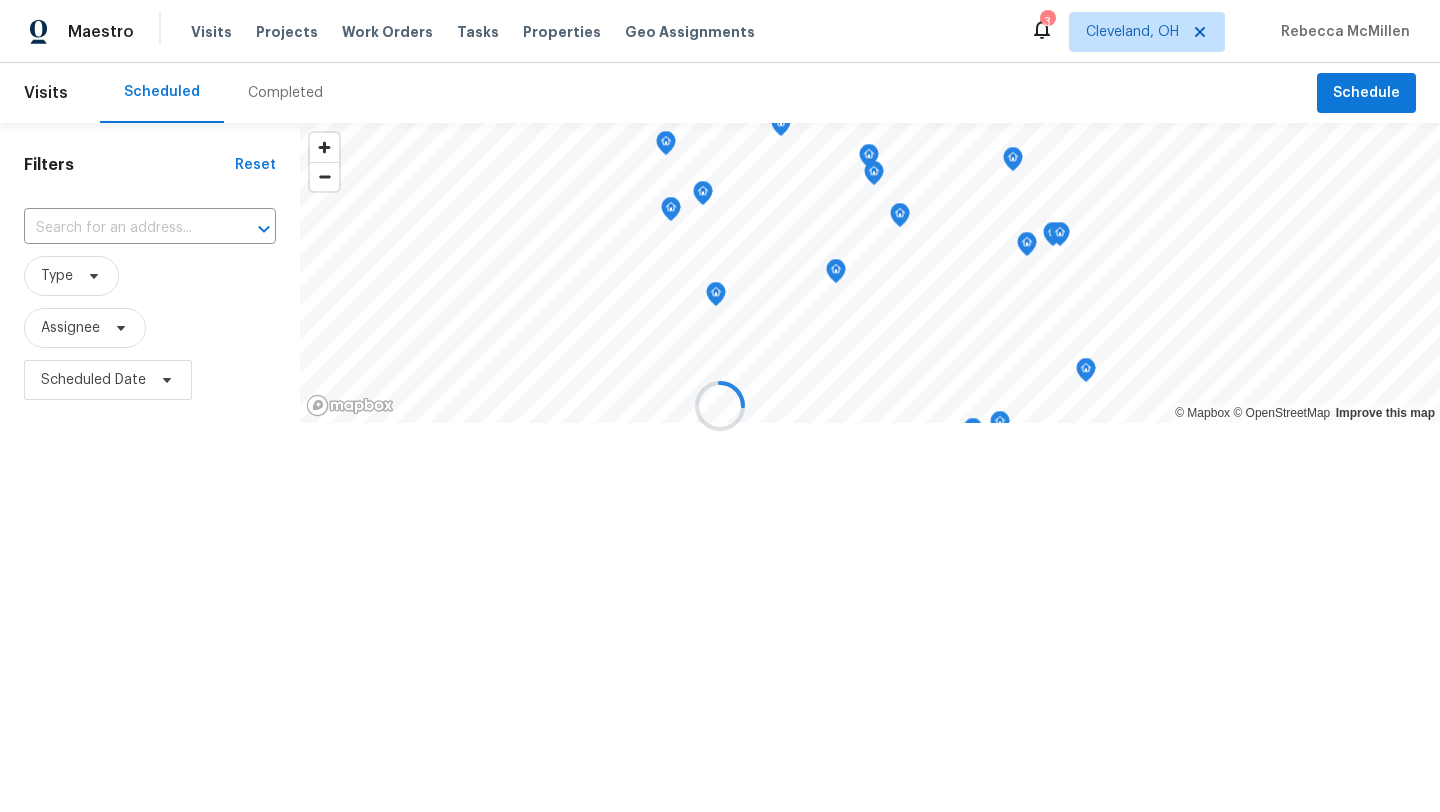 scroll, scrollTop: 0, scrollLeft: 0, axis: both 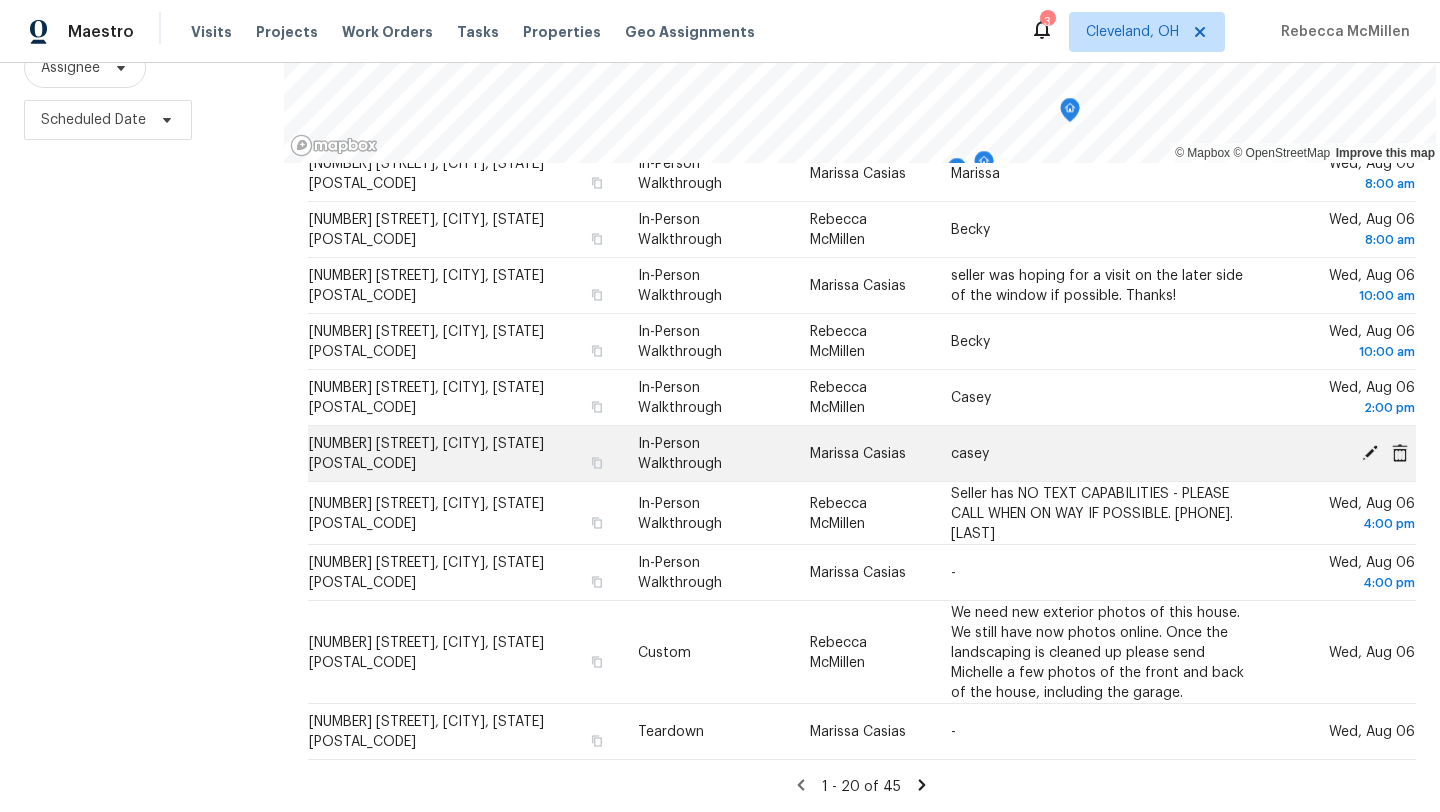 click 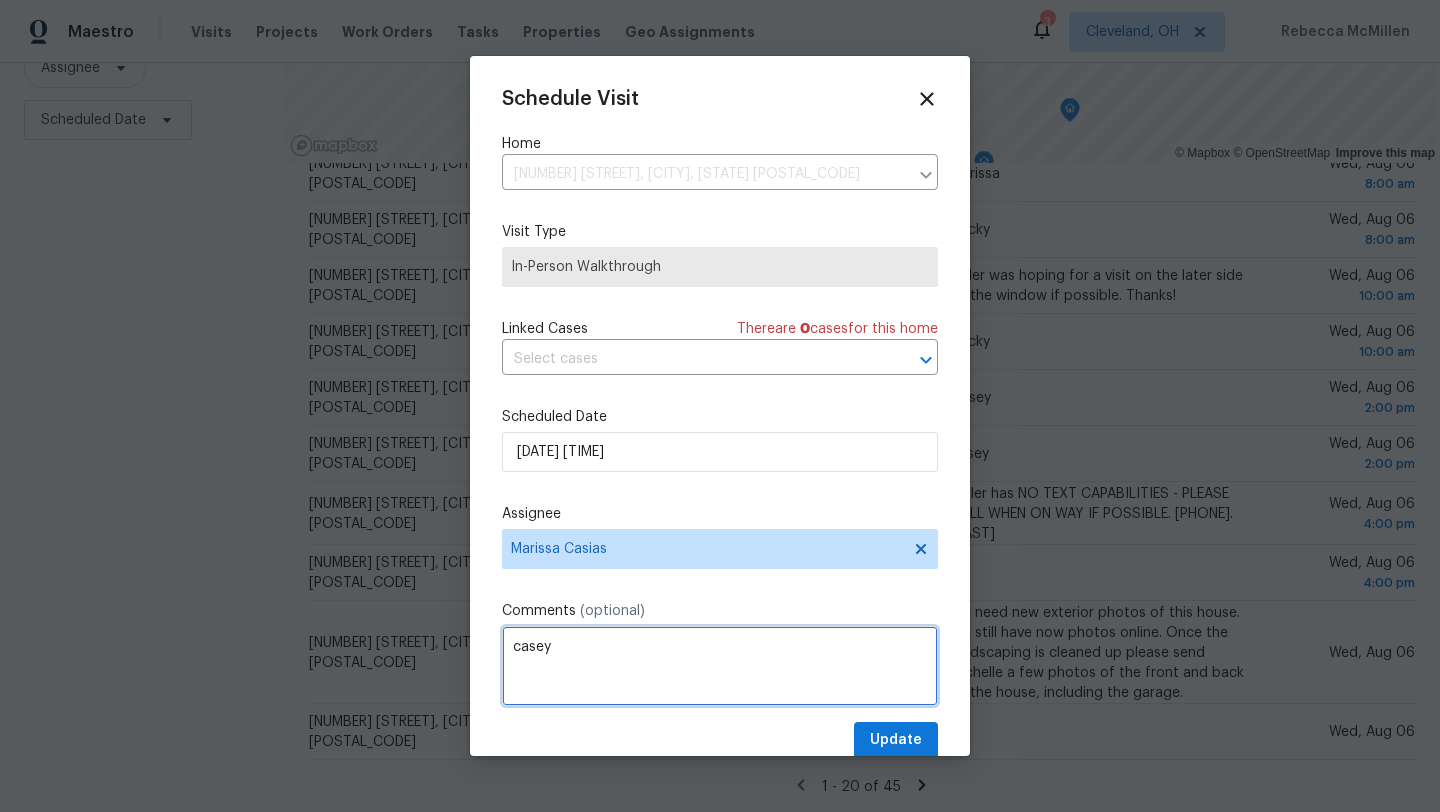 drag, startPoint x: 590, startPoint y: 660, endPoint x: 493, endPoint y: 656, distance: 97.082436 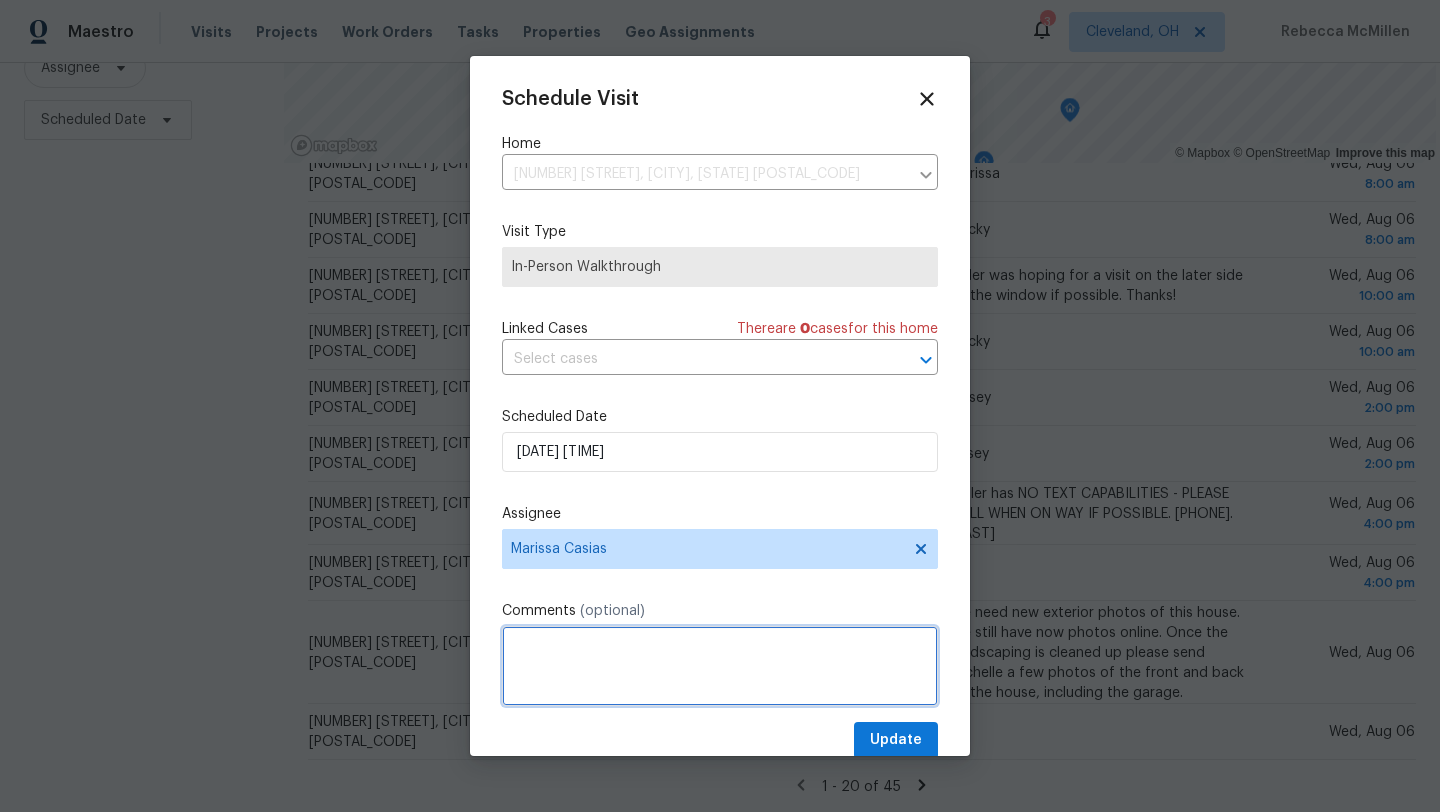 type 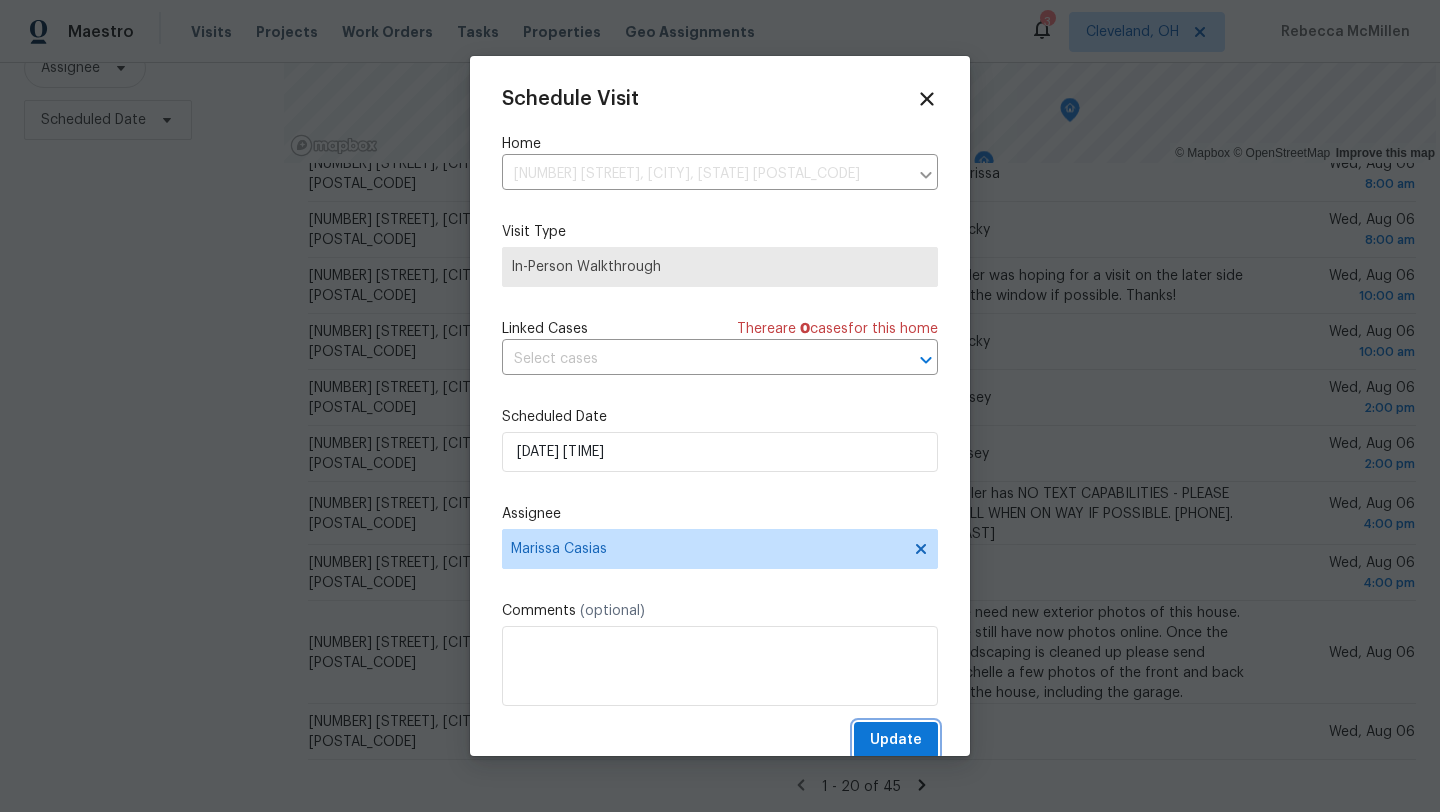 click on "Update" at bounding box center [896, 740] 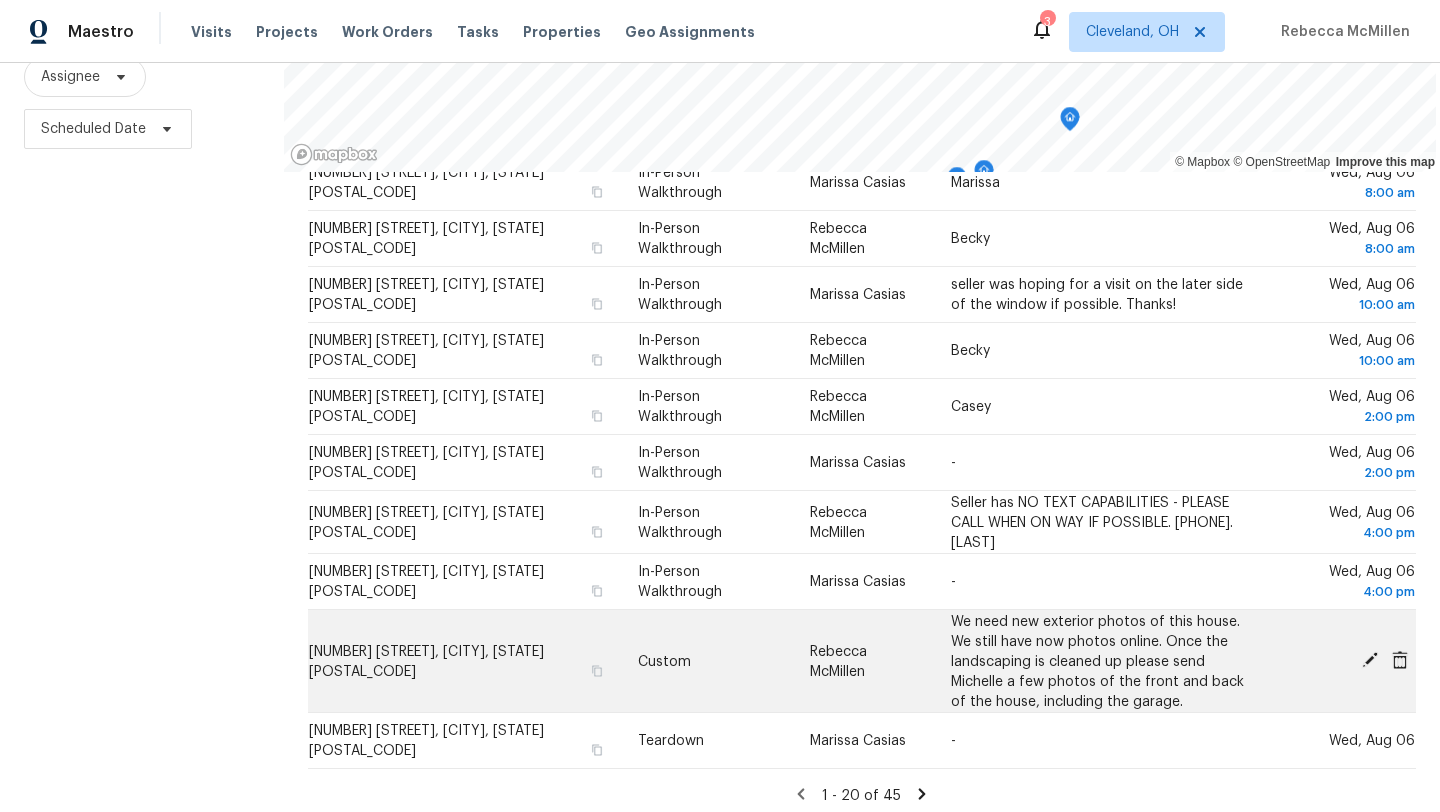 scroll, scrollTop: 260, scrollLeft: 0, axis: vertical 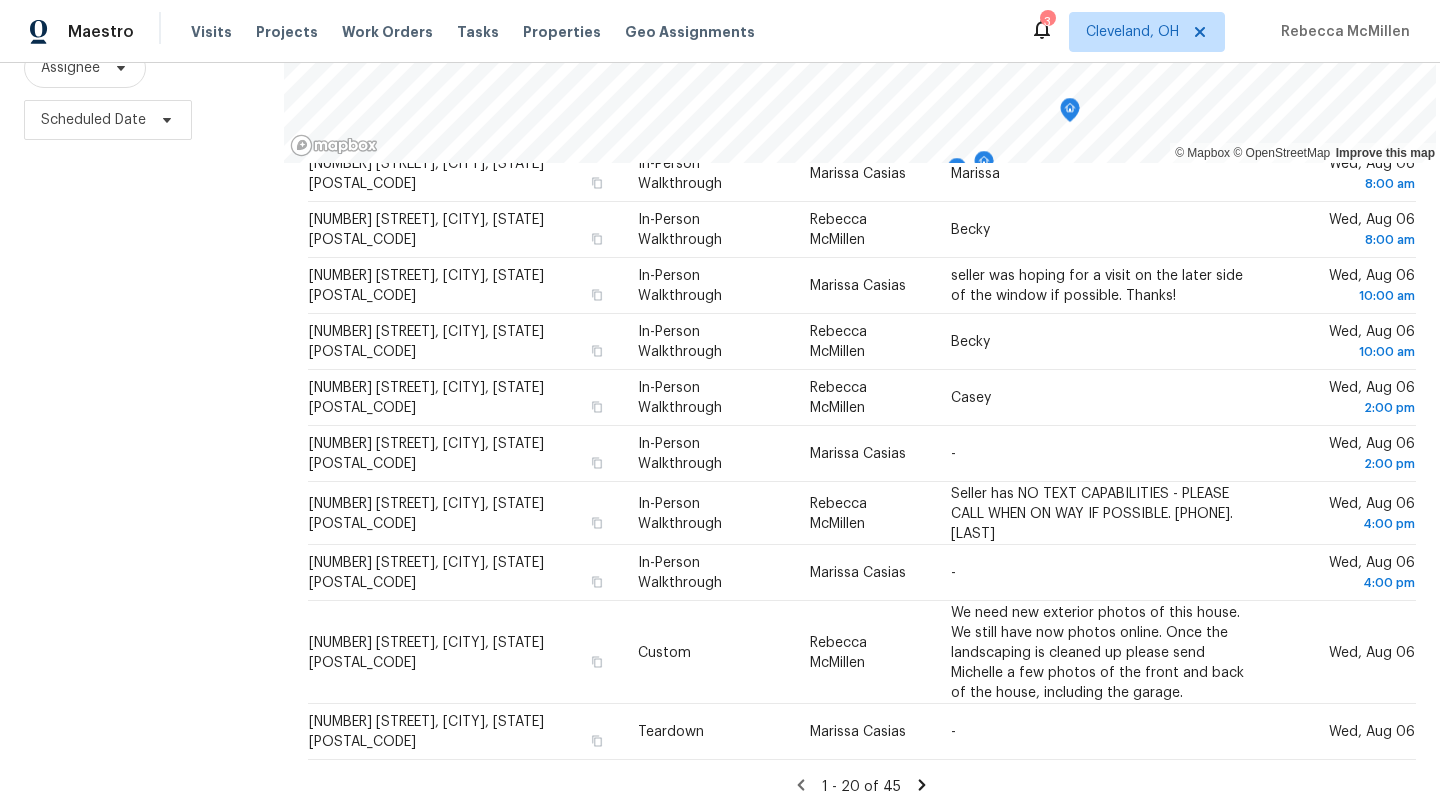 click 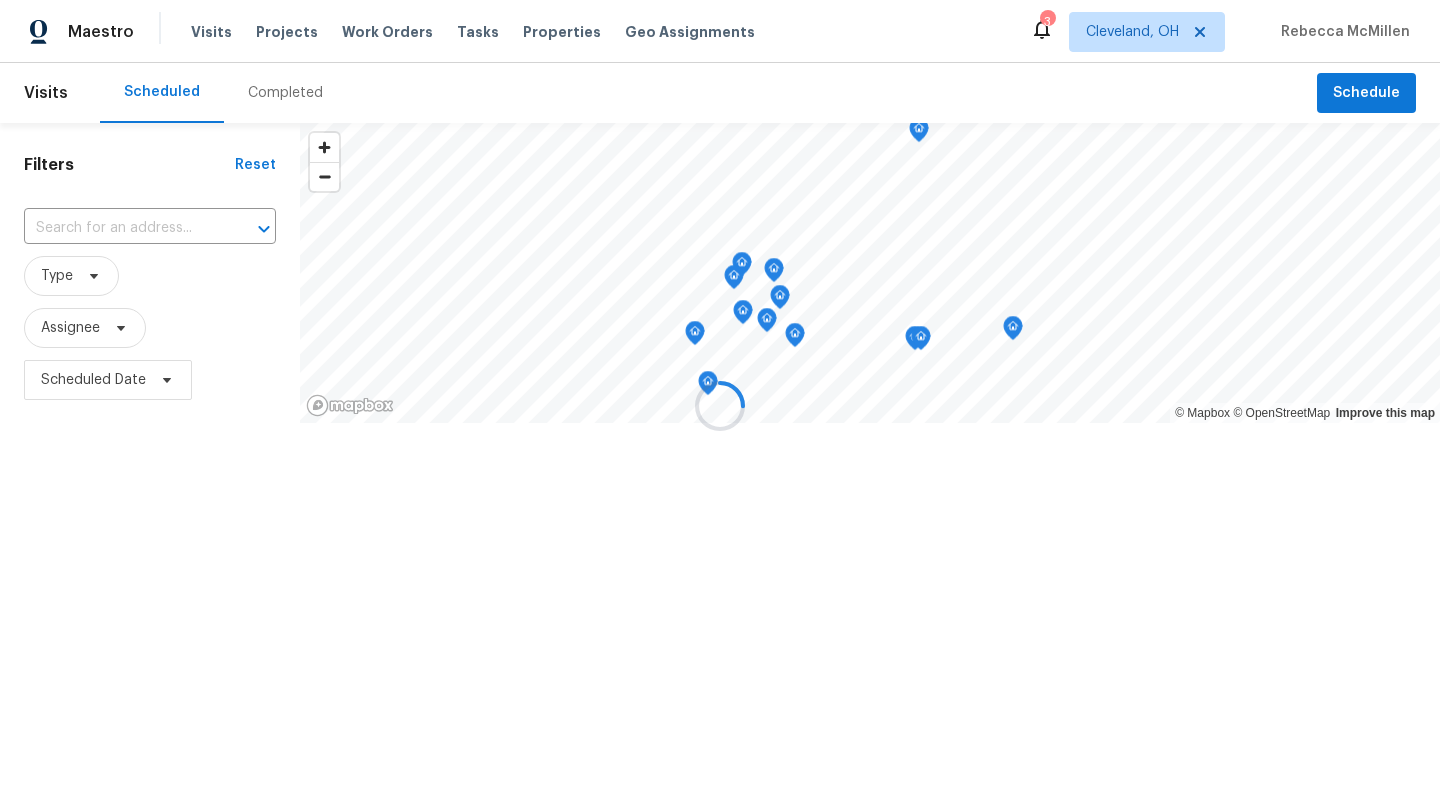 scroll, scrollTop: 0, scrollLeft: 0, axis: both 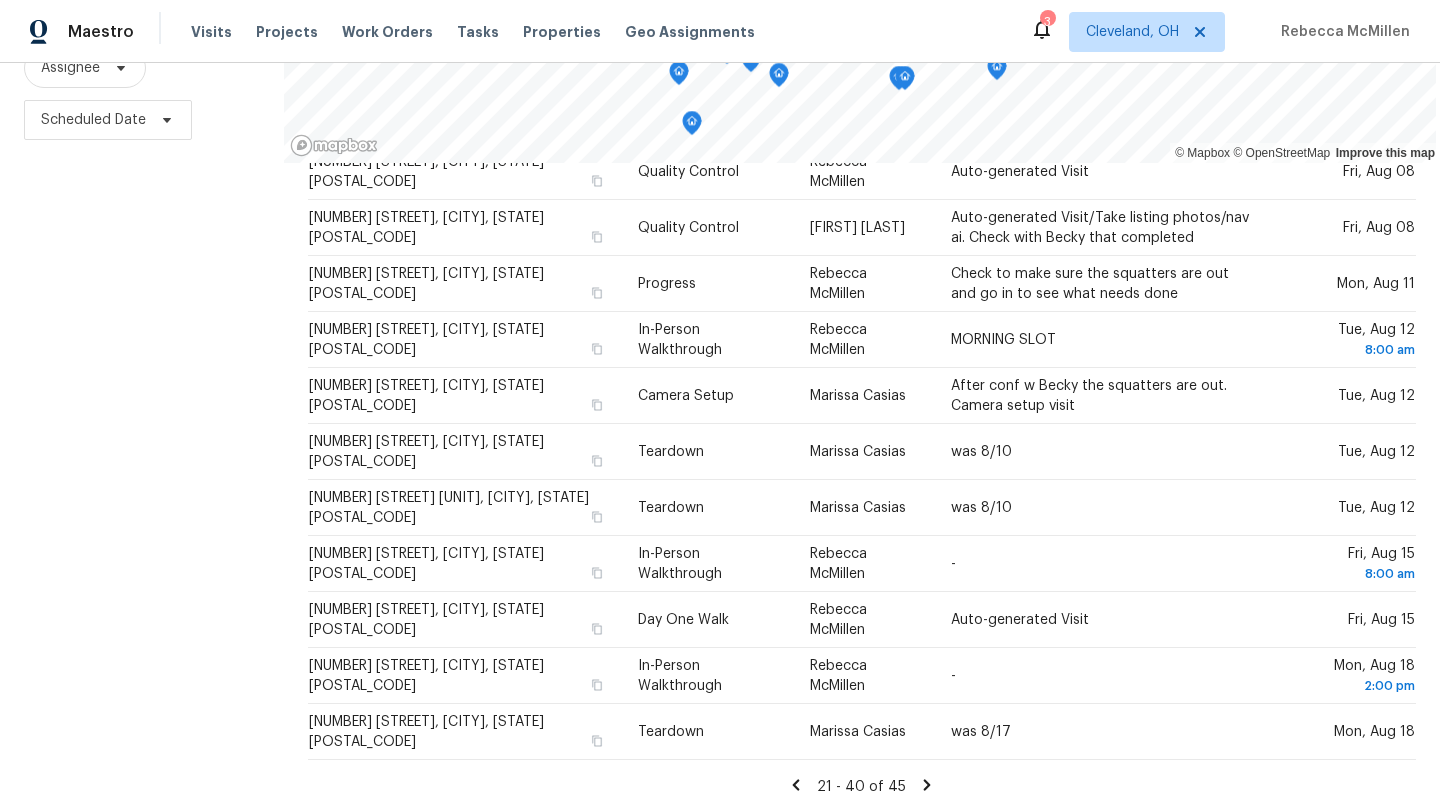 click 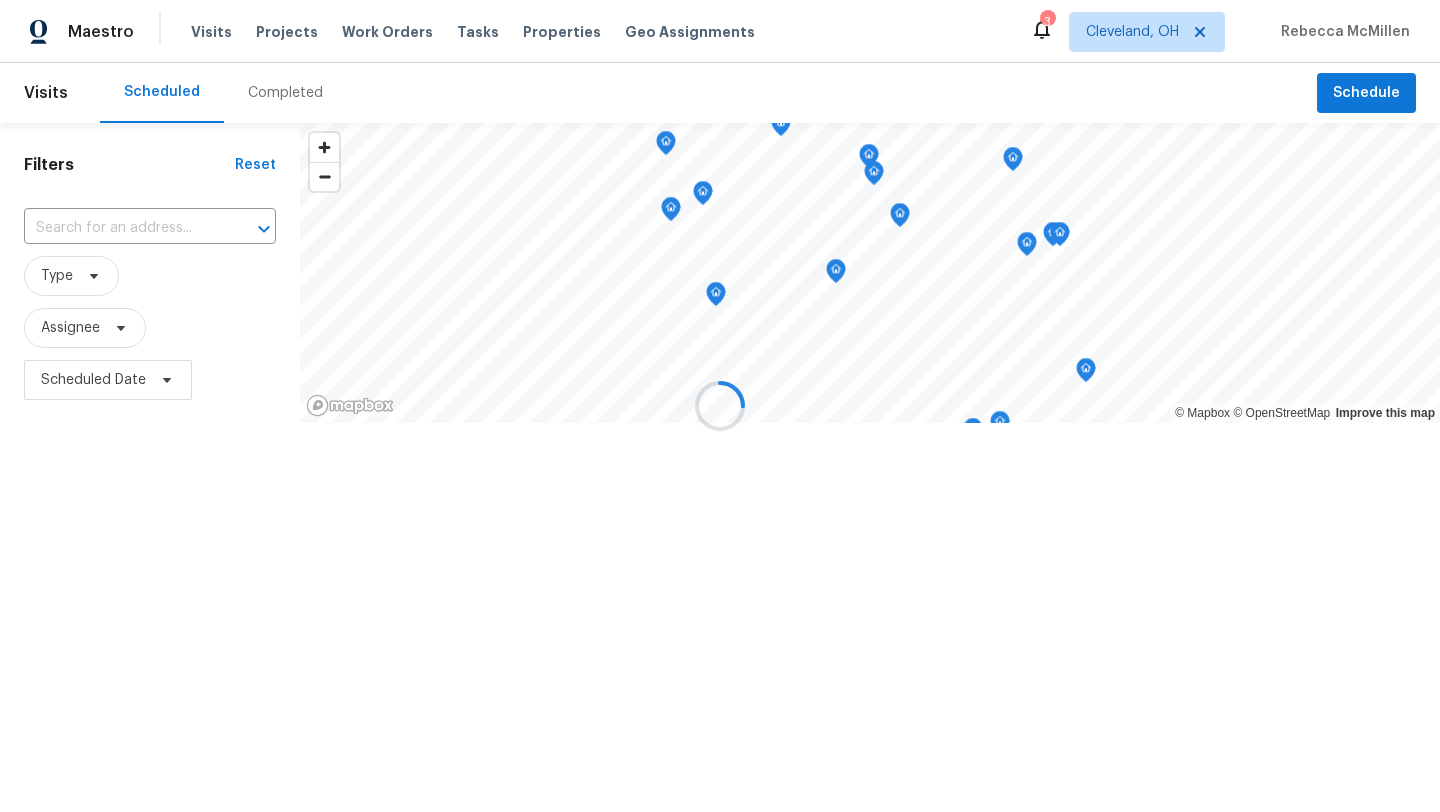 scroll, scrollTop: 0, scrollLeft: 0, axis: both 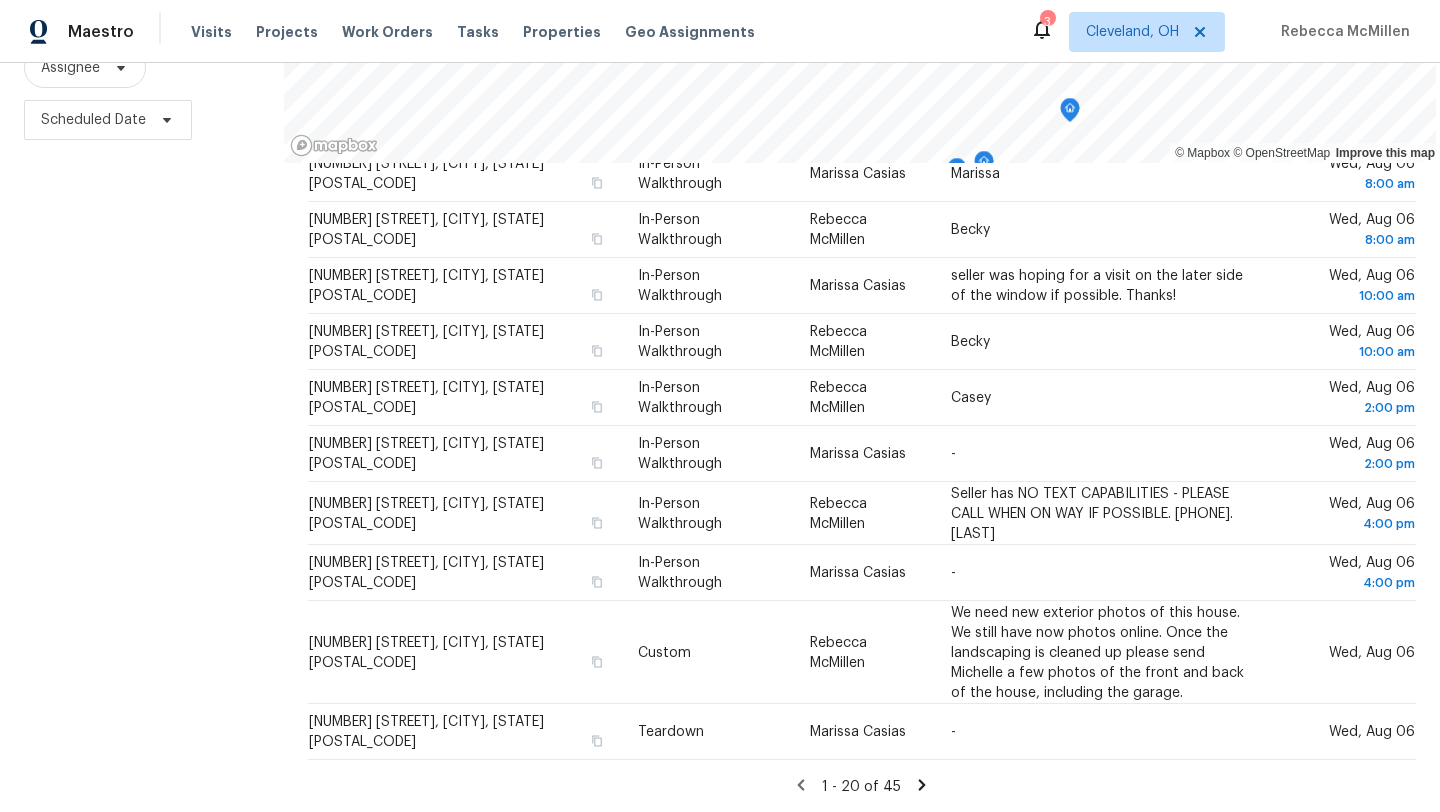 click 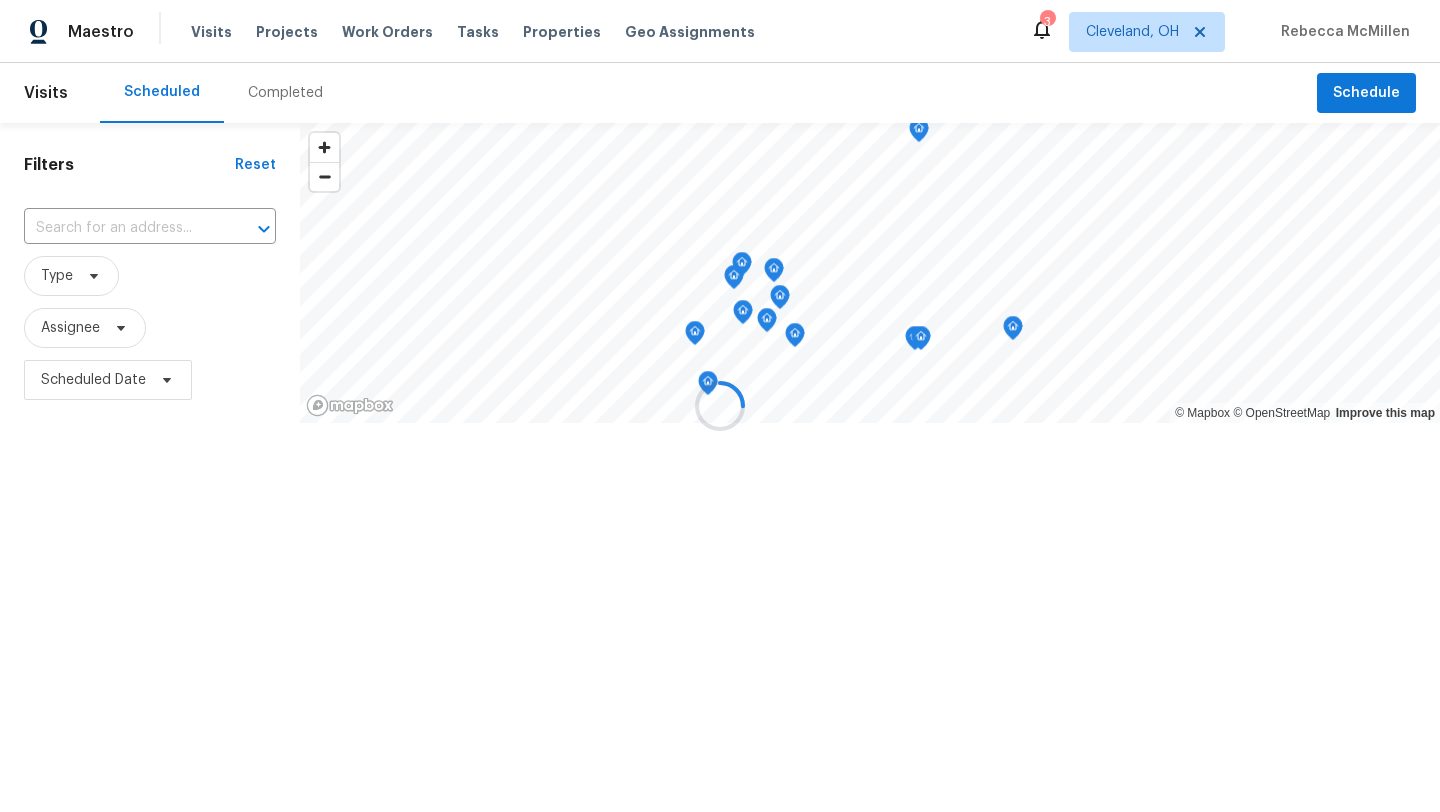scroll, scrollTop: 0, scrollLeft: 0, axis: both 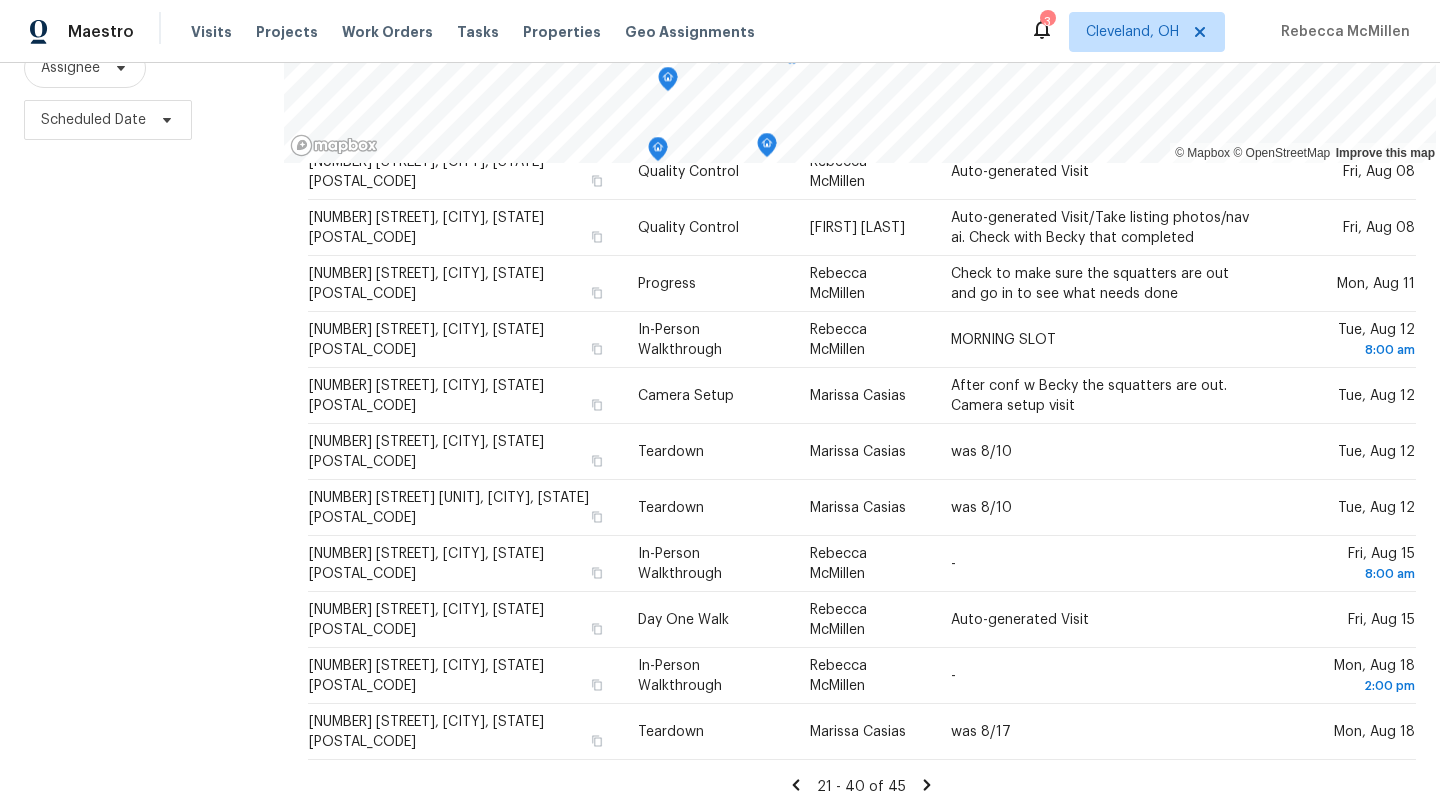 click 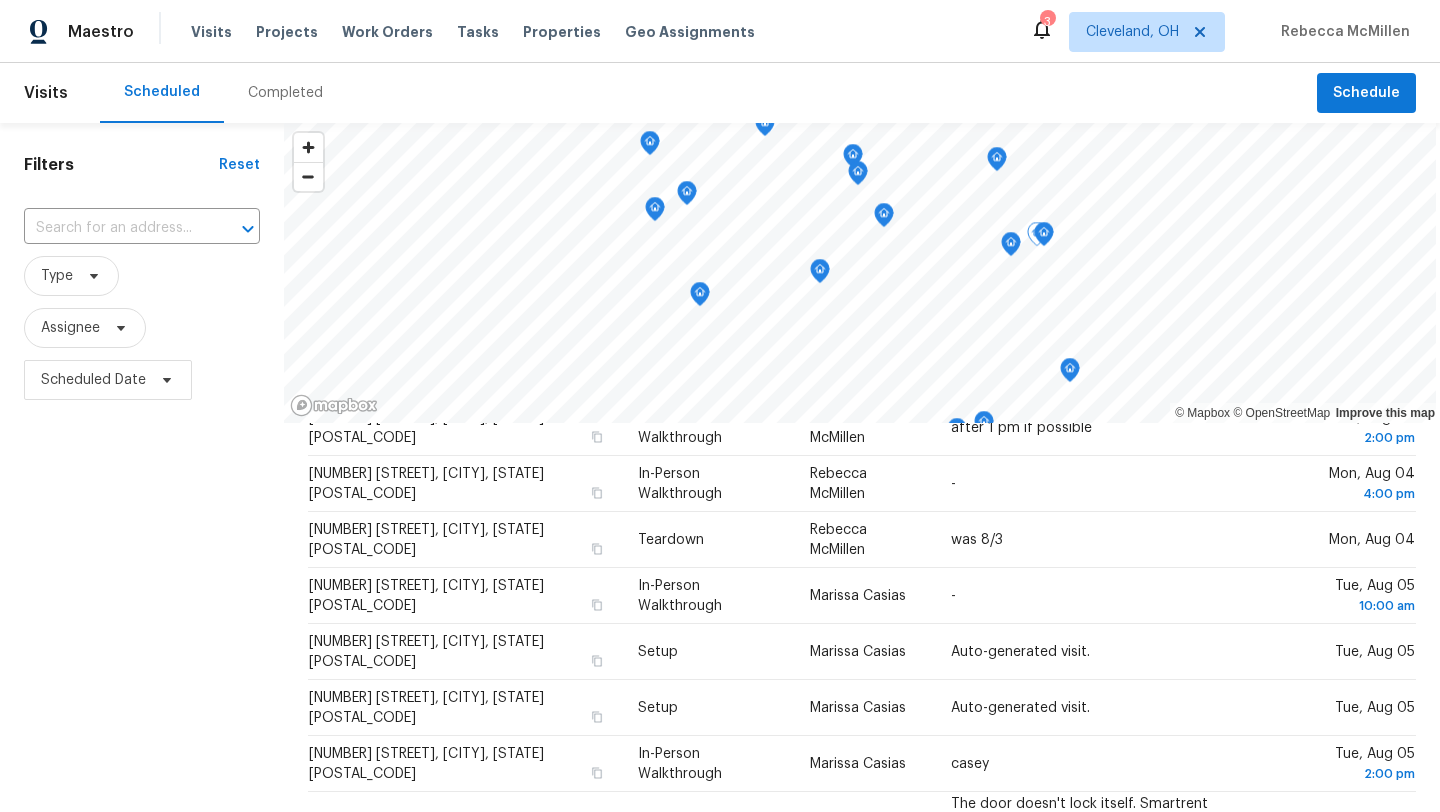 scroll, scrollTop: 0, scrollLeft: 0, axis: both 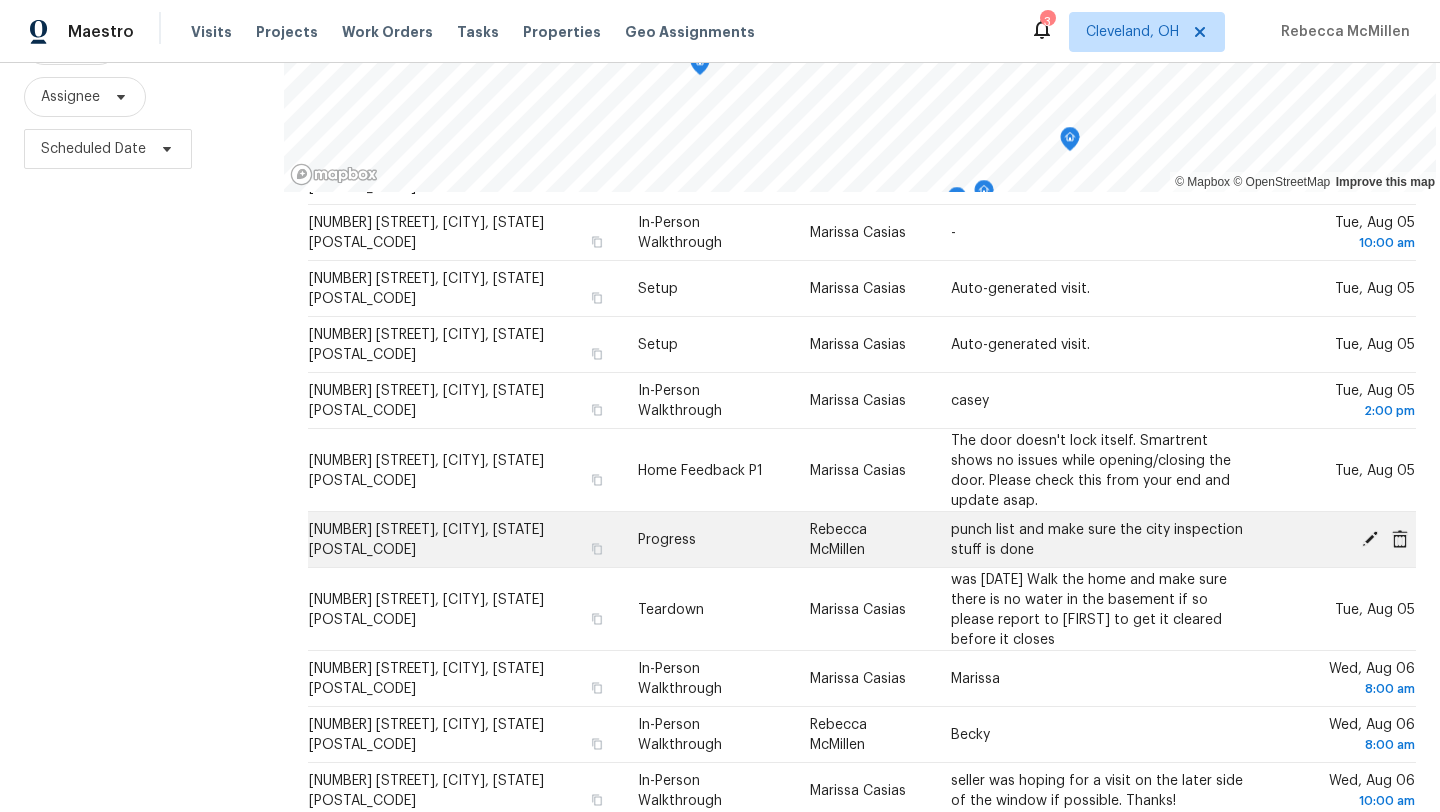 click 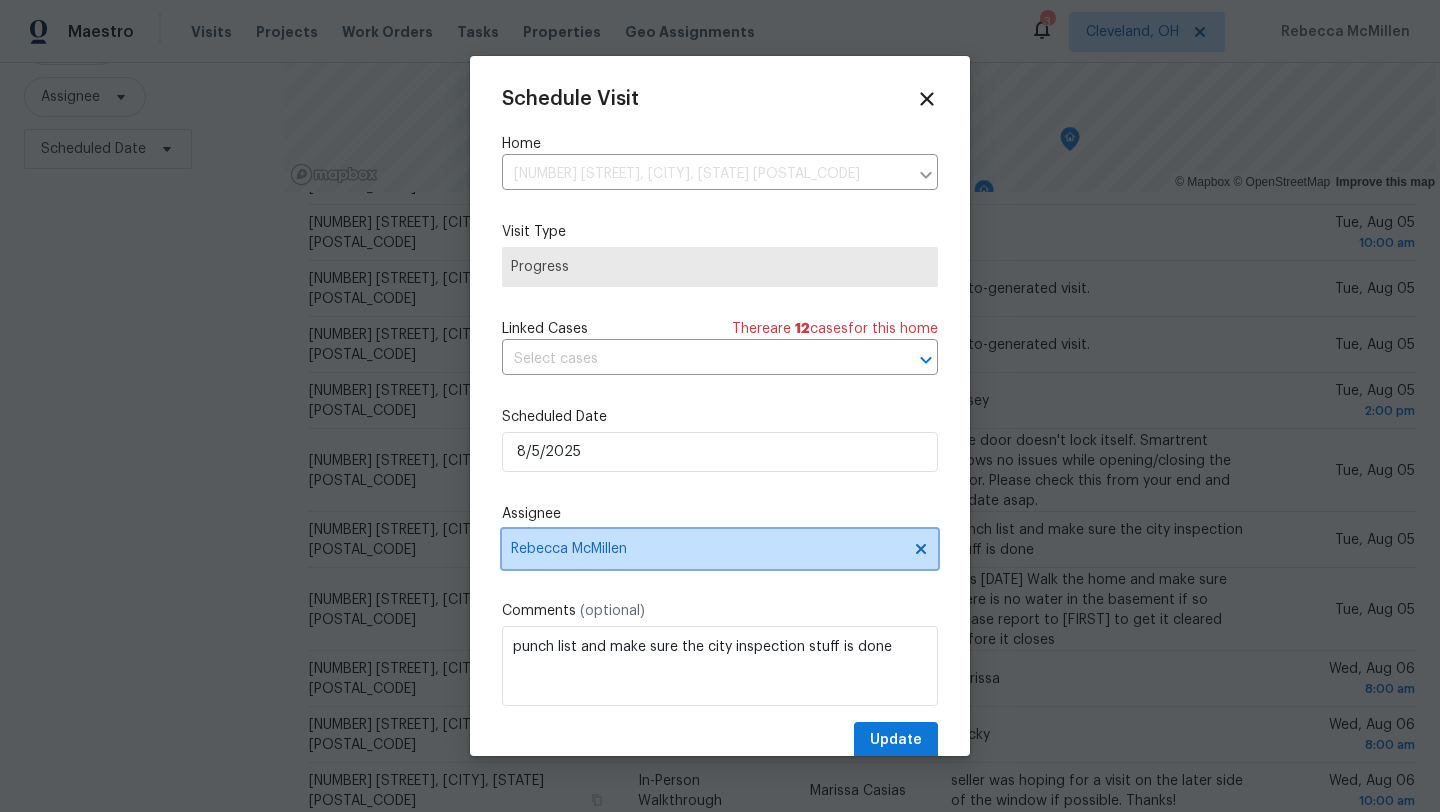 click on "Rebecca McMillen" at bounding box center (720, 549) 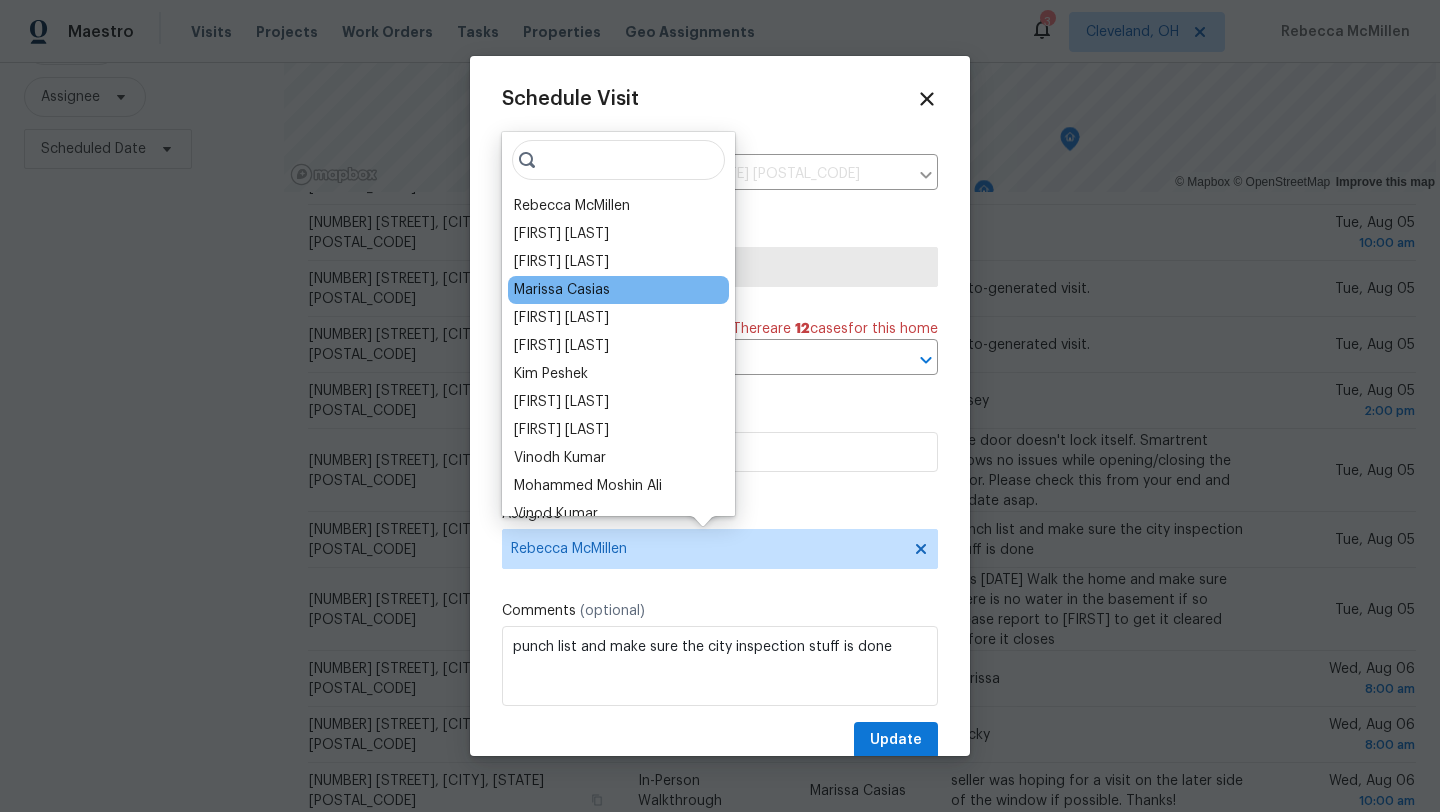 click on "Marissa Casias" at bounding box center (618, 290) 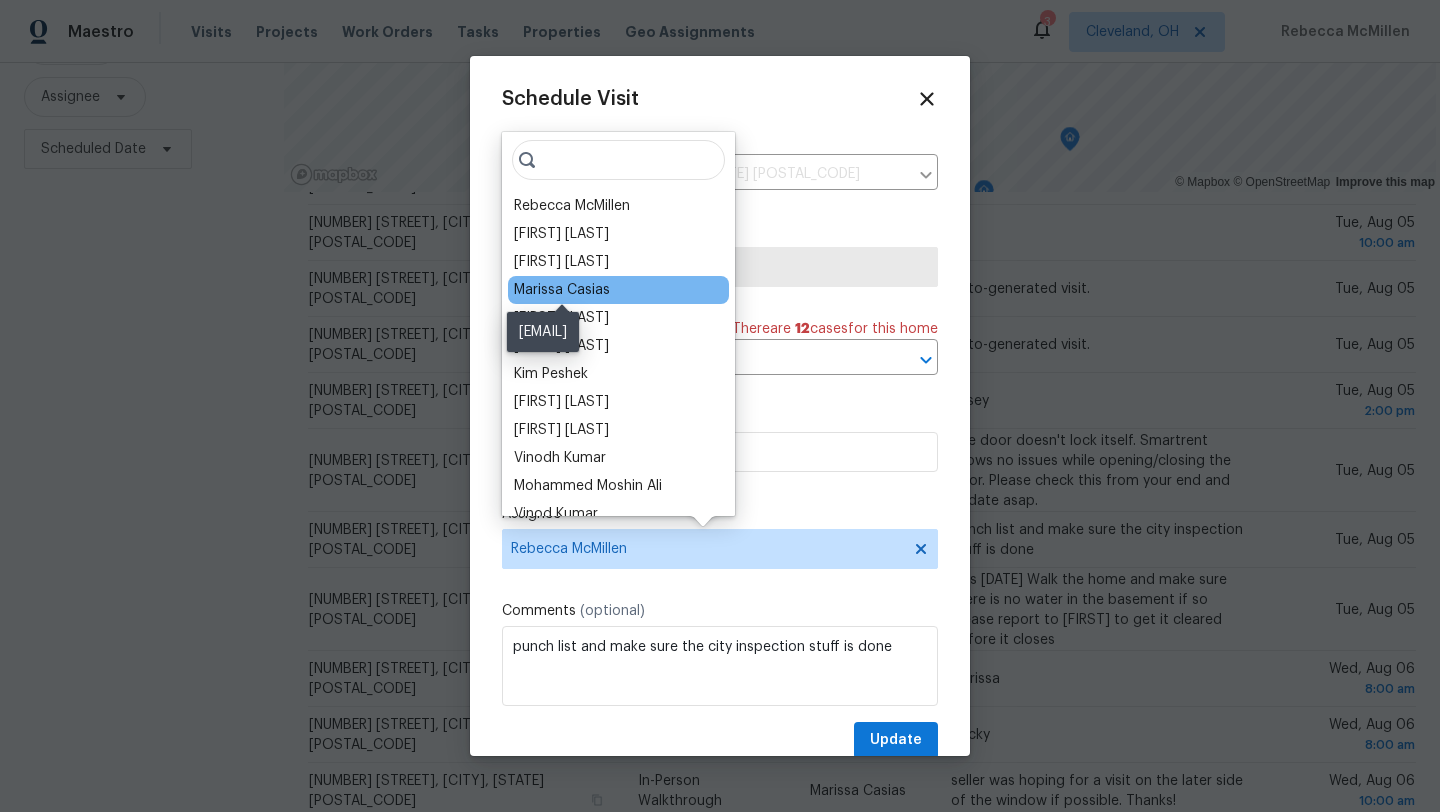click on "Marissa Casias" at bounding box center [562, 290] 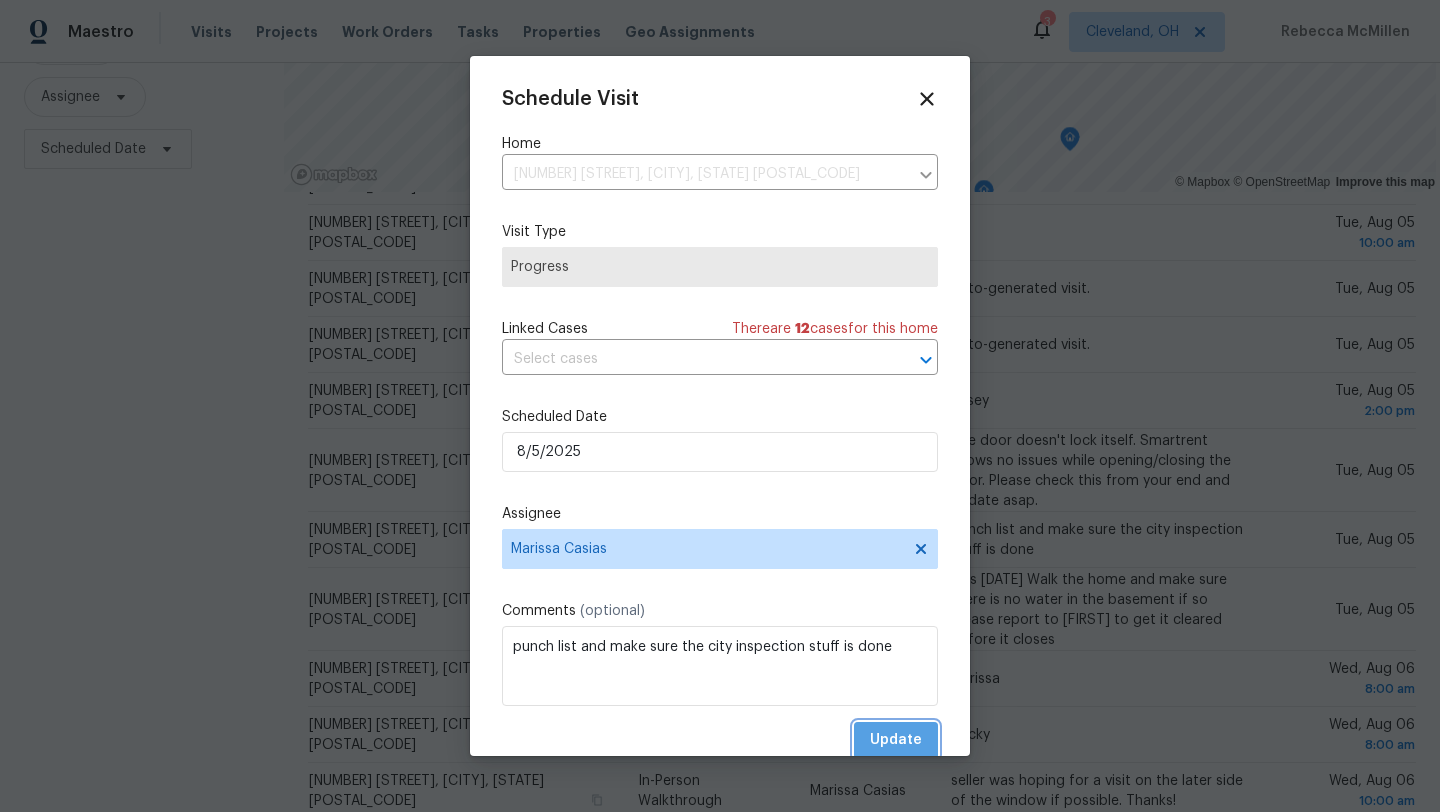 click on "Update" at bounding box center (896, 740) 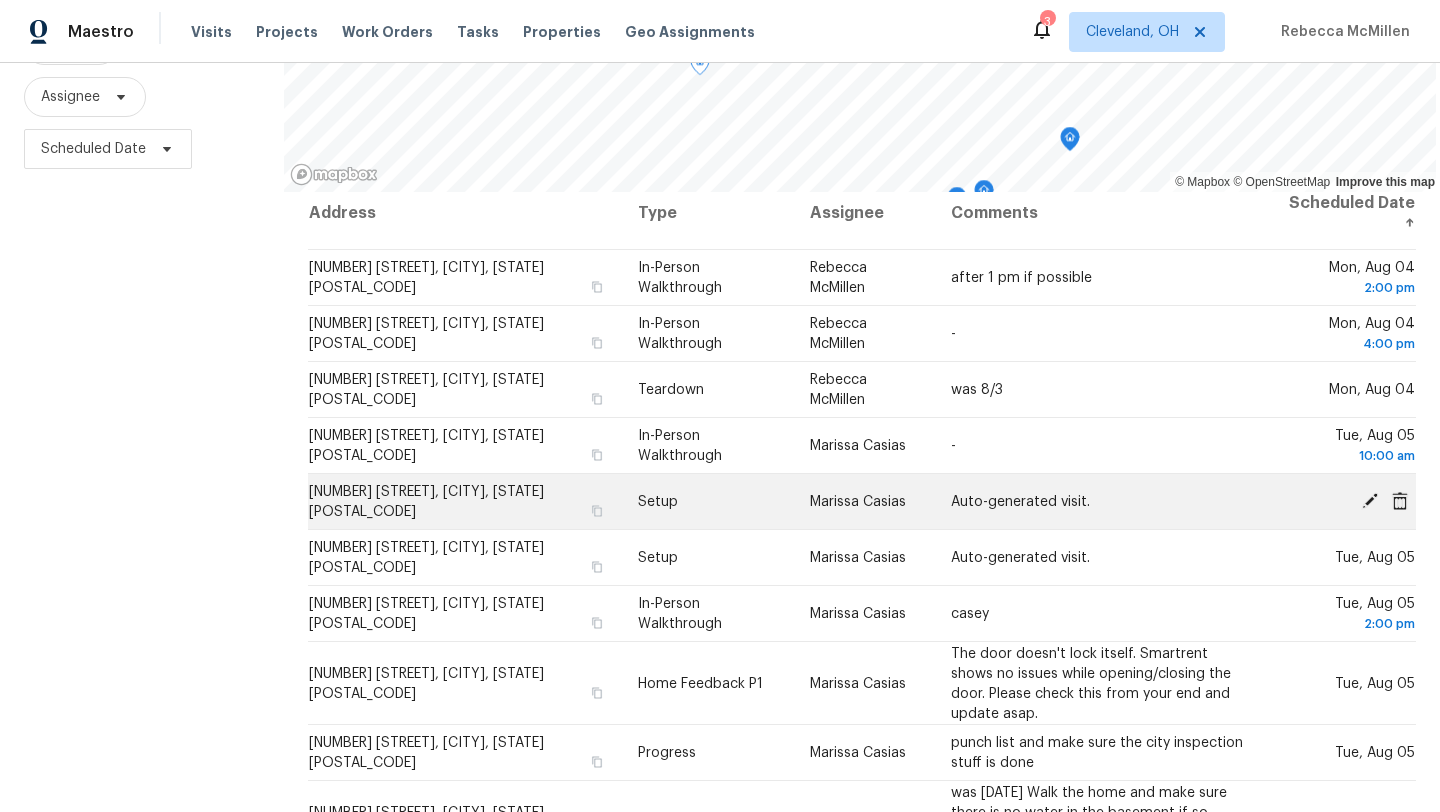 scroll, scrollTop: 0, scrollLeft: 0, axis: both 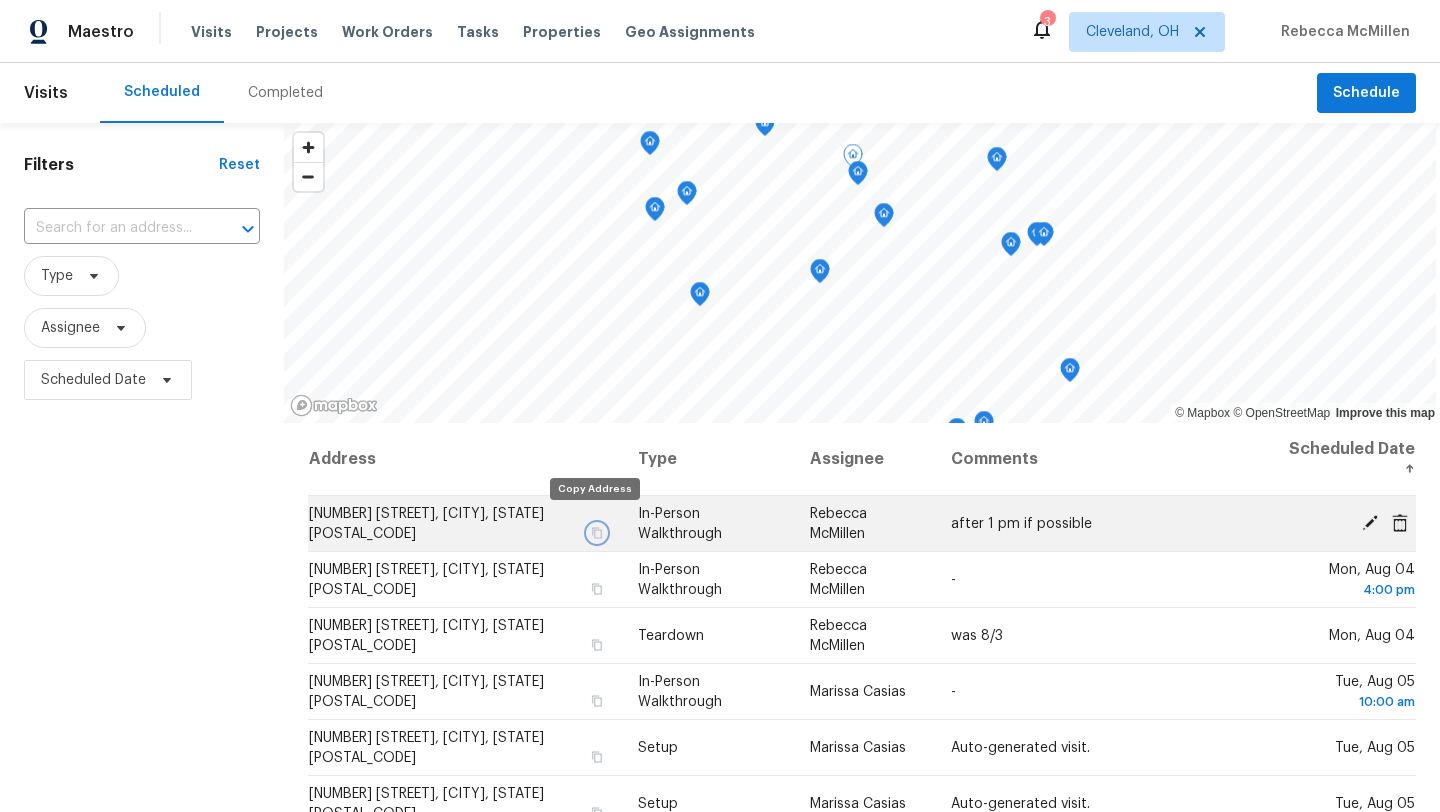 click 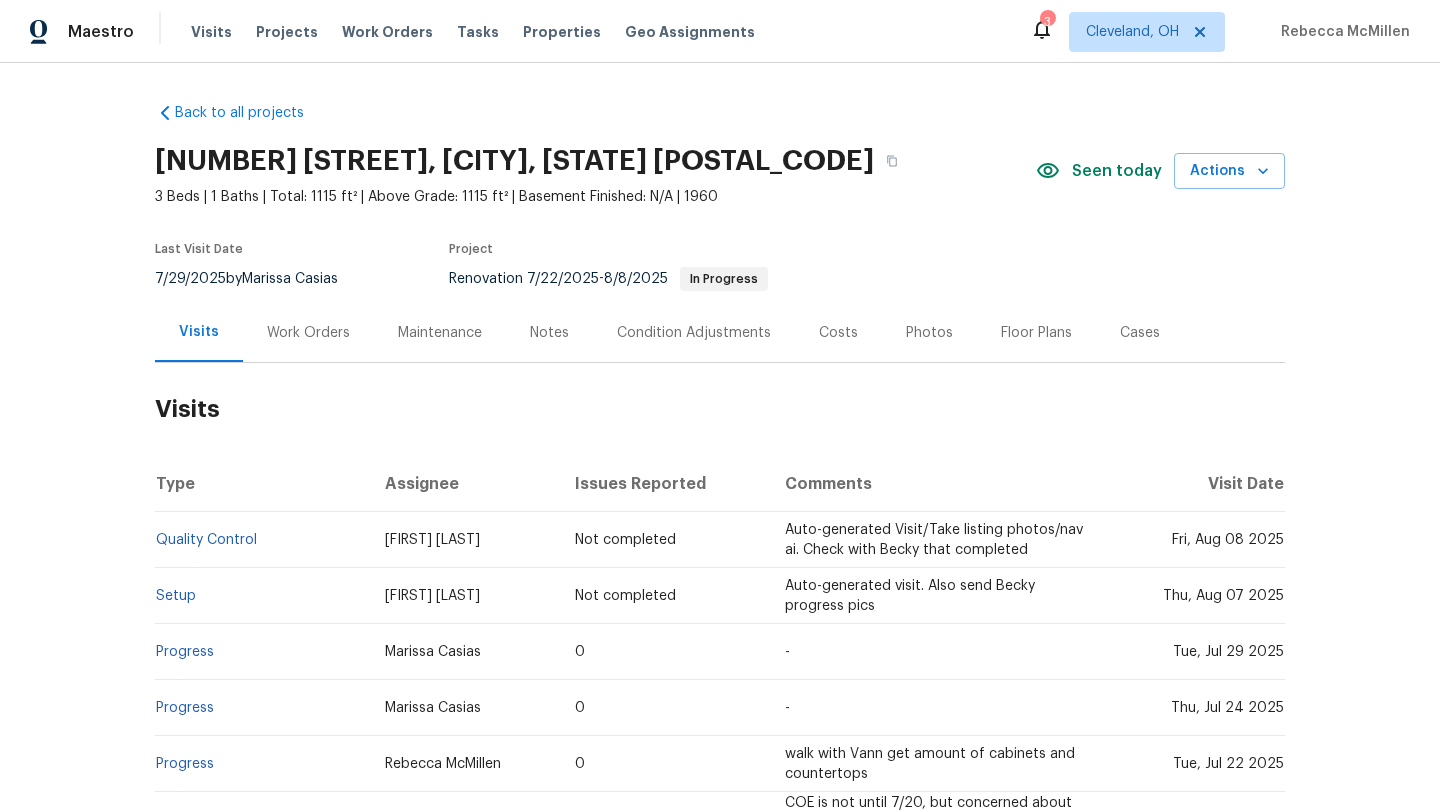 scroll, scrollTop: 0, scrollLeft: 0, axis: both 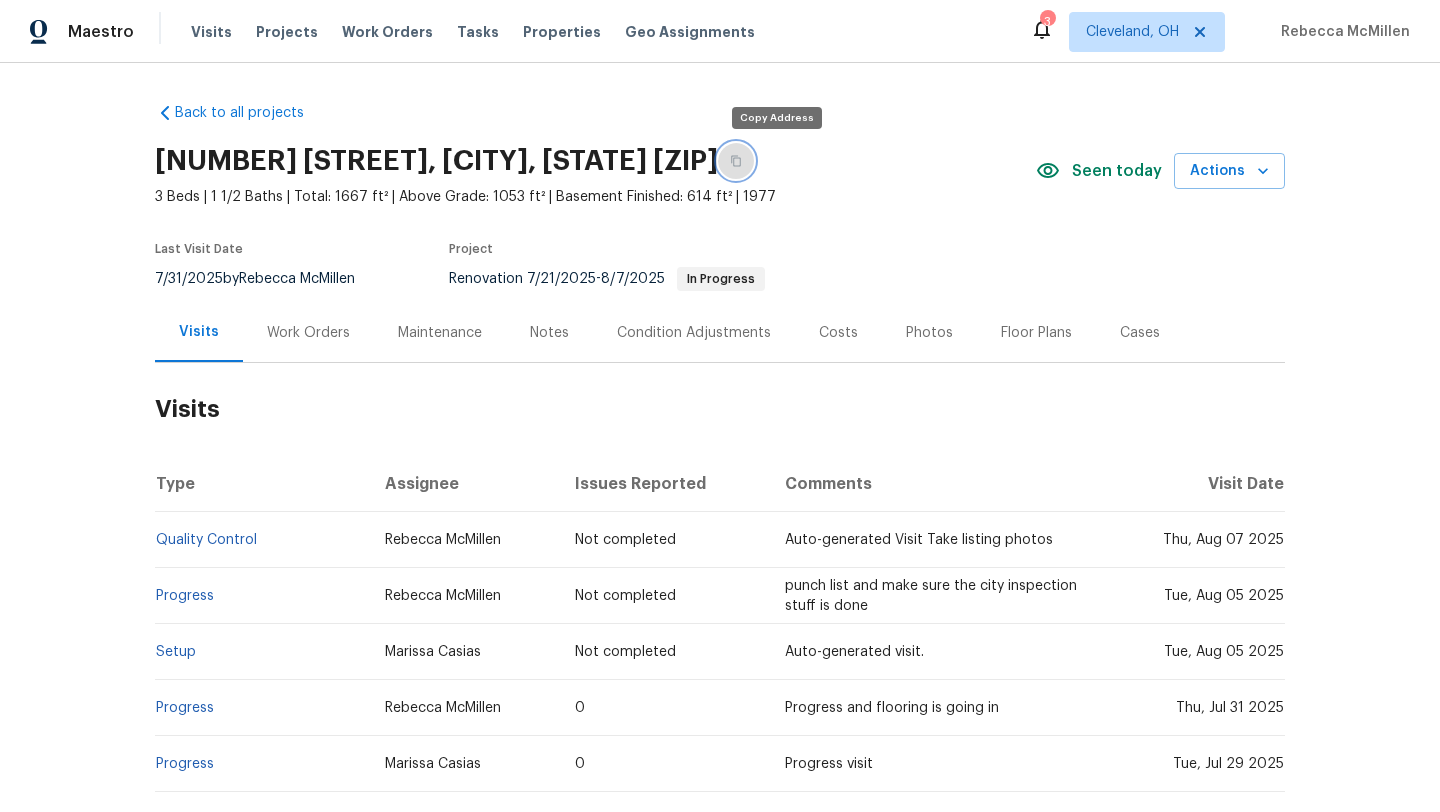 click 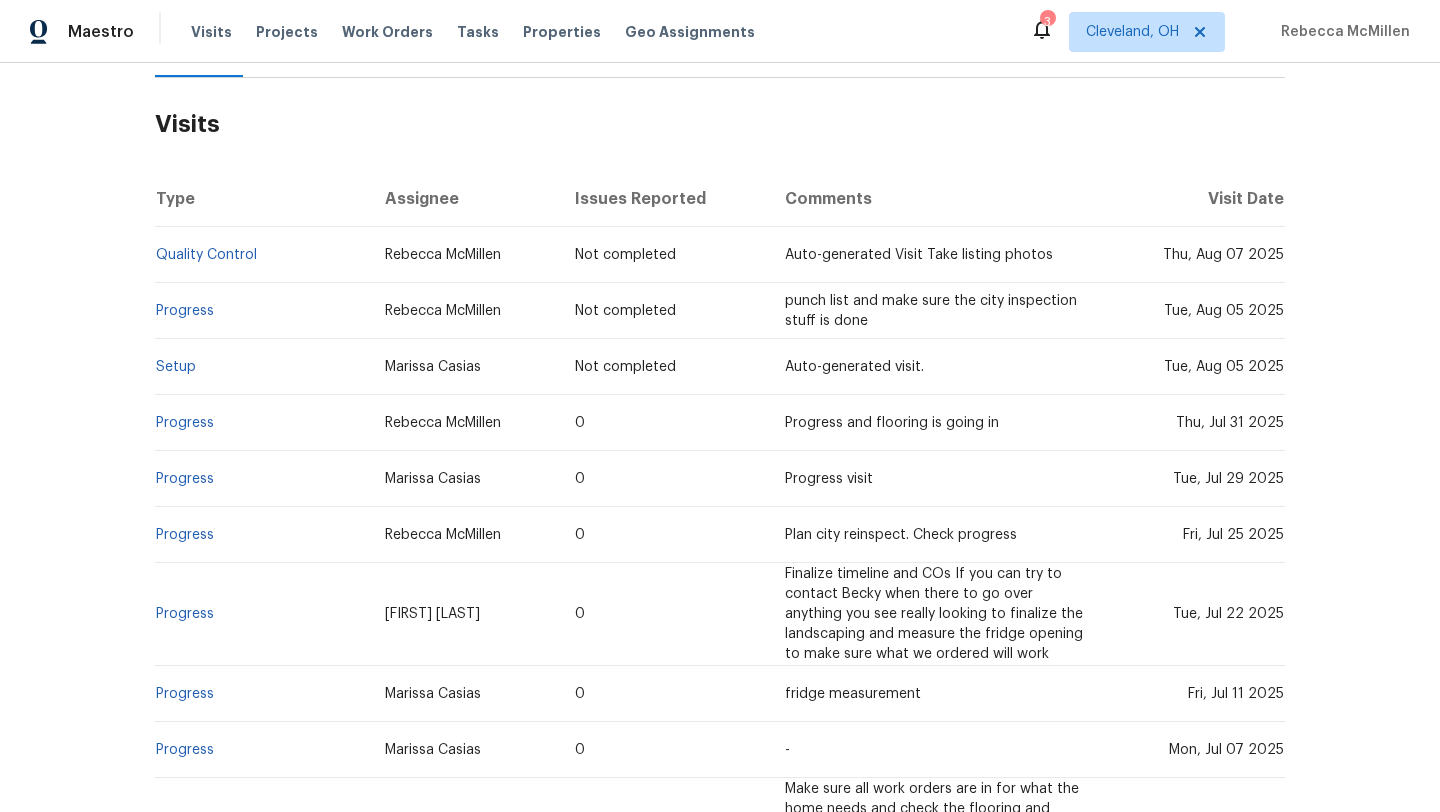 scroll, scrollTop: 0, scrollLeft: 0, axis: both 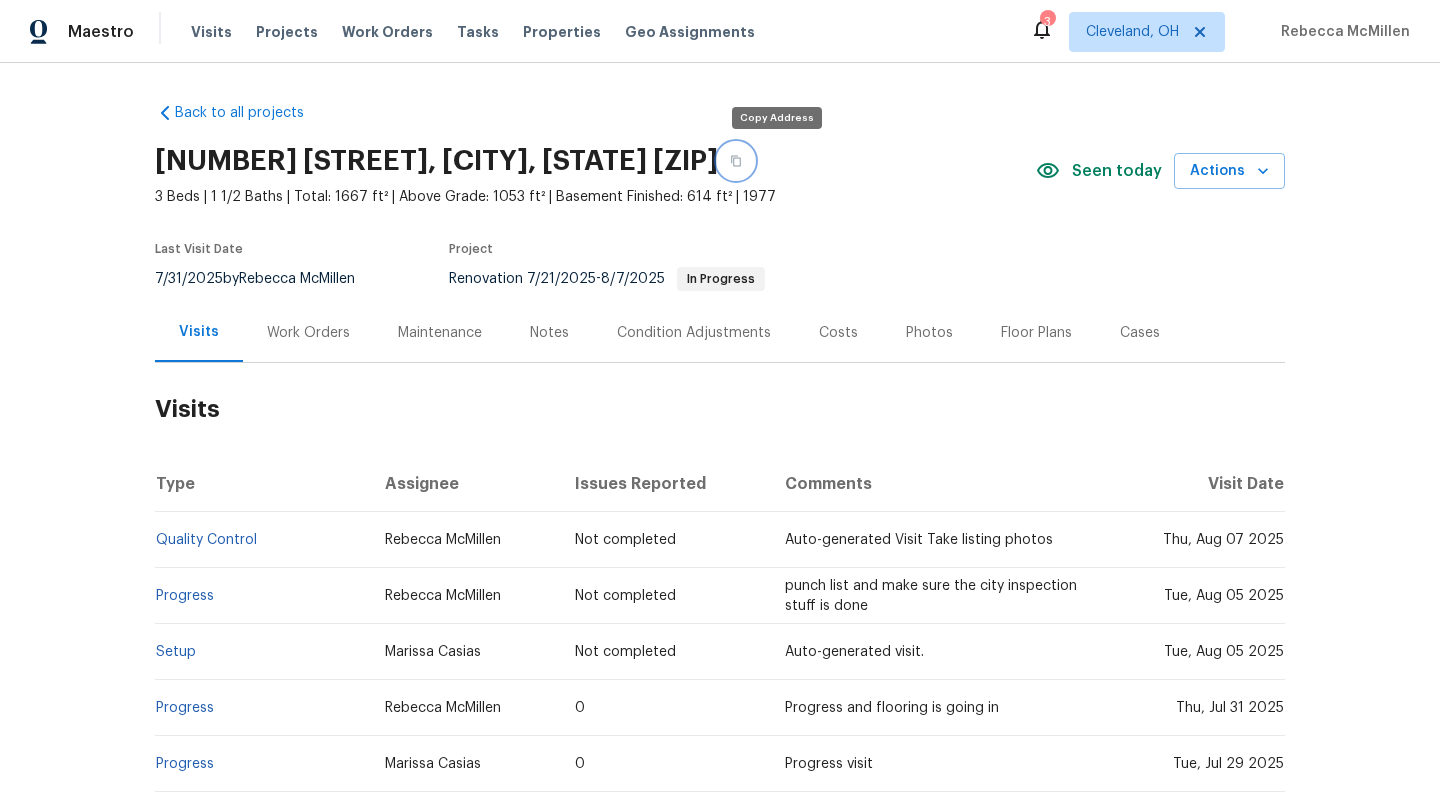 click 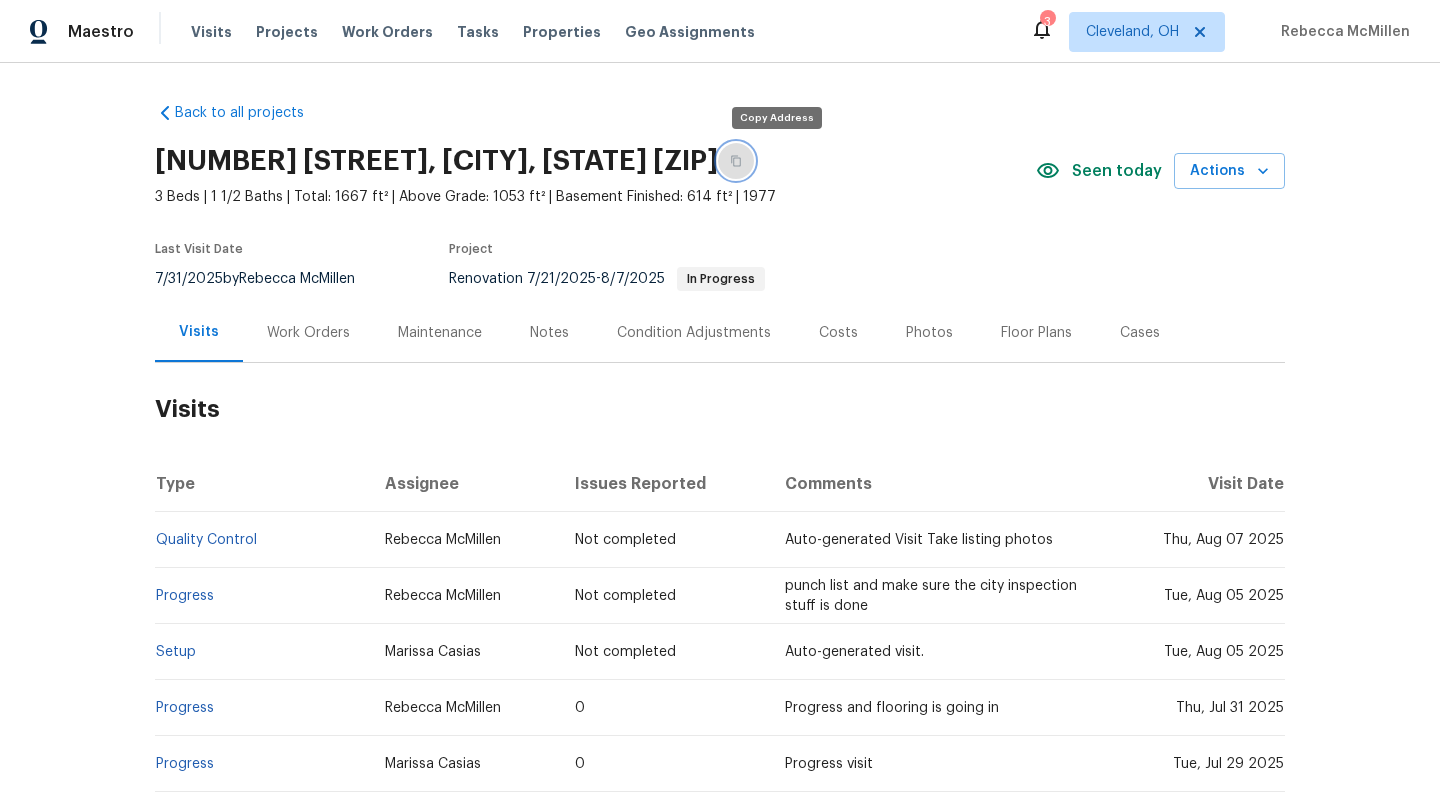 click 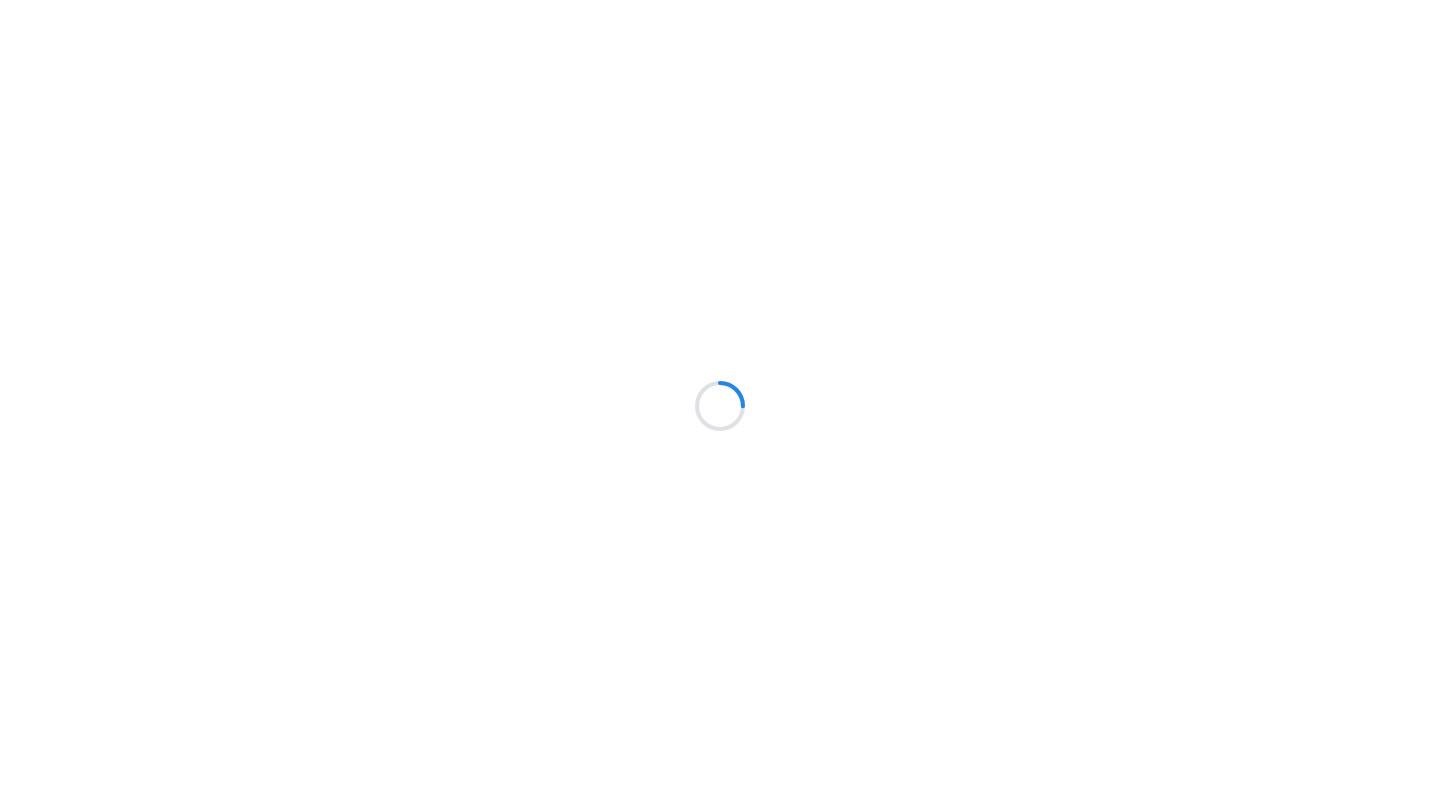scroll, scrollTop: 0, scrollLeft: 0, axis: both 